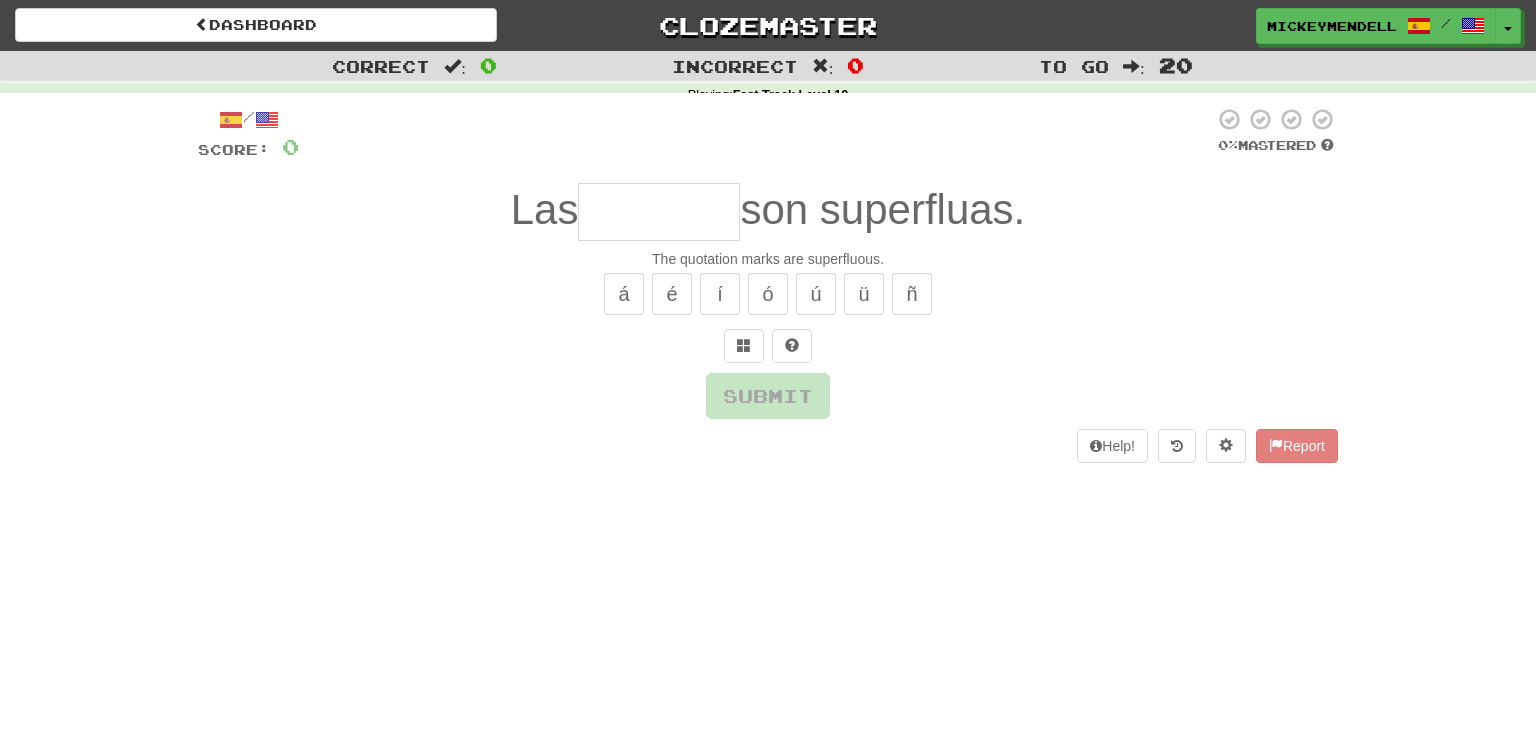 scroll, scrollTop: 0, scrollLeft: 0, axis: both 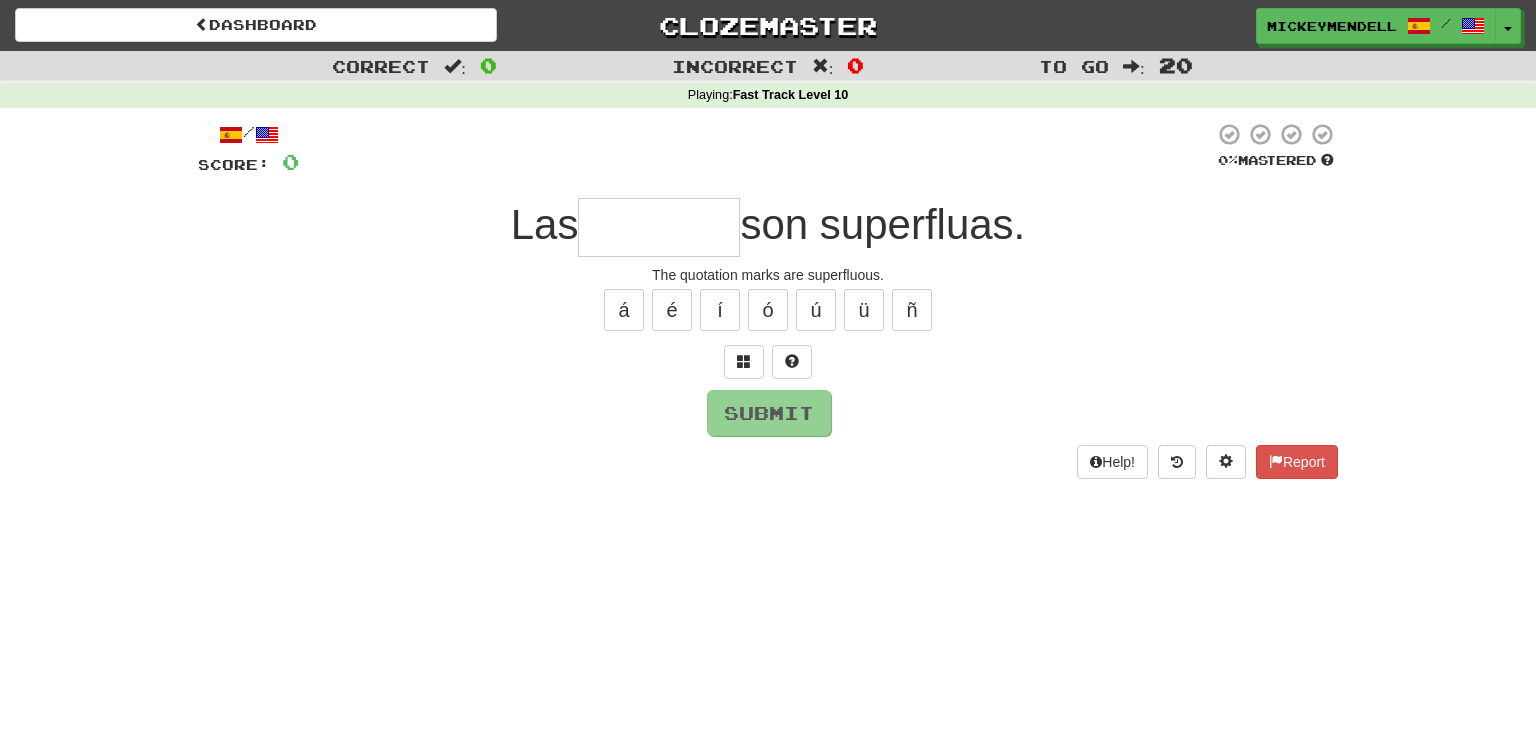 type on "*" 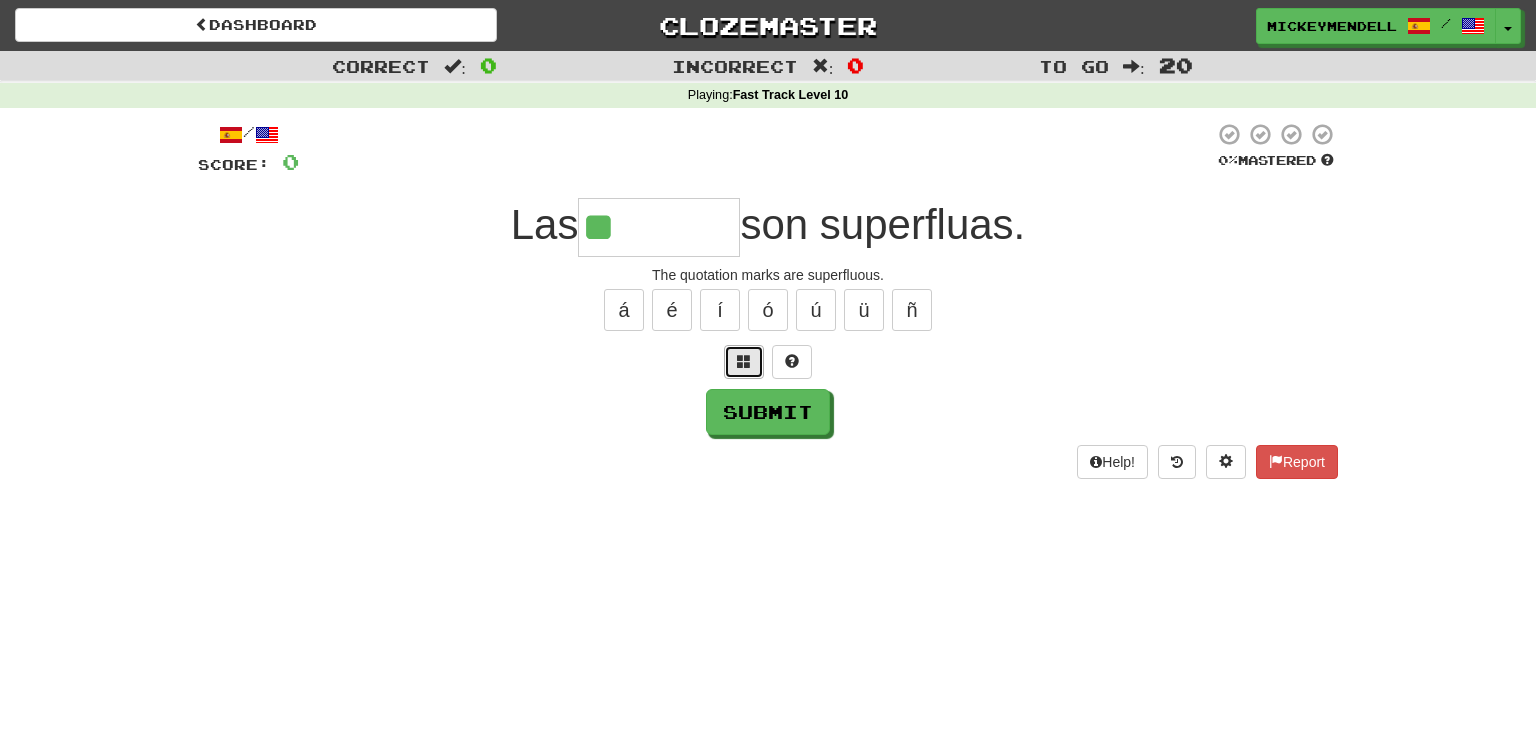 click at bounding box center (744, 361) 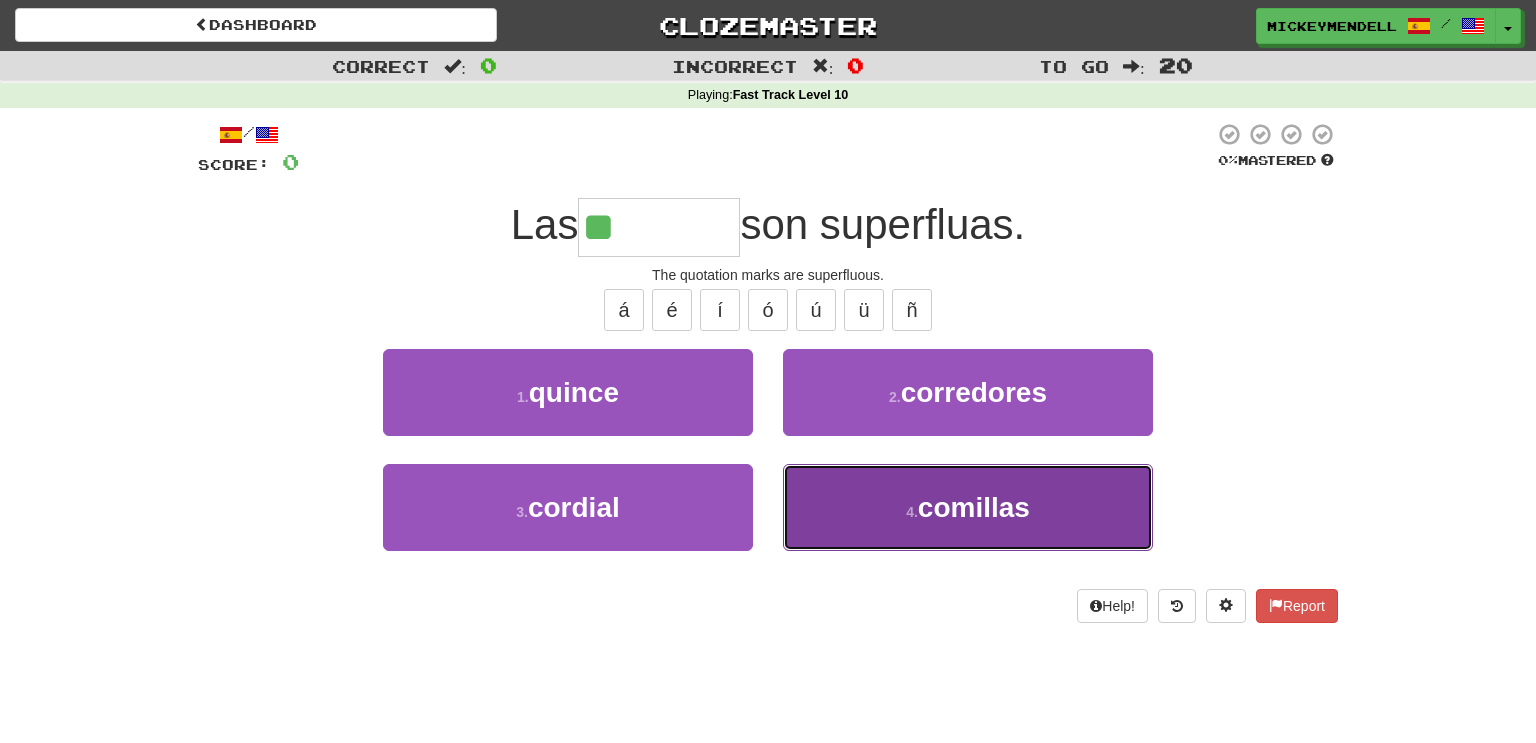 click on "4 .  comillas" at bounding box center (968, 507) 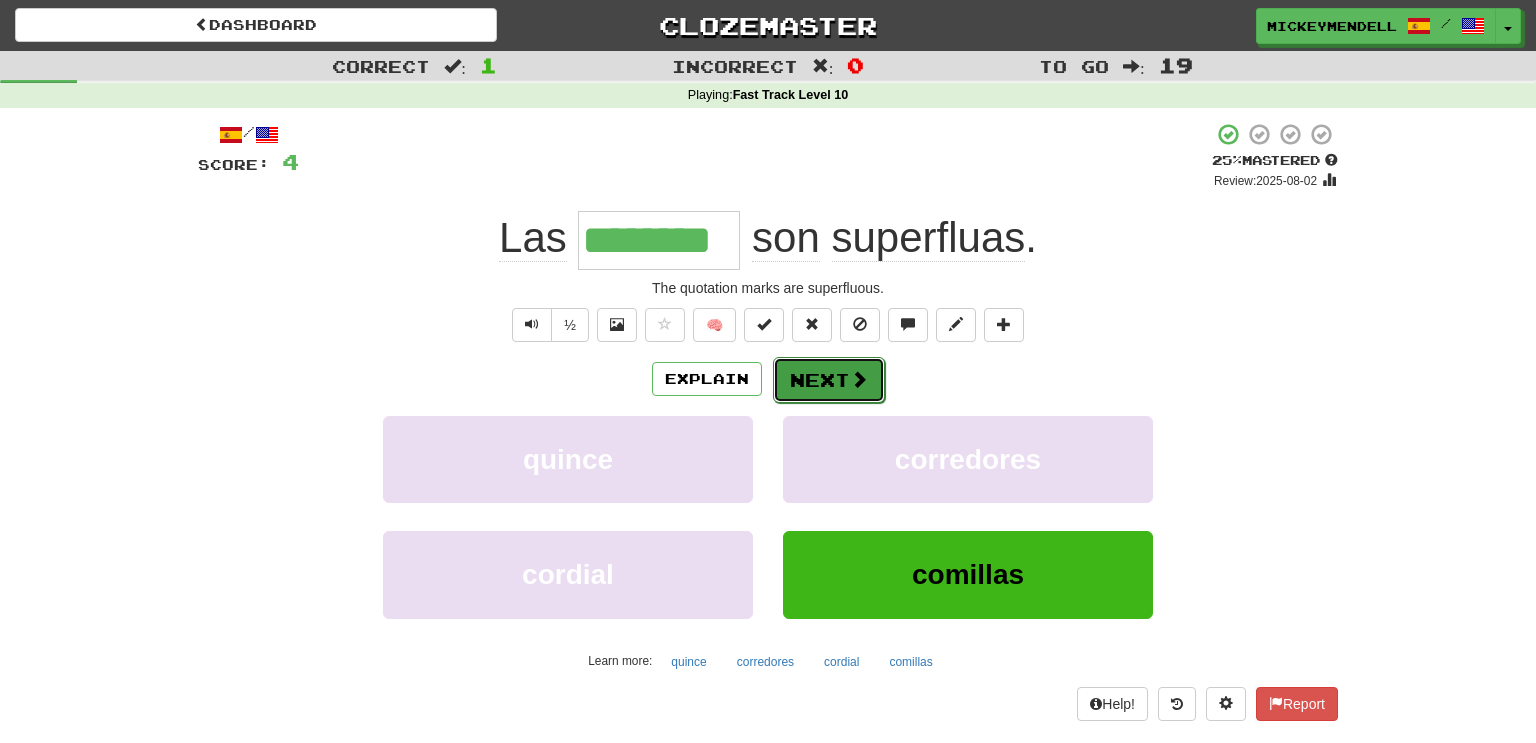 click on "Next" at bounding box center (829, 380) 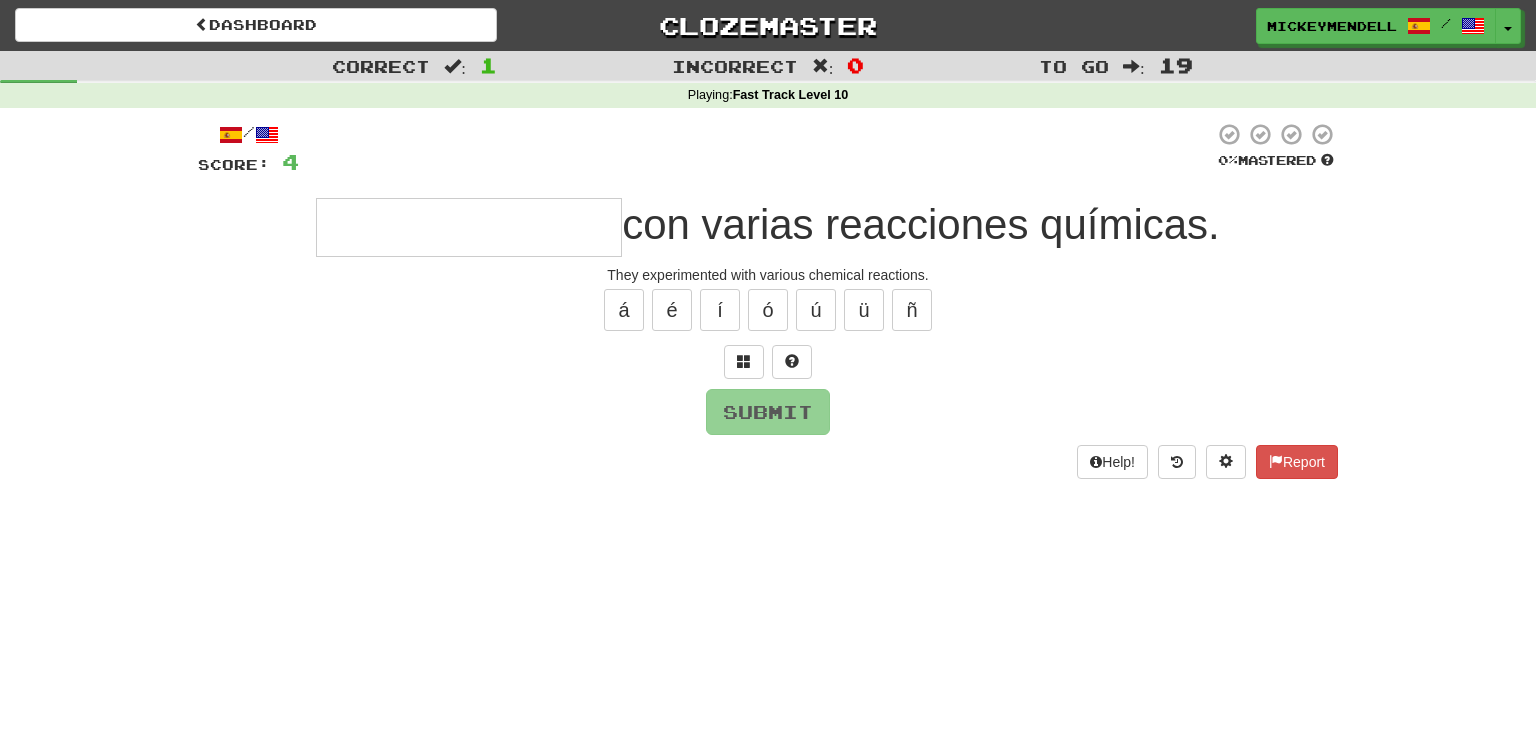 click at bounding box center [469, 227] 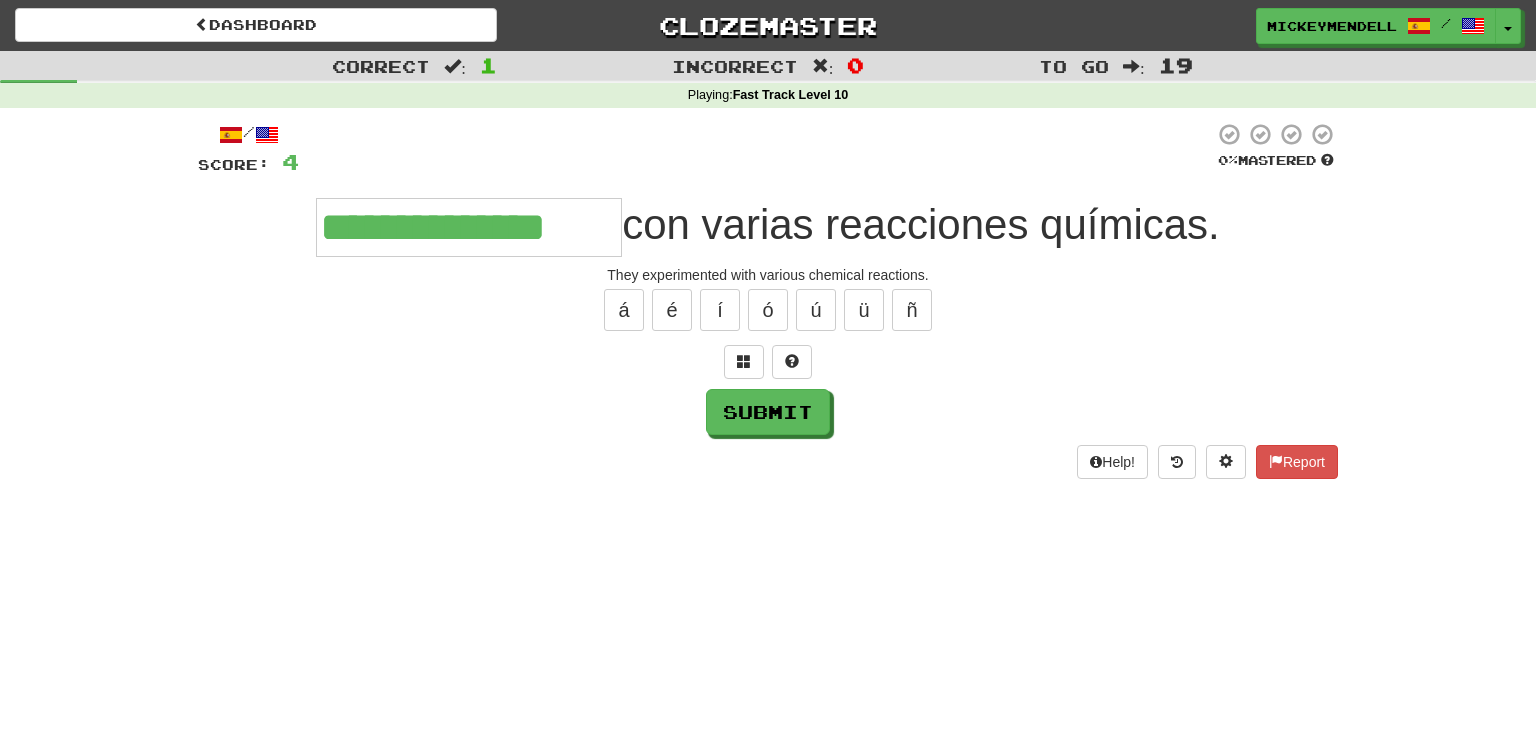 type on "**********" 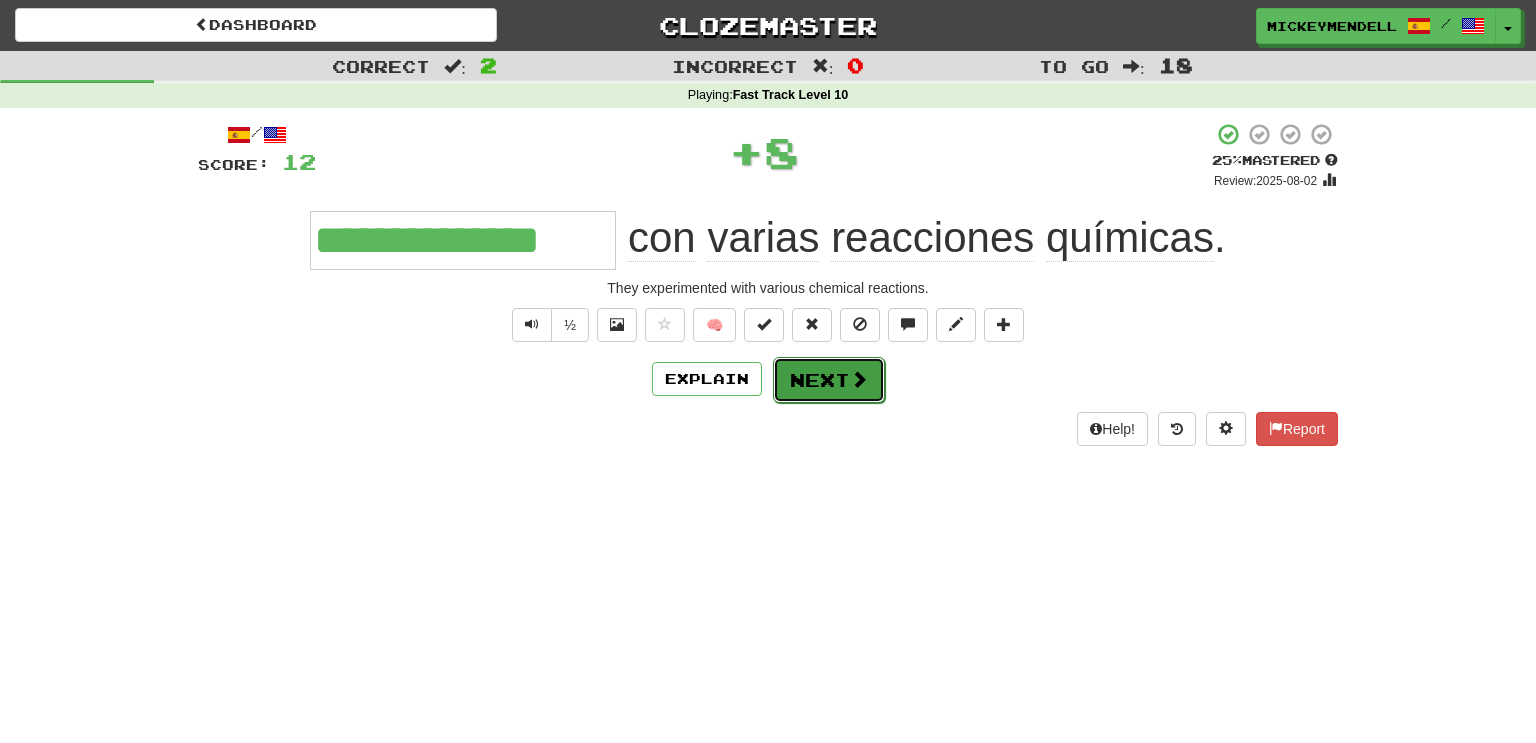 click on "Next" at bounding box center [829, 380] 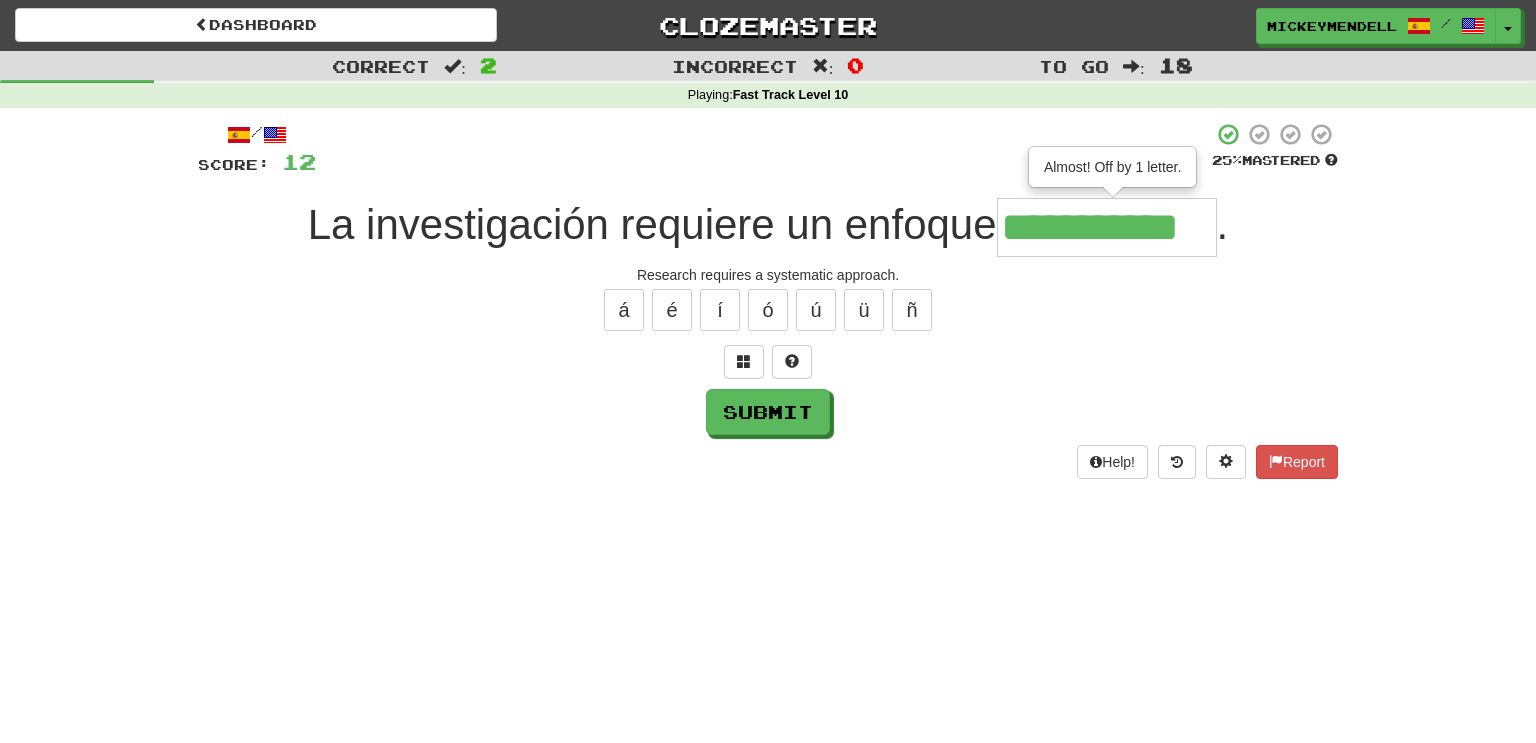 type on "**********" 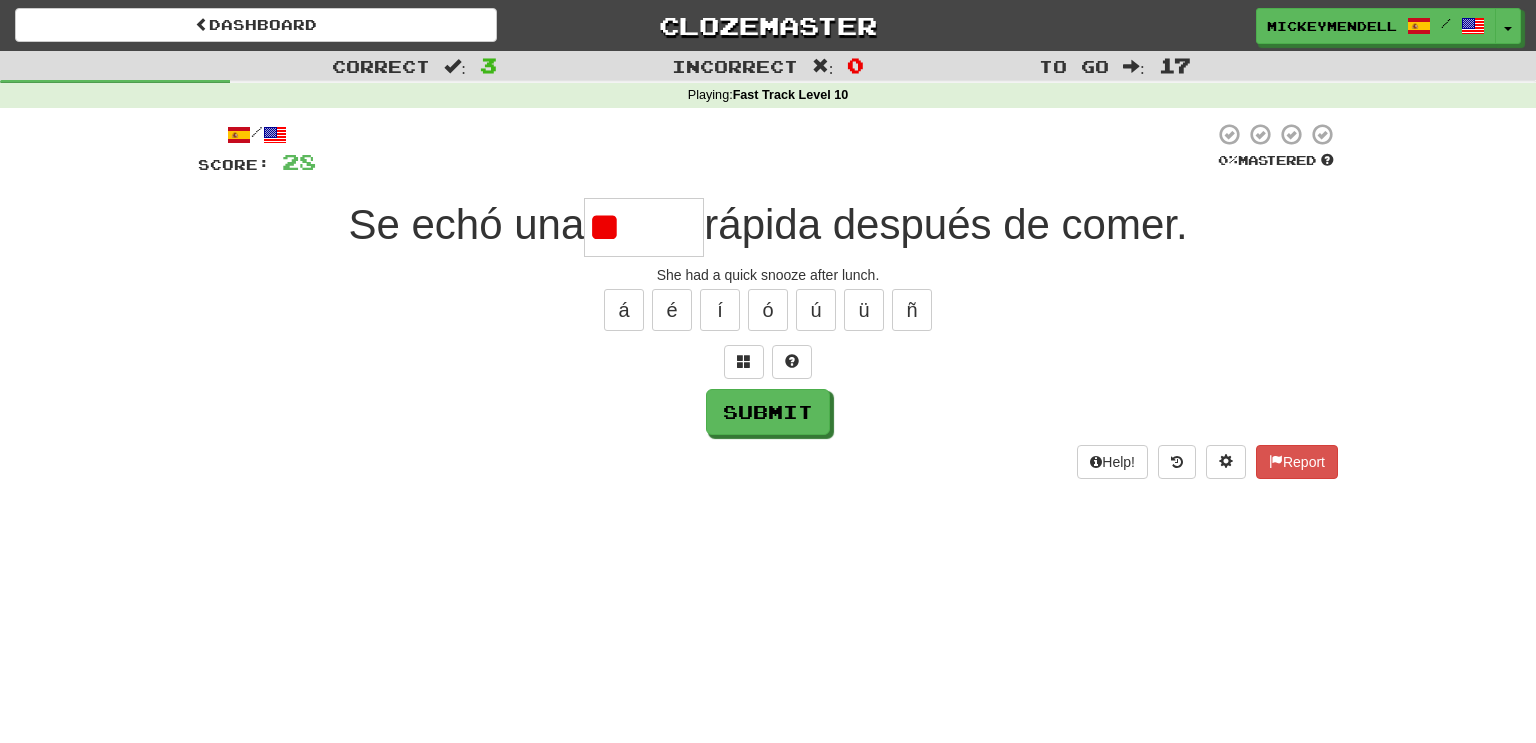 type on "*" 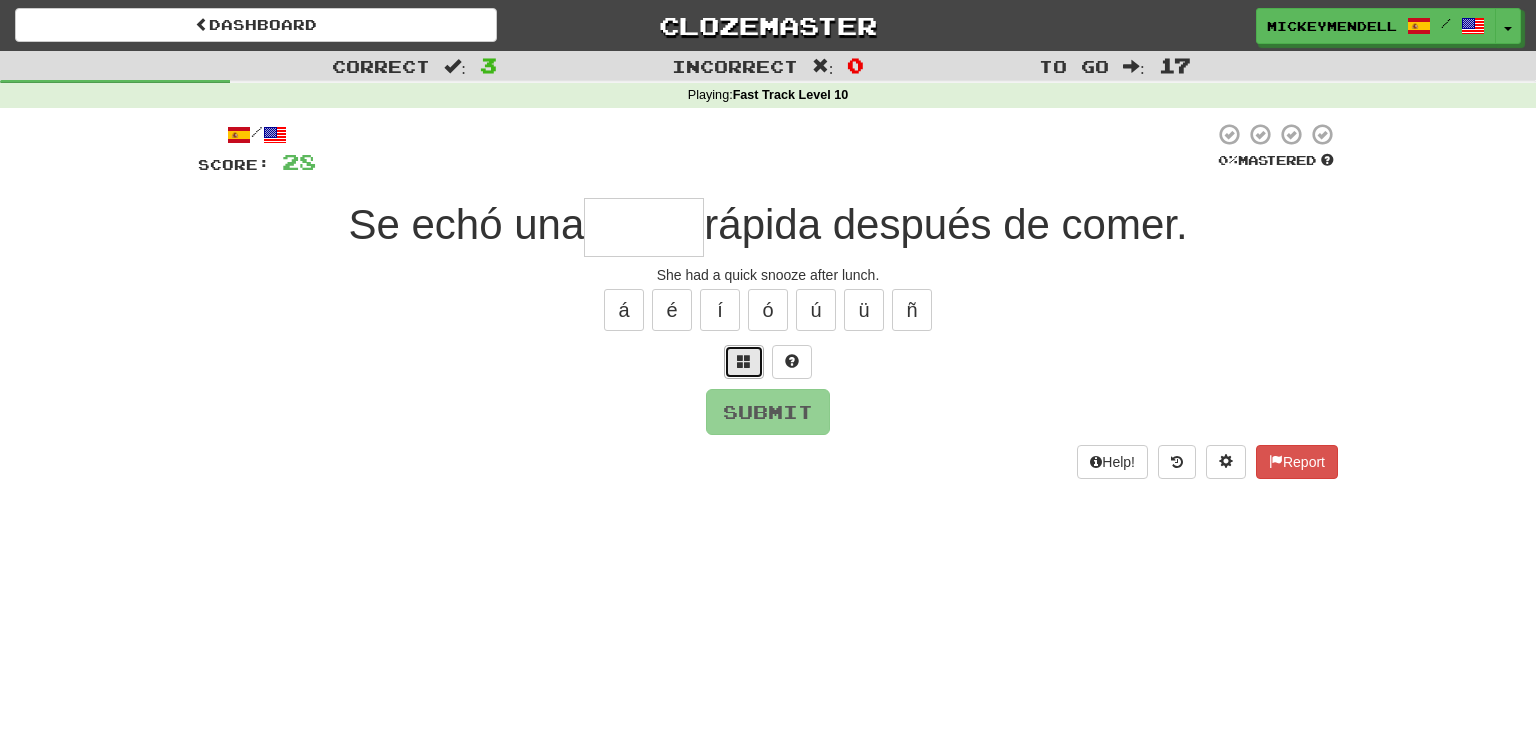 click at bounding box center (744, 361) 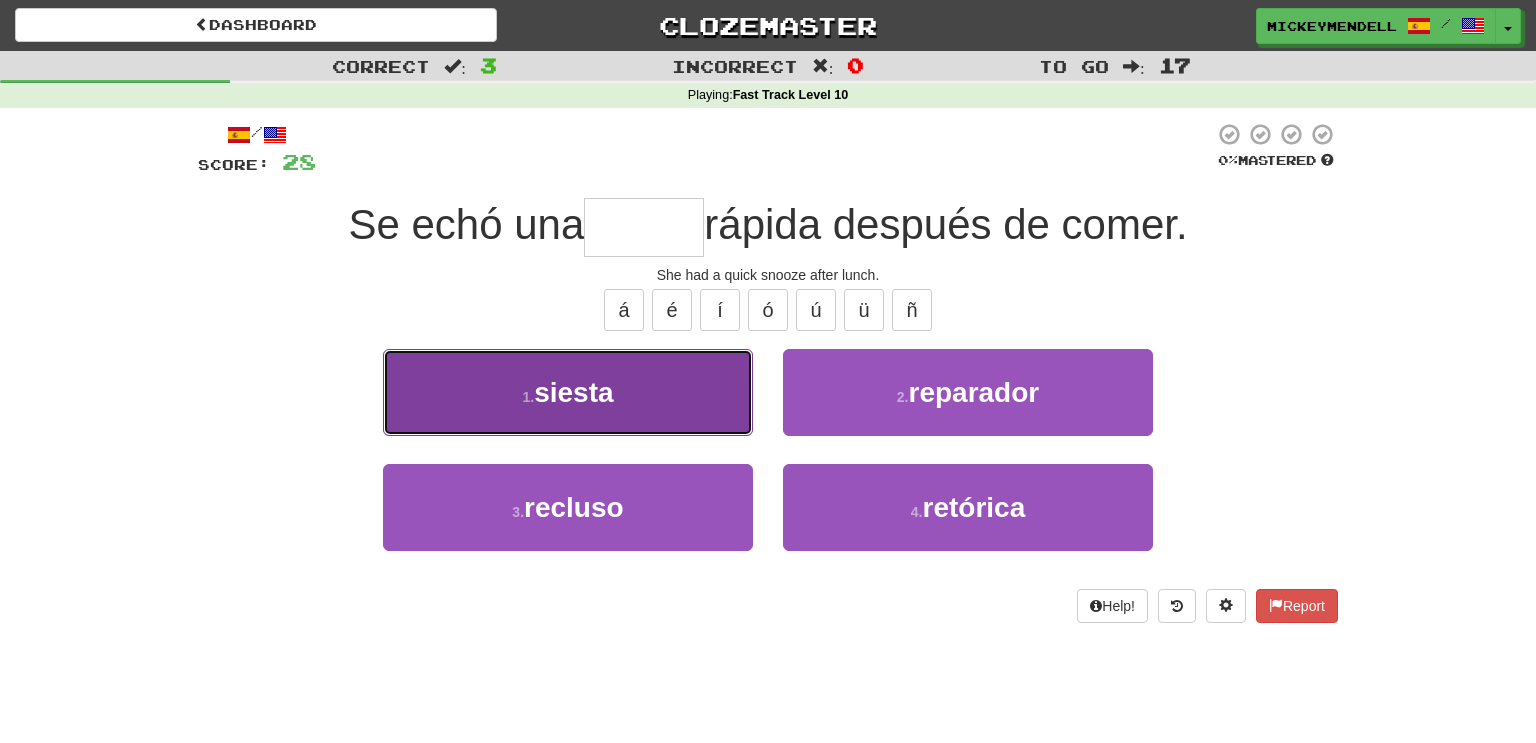 click on "1 .  siesta" at bounding box center (568, 392) 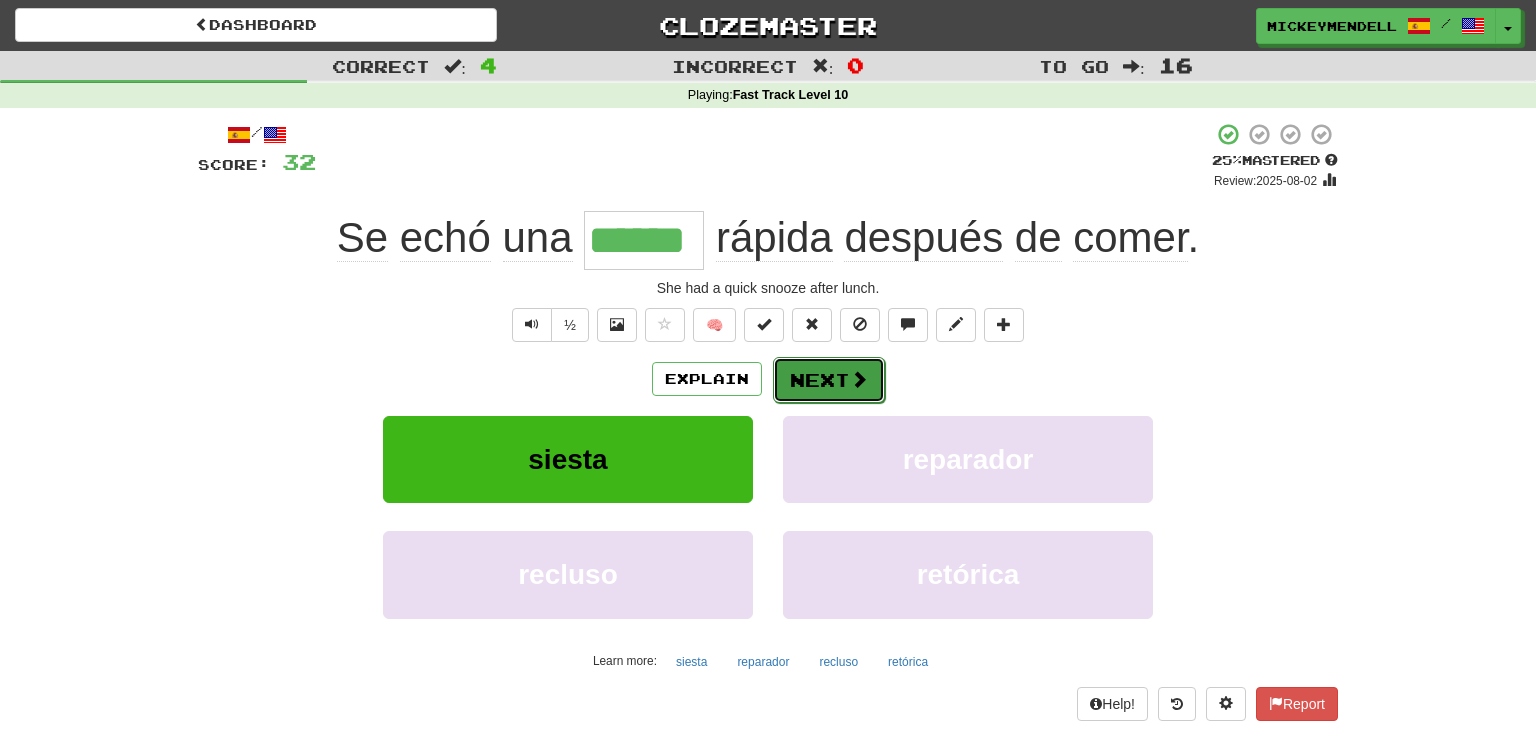 click on "Next" at bounding box center (829, 380) 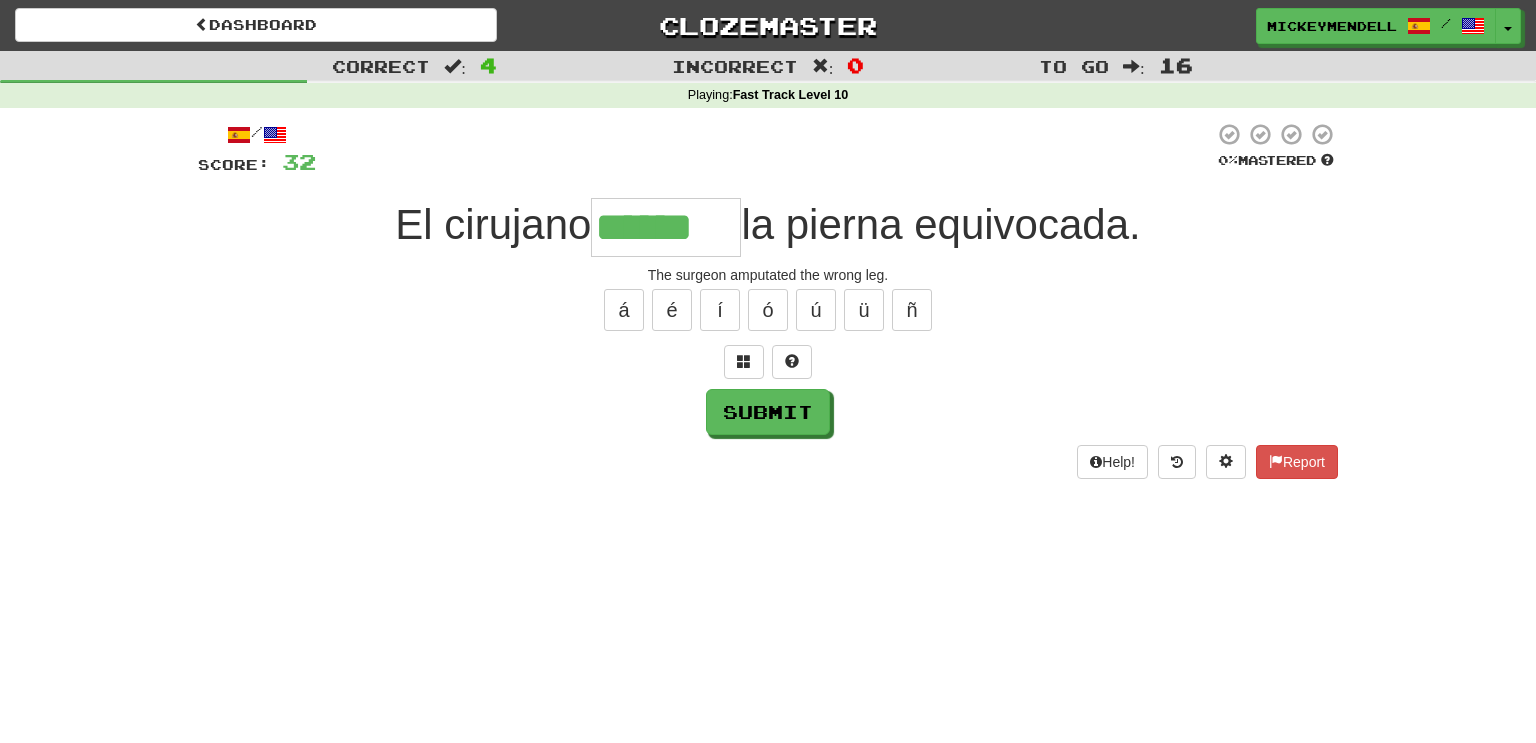 type on "******" 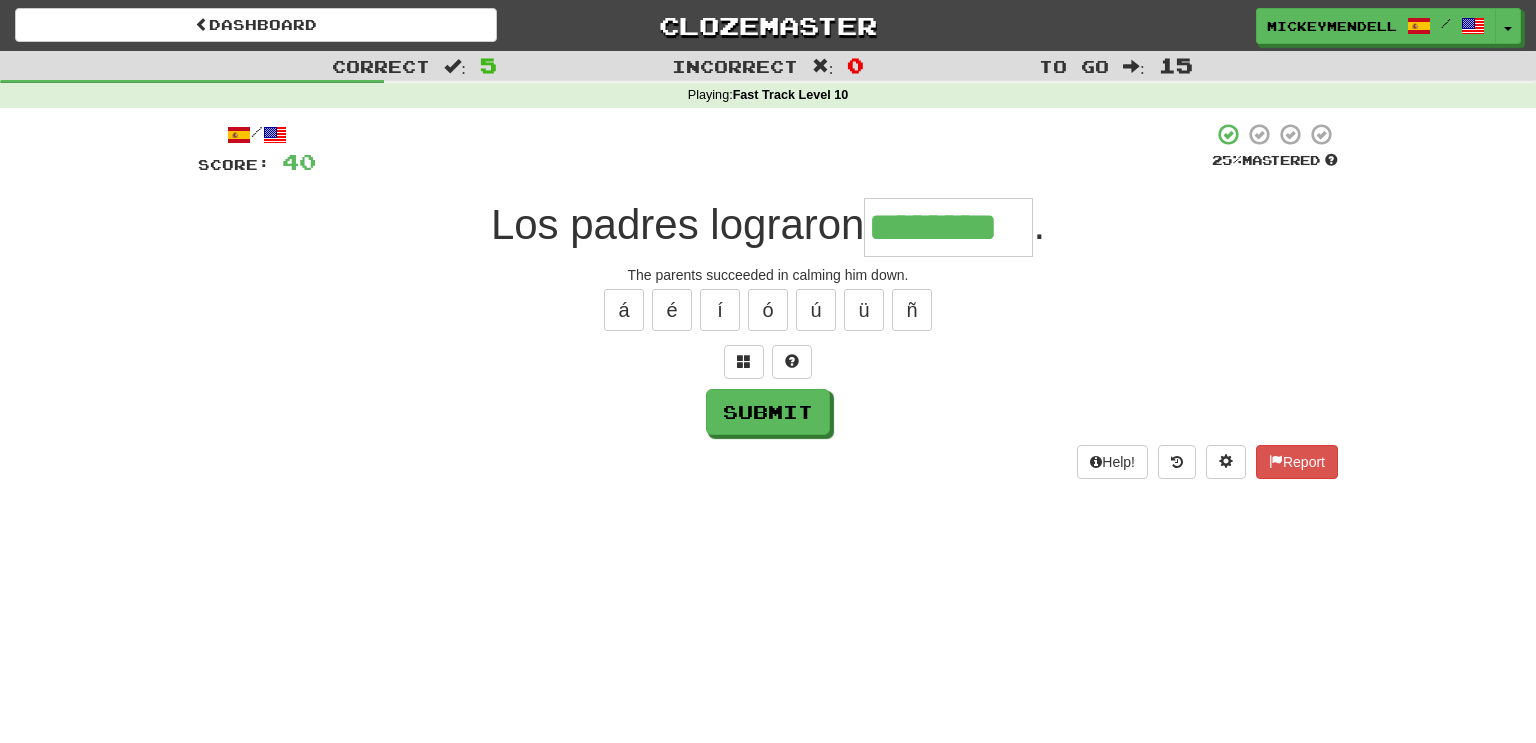 type on "********" 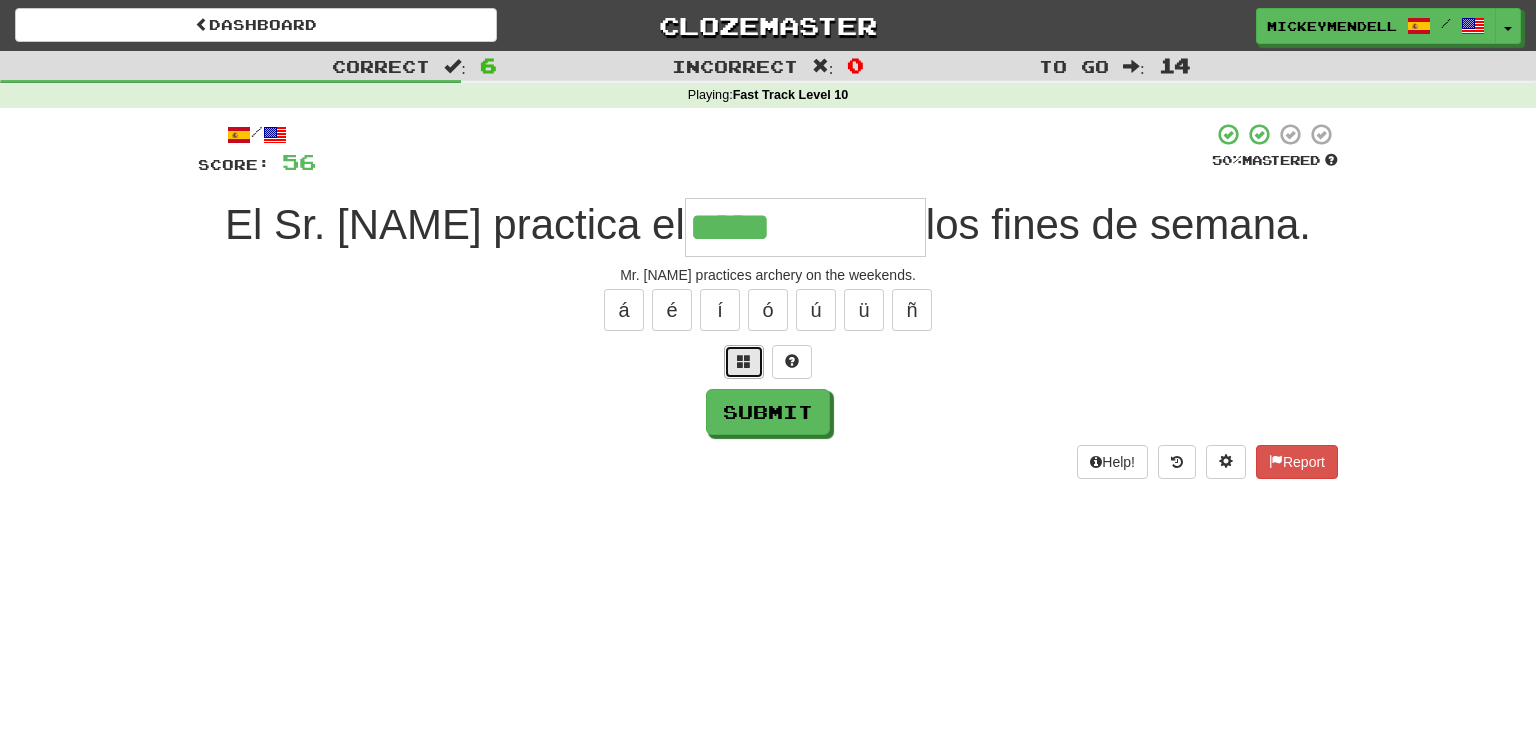 click at bounding box center [744, 361] 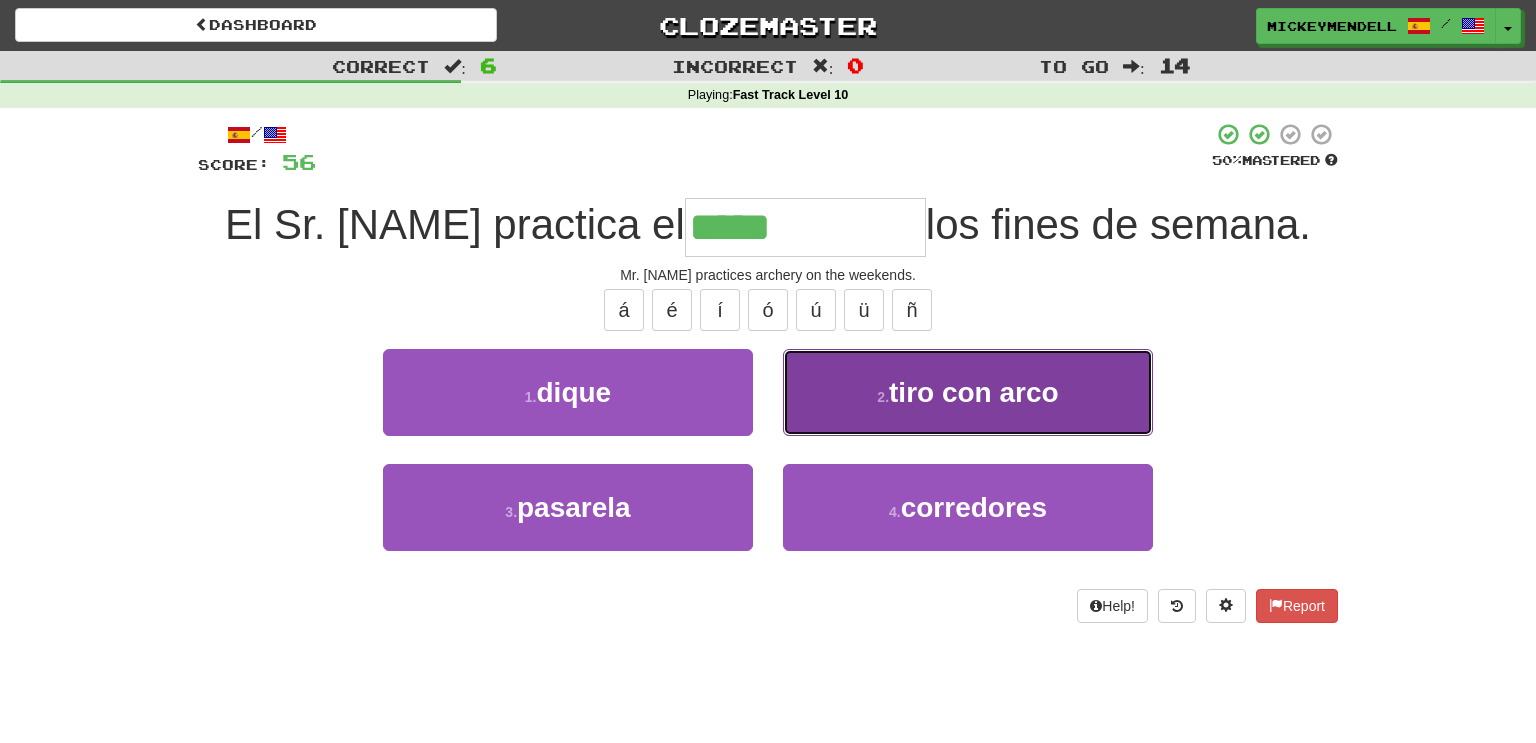 click on "2 .  tiro con arco" at bounding box center [968, 392] 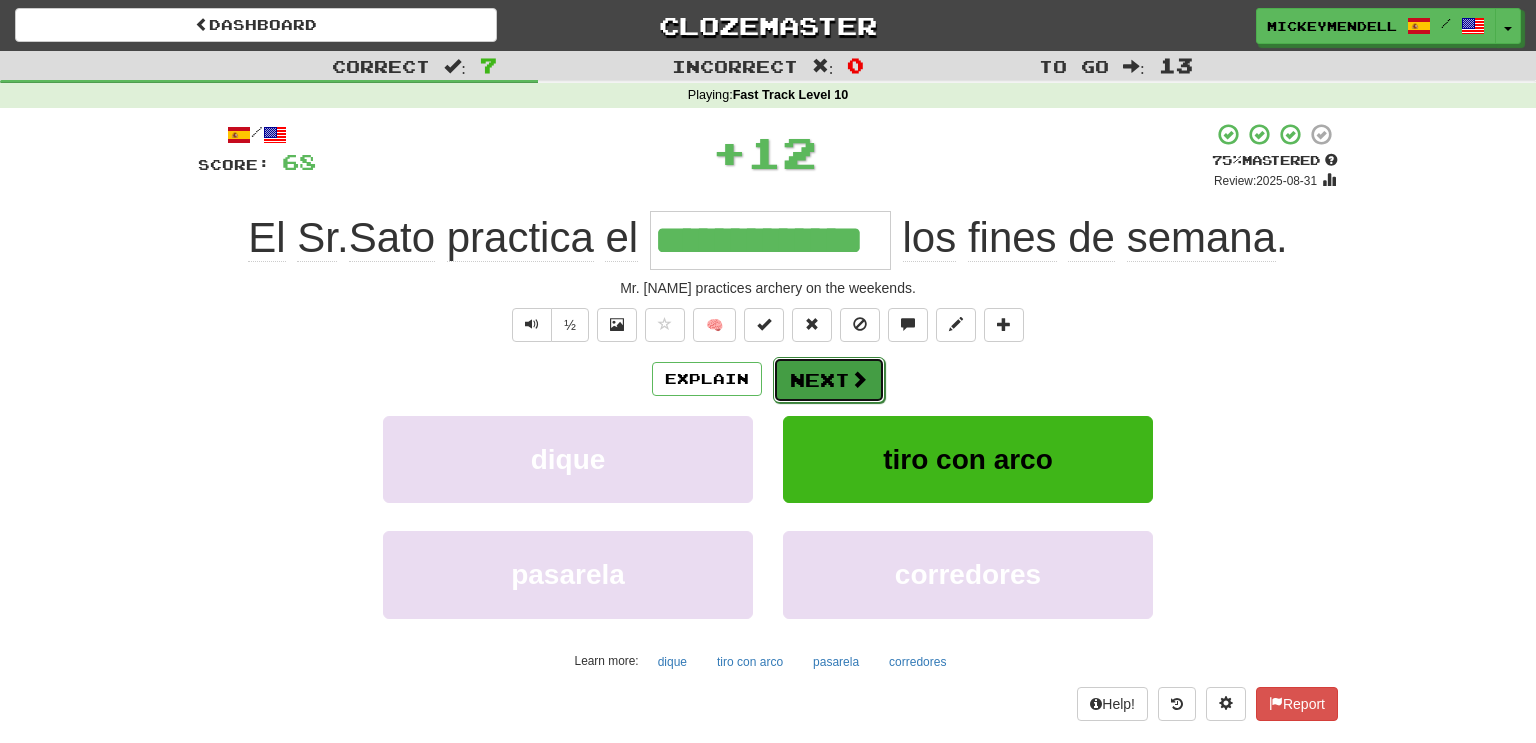 click on "Next" at bounding box center (829, 380) 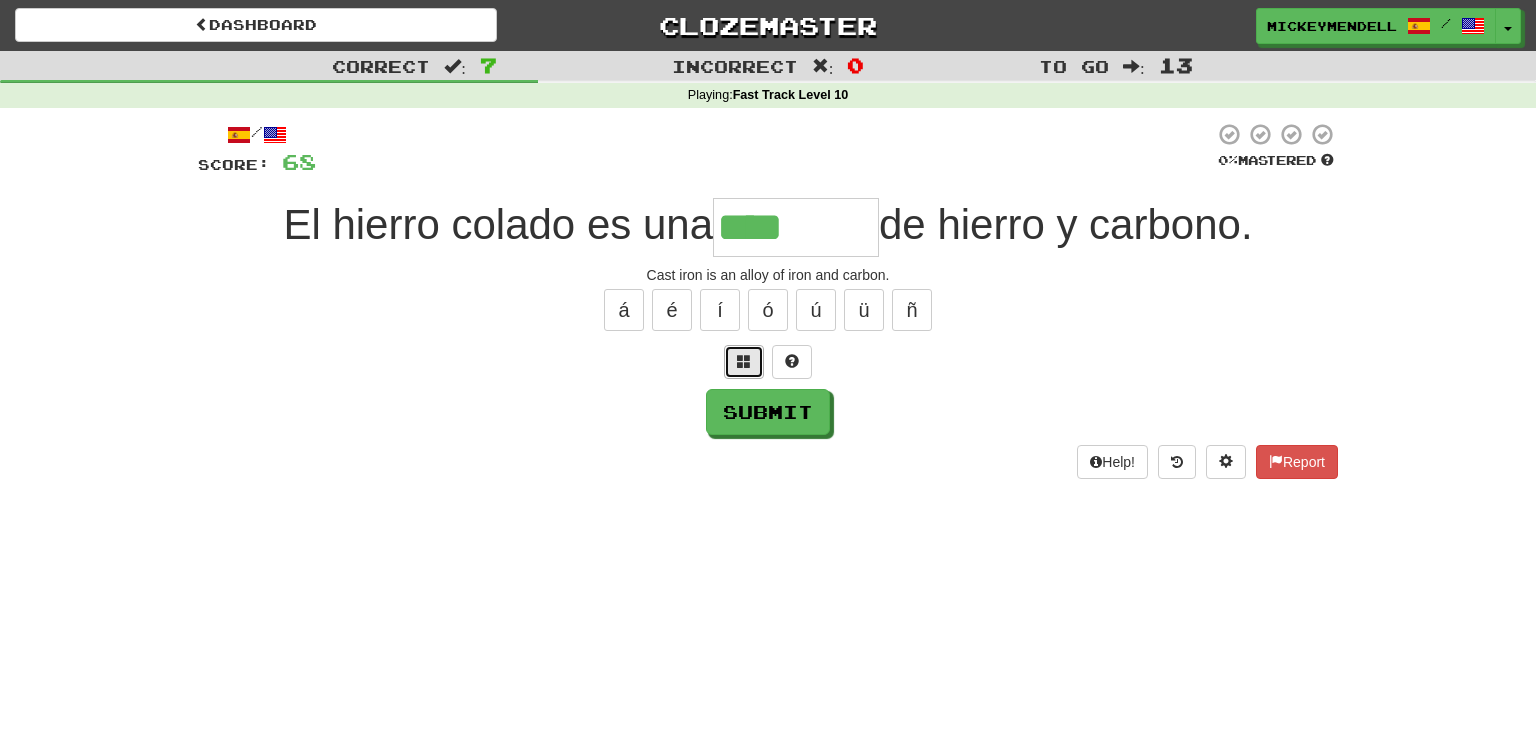 click at bounding box center [744, 362] 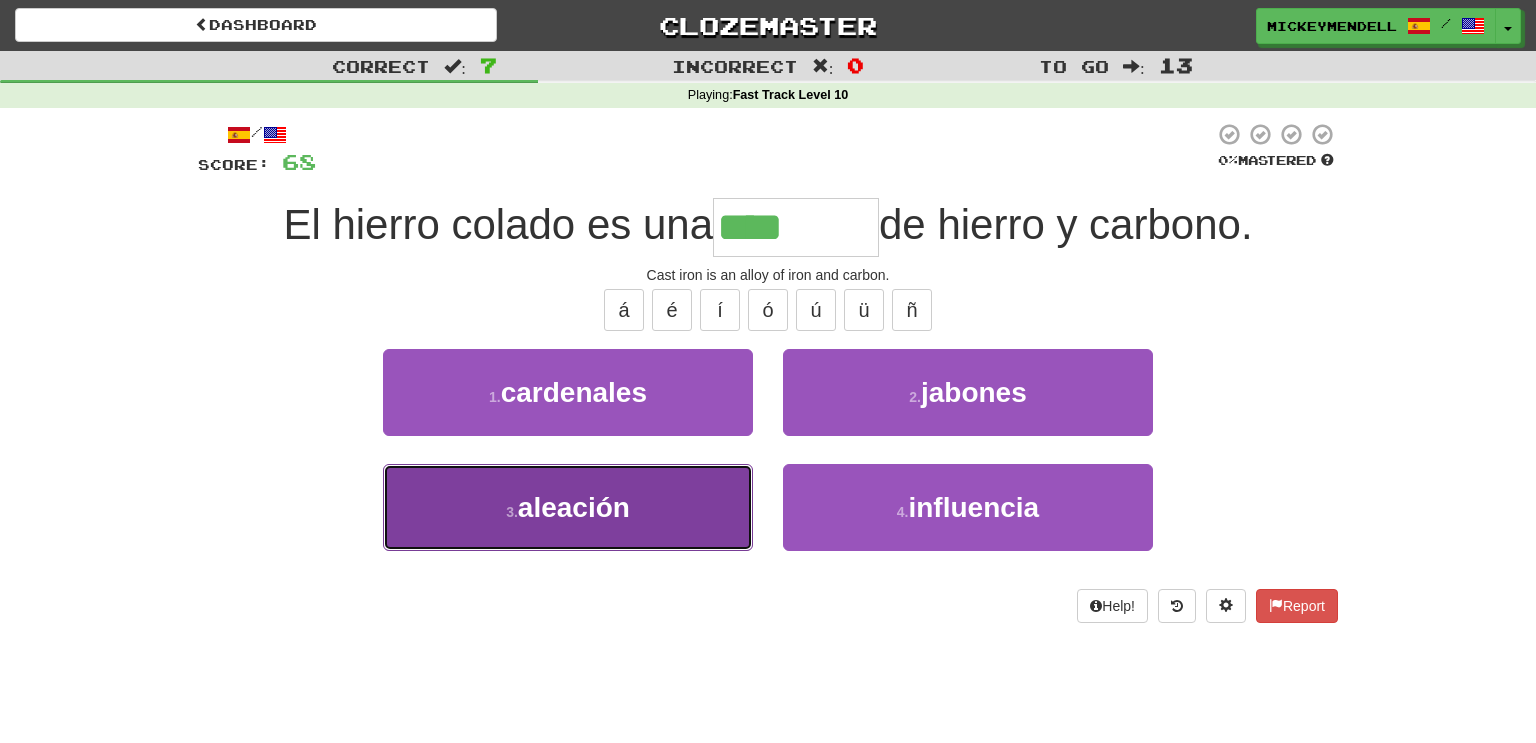 click on "3 .  aleación" at bounding box center (568, 507) 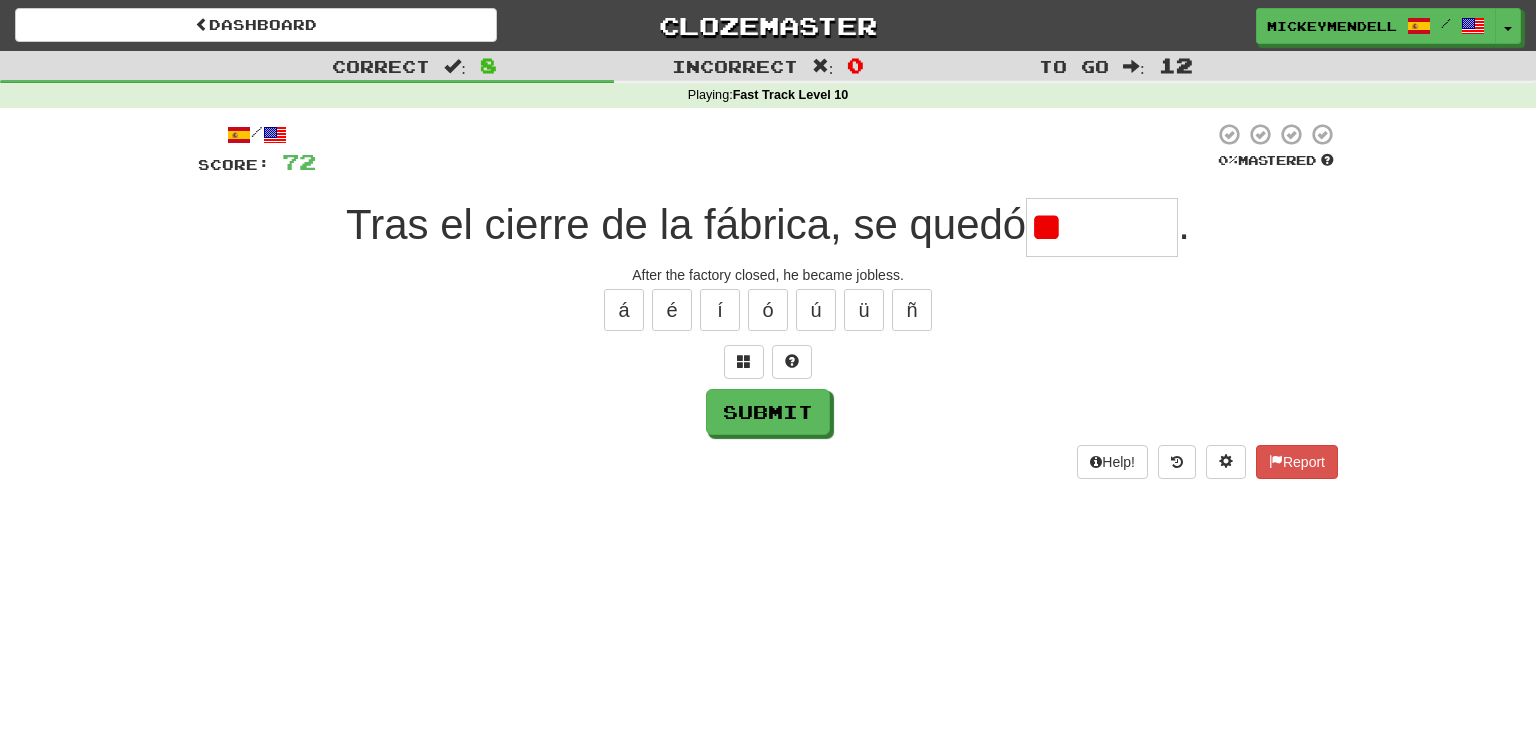 type on "*" 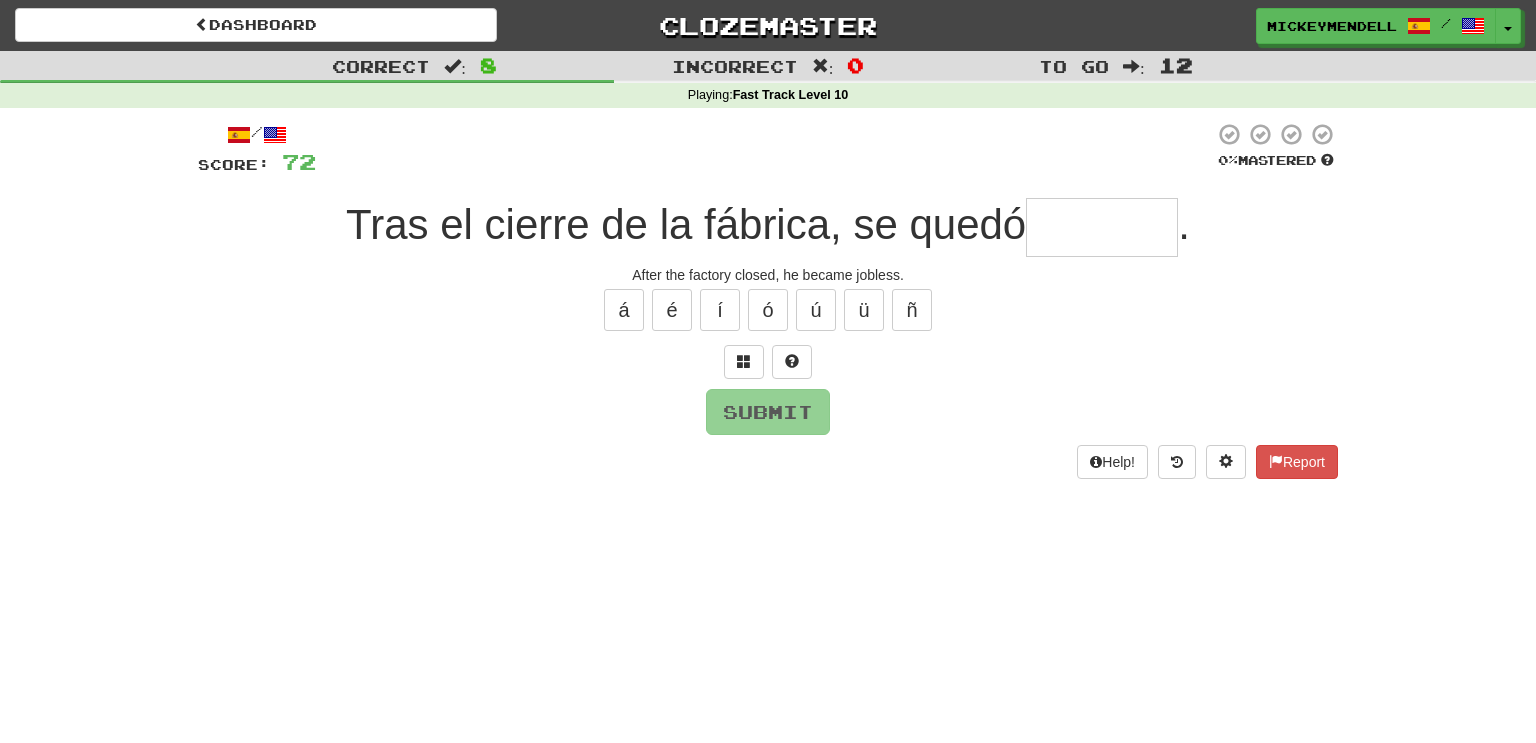 type on "*" 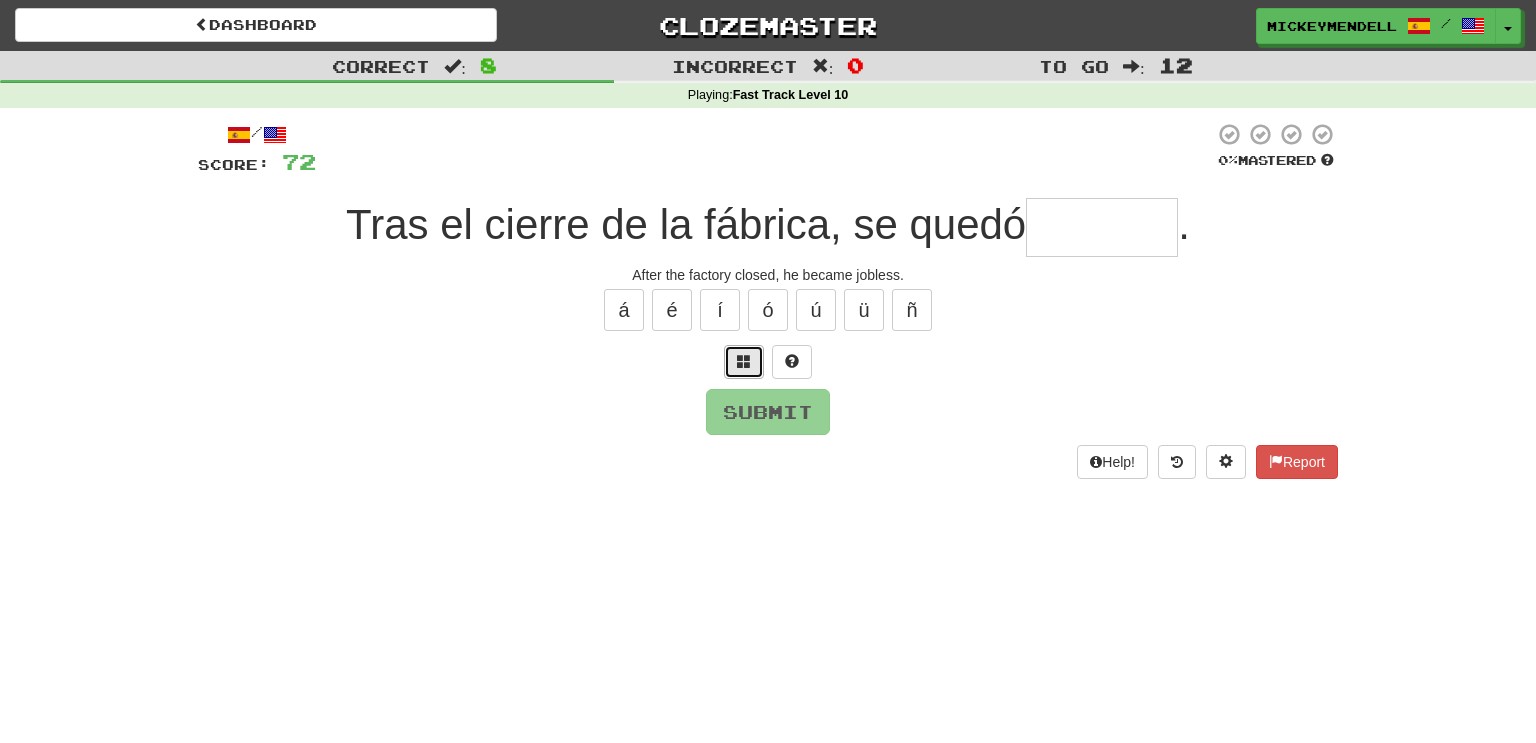 click at bounding box center (744, 361) 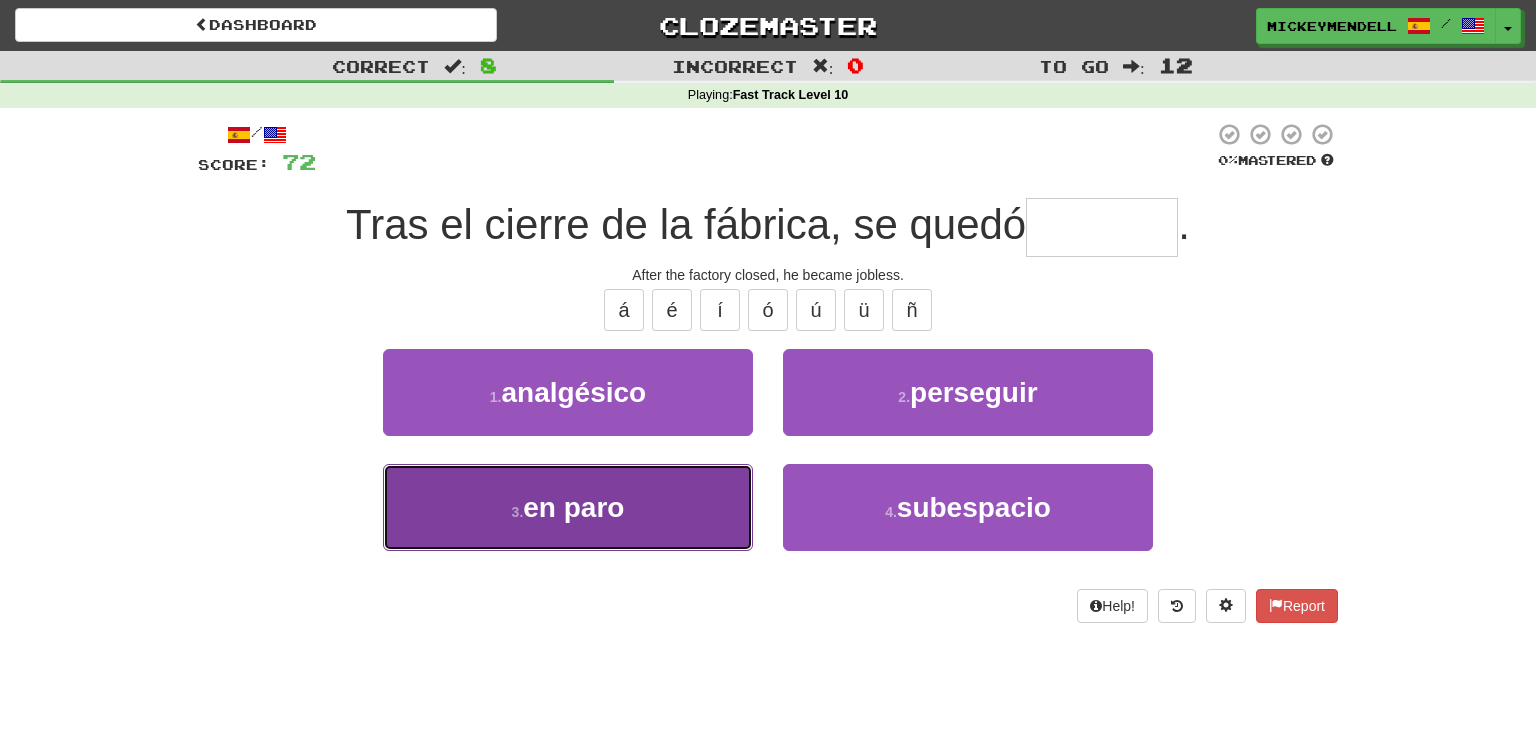 click on "3 .  en paro" at bounding box center [568, 507] 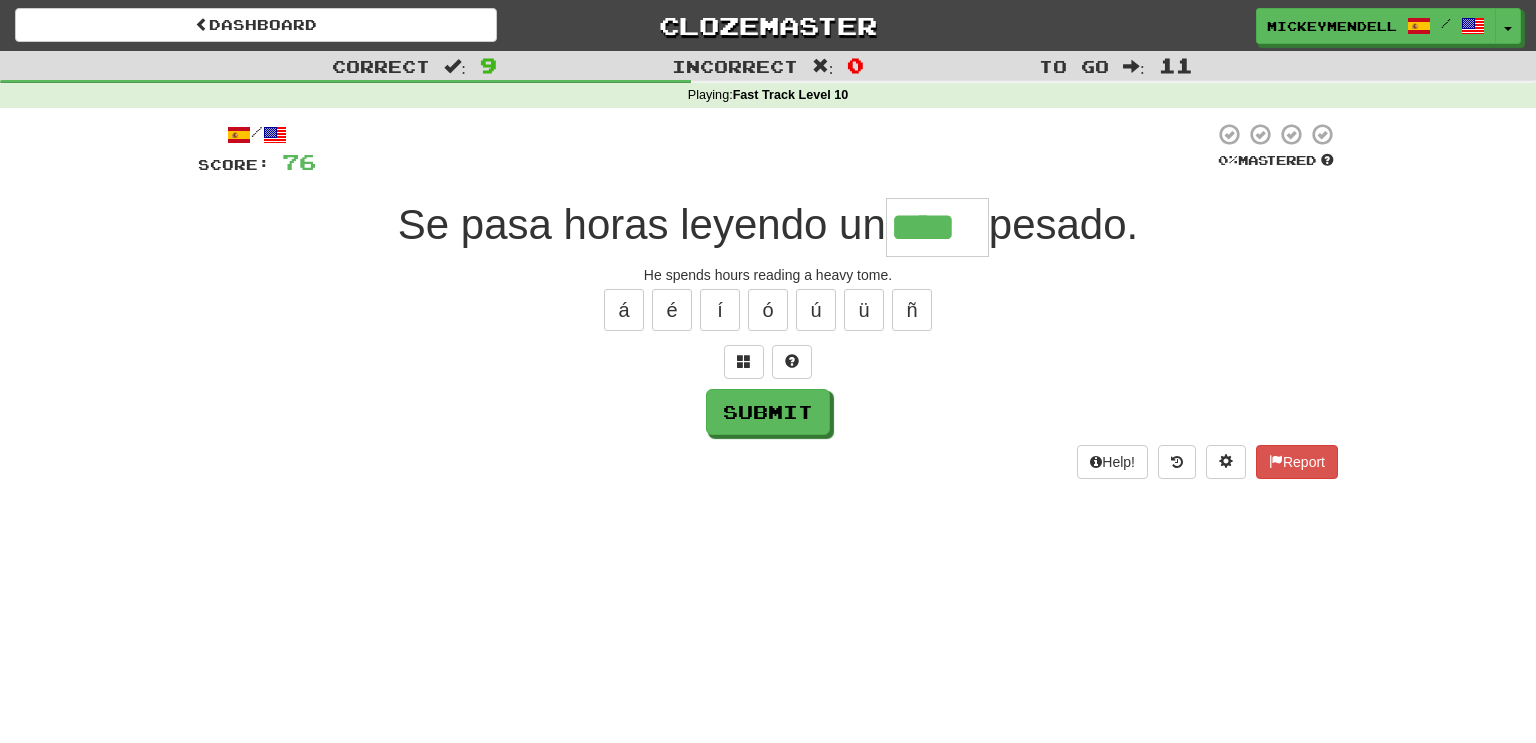 type on "****" 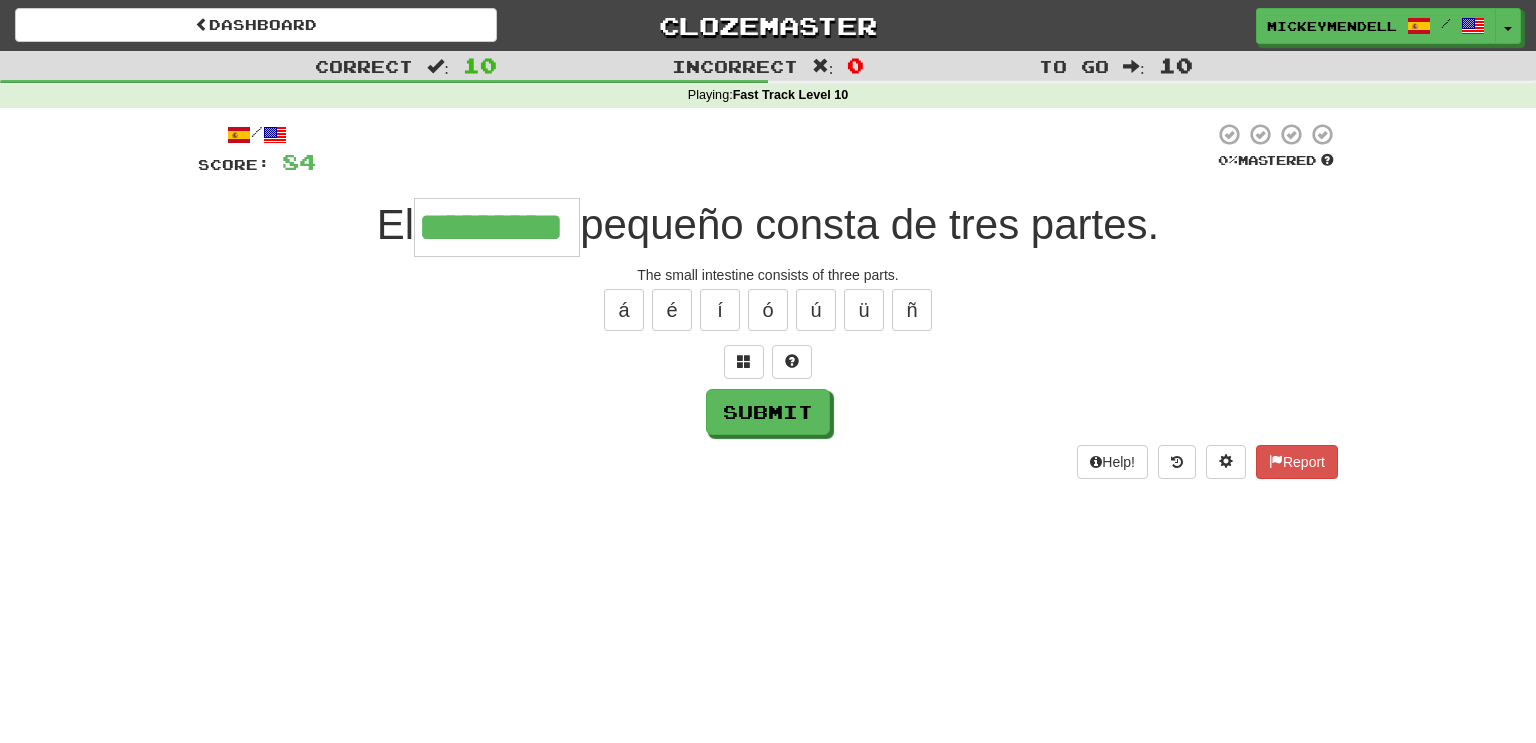 type on "*********" 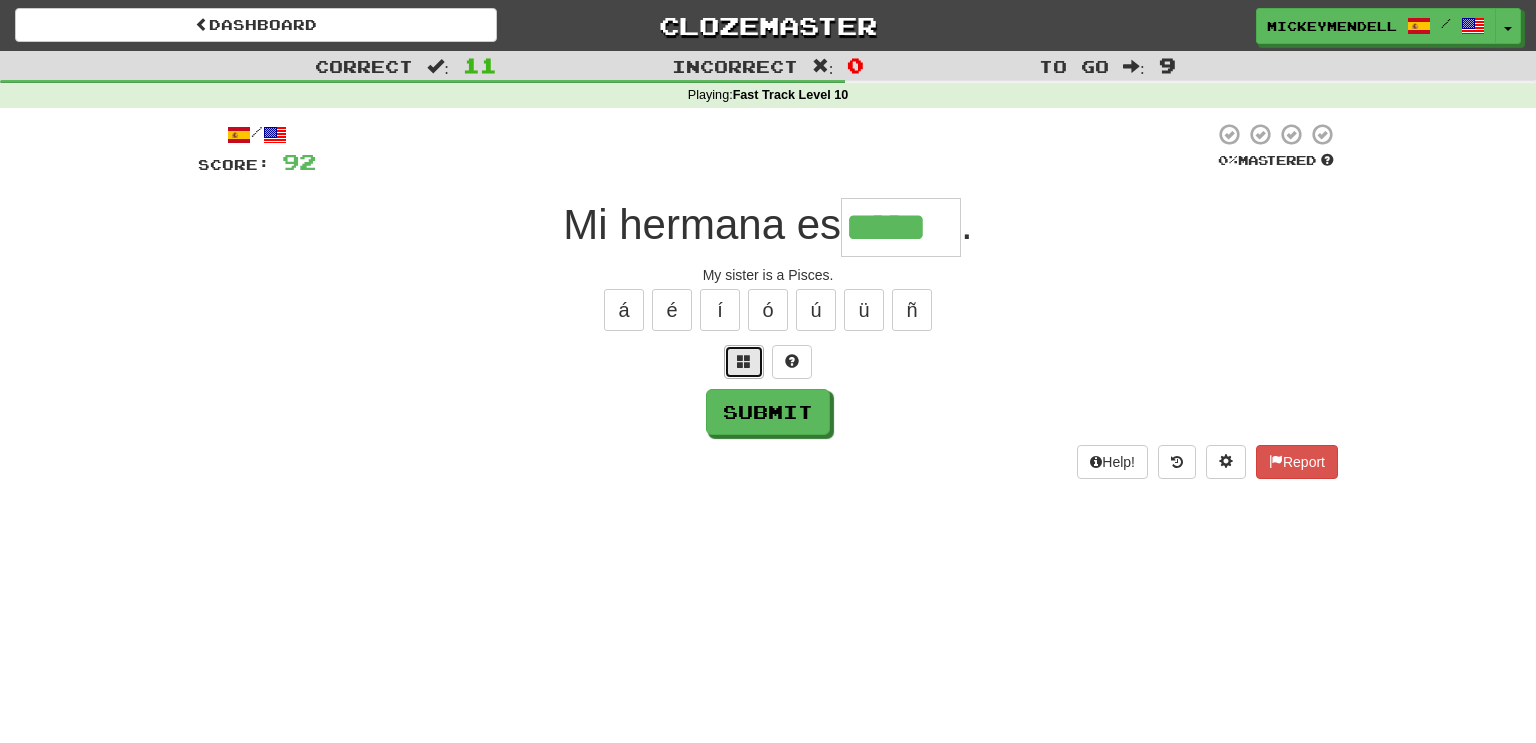 click at bounding box center [744, 362] 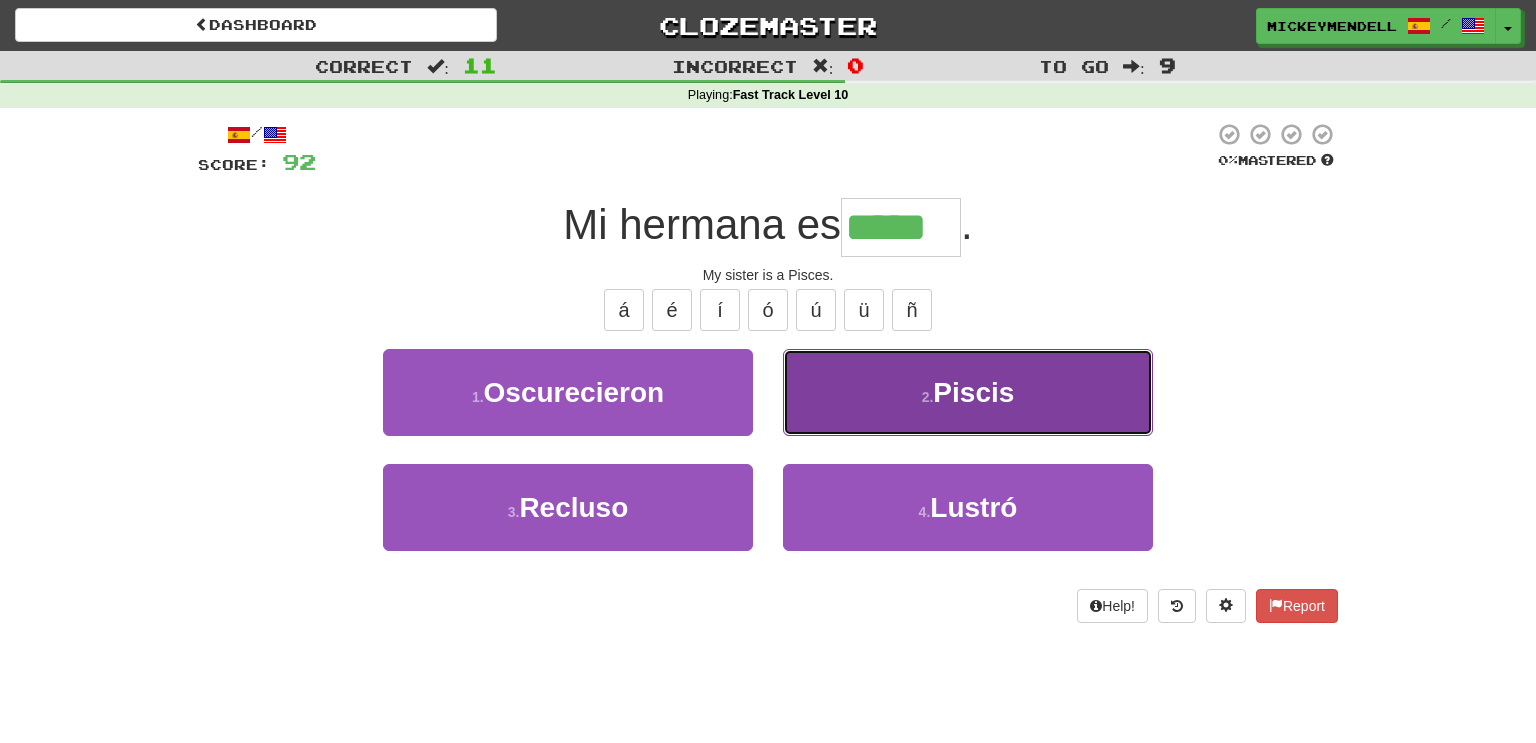 click on "Piscis" at bounding box center (973, 392) 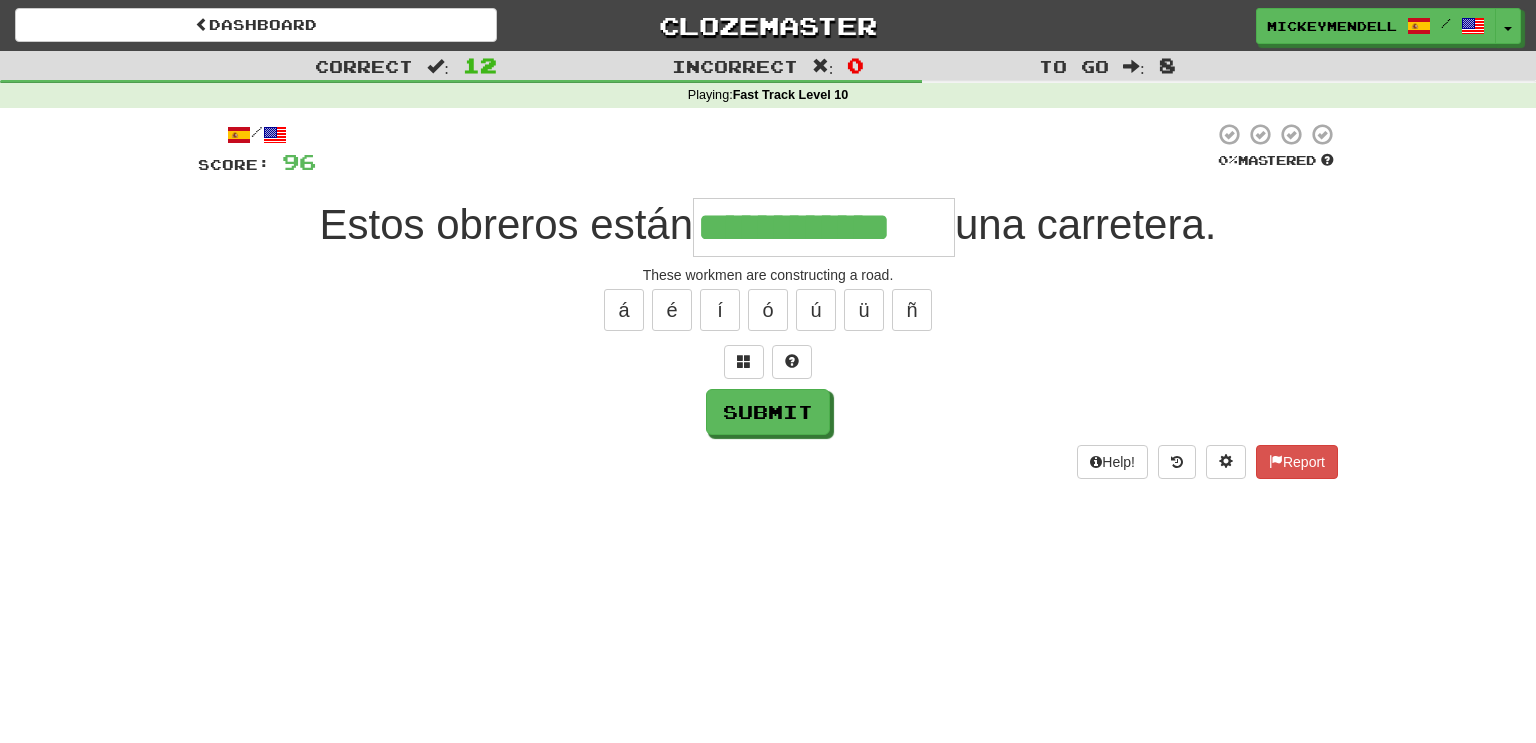 type on "**********" 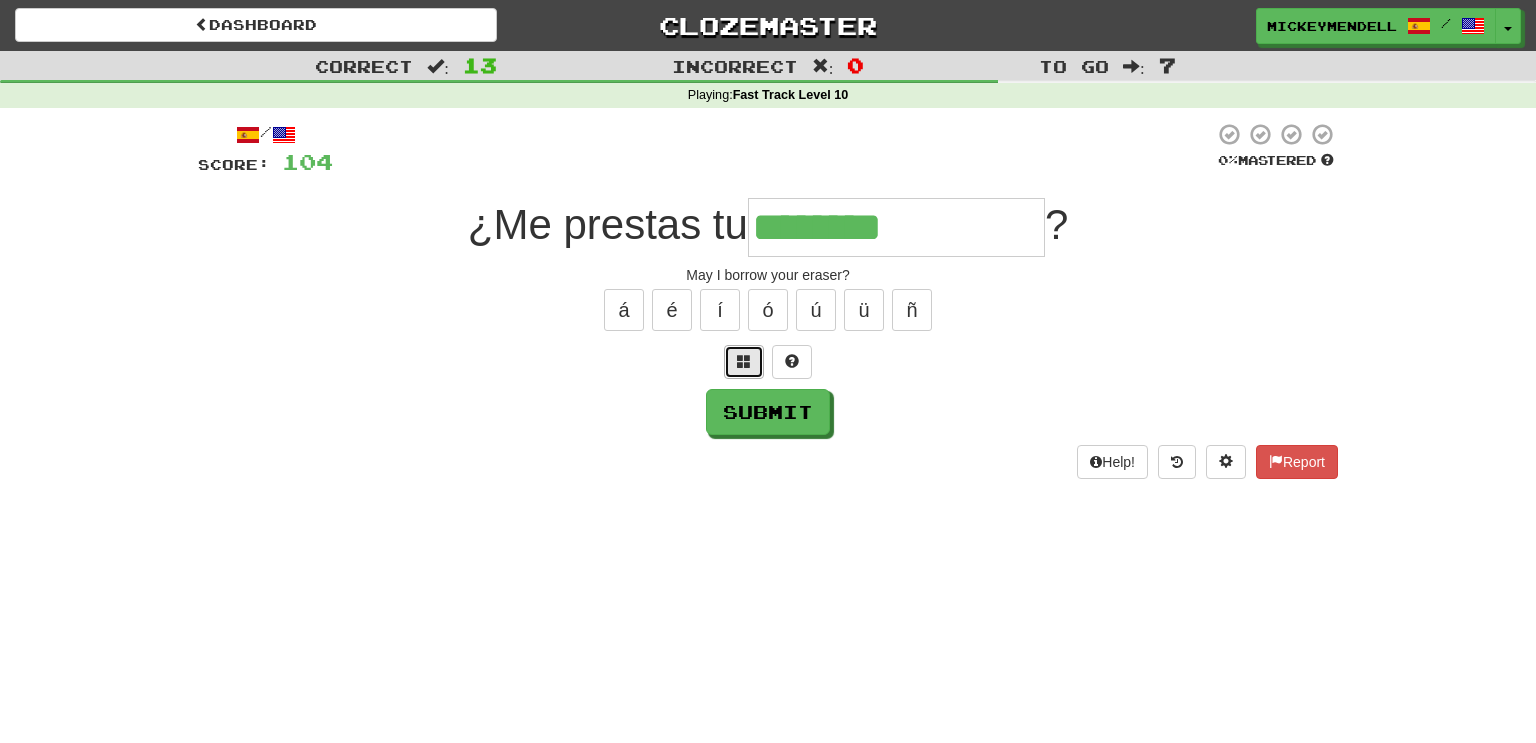 click at bounding box center [744, 361] 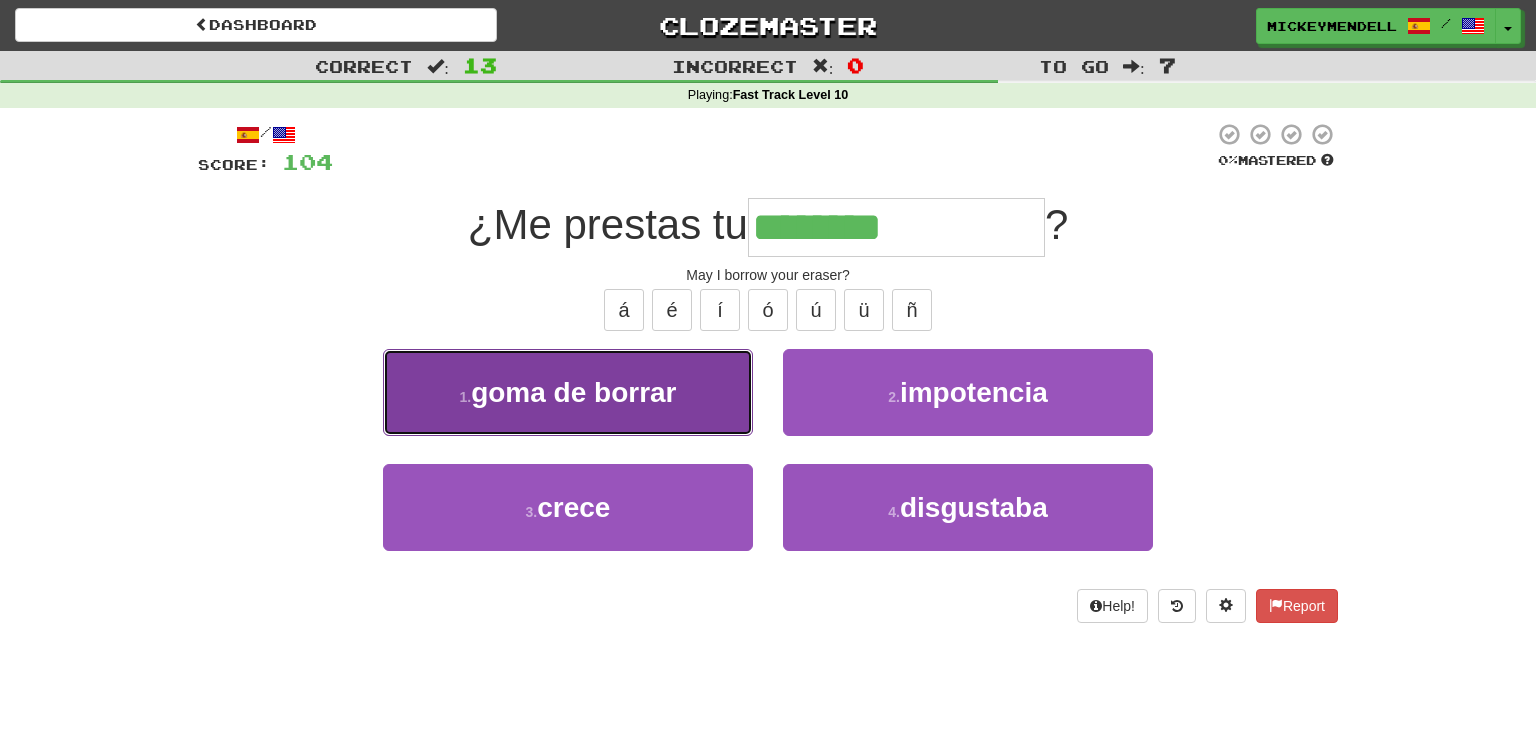 click on "1 .  goma de borrar" at bounding box center (568, 392) 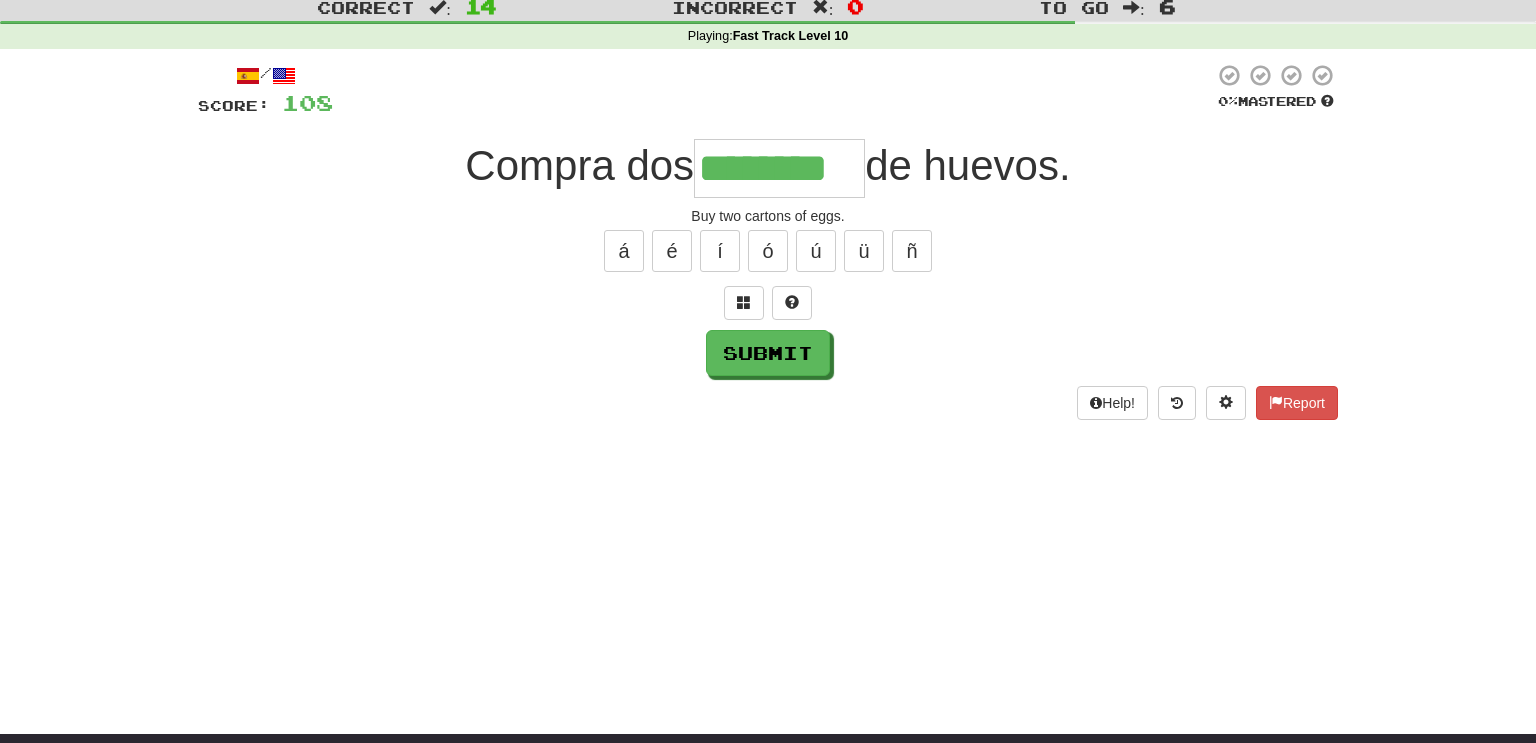 scroll, scrollTop: 61, scrollLeft: 0, axis: vertical 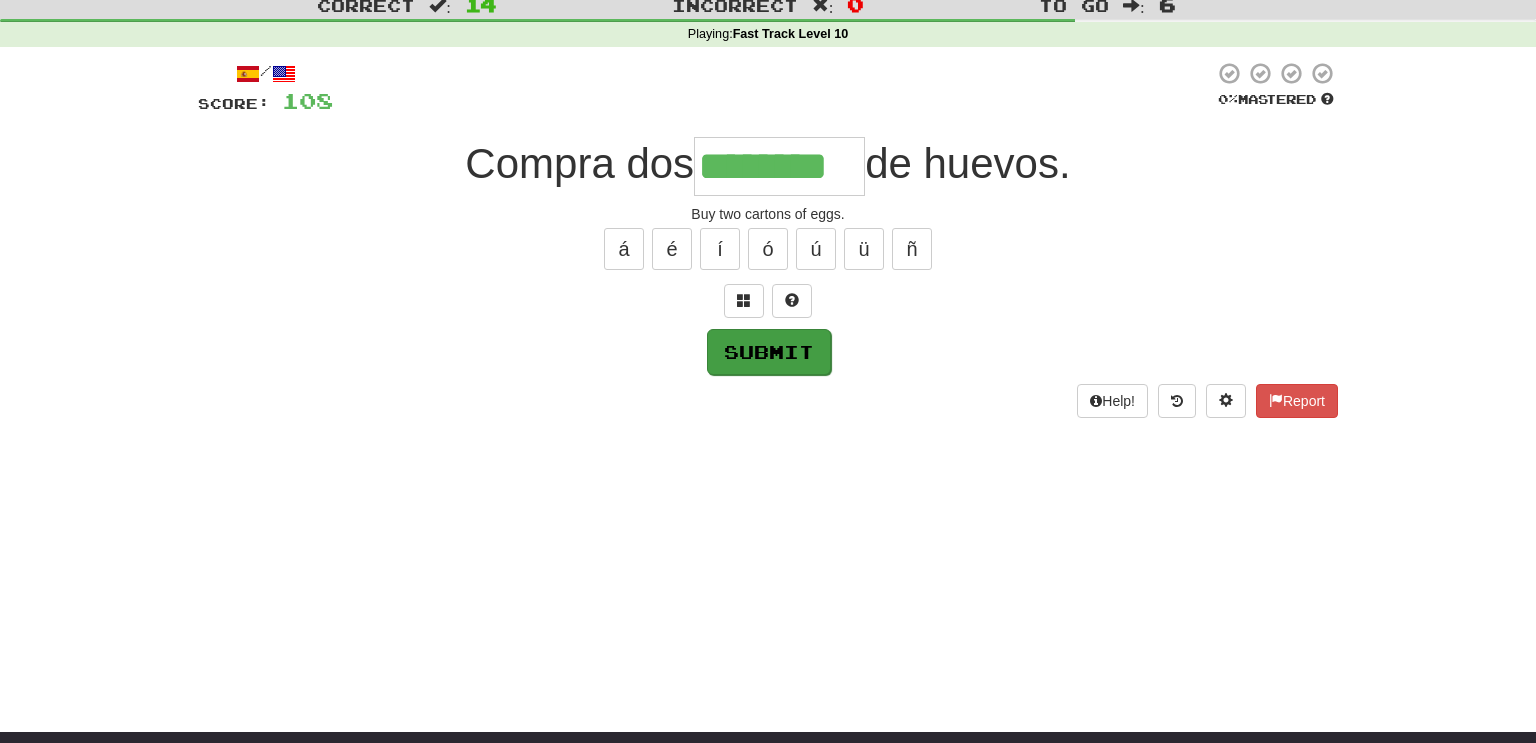 type on "********" 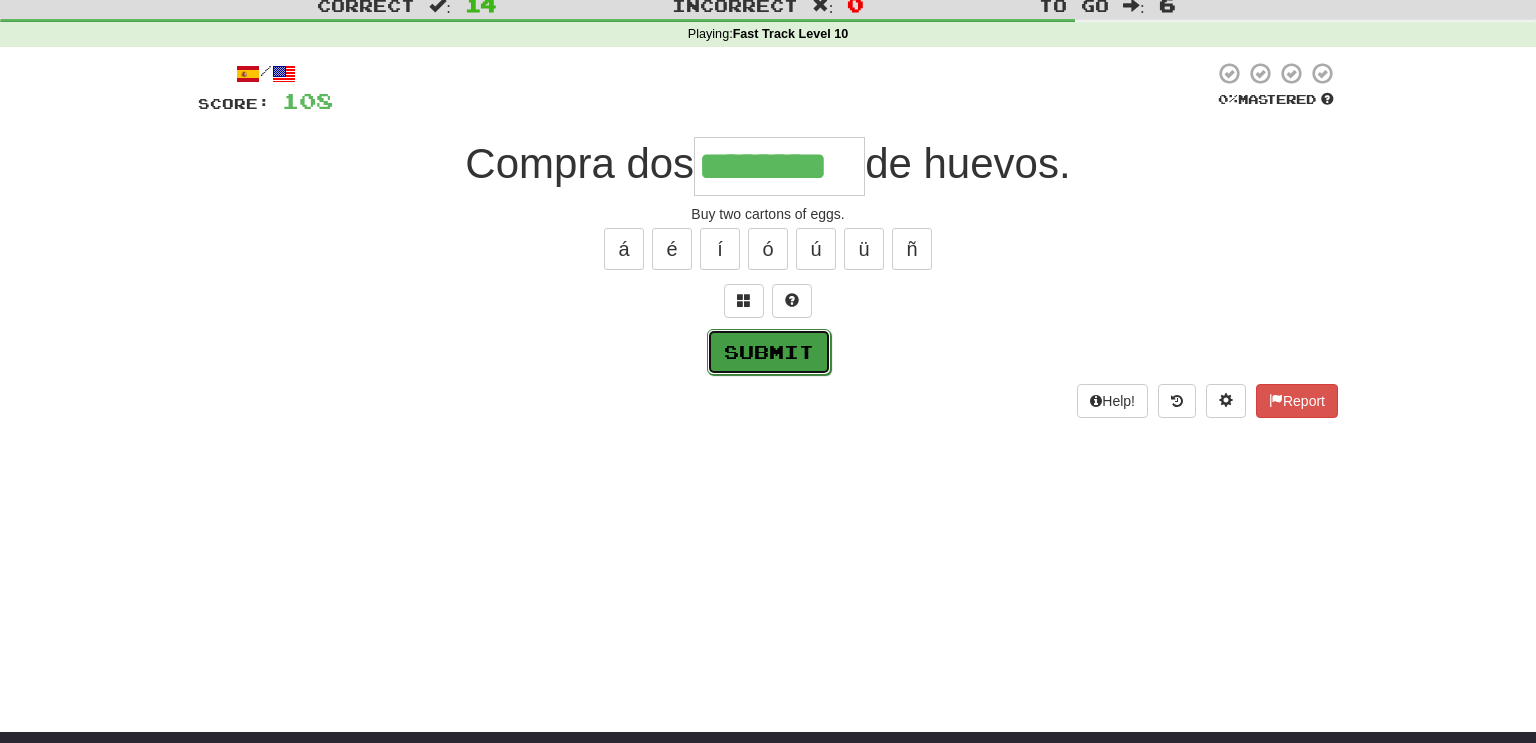 click on "Submit" at bounding box center [769, 352] 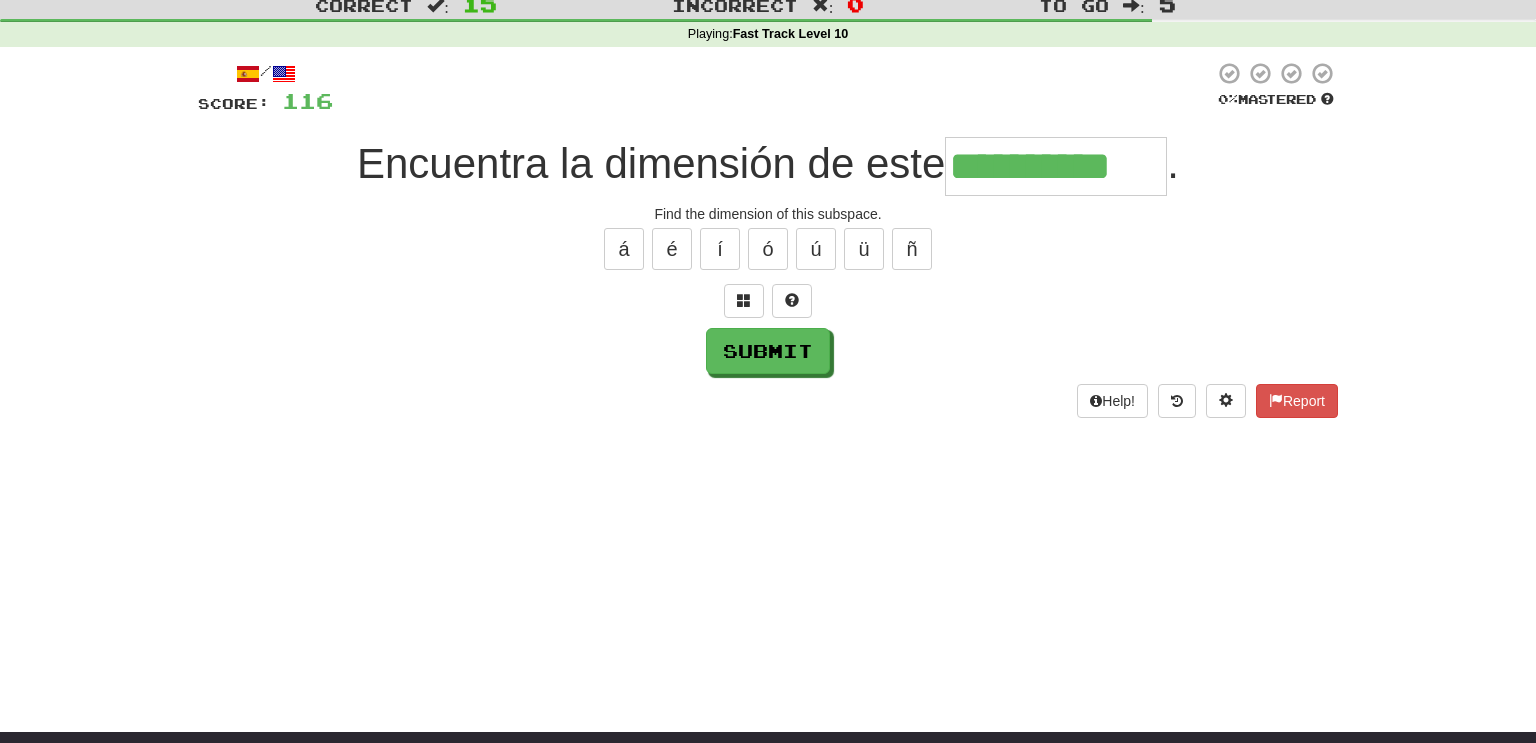 type on "**********" 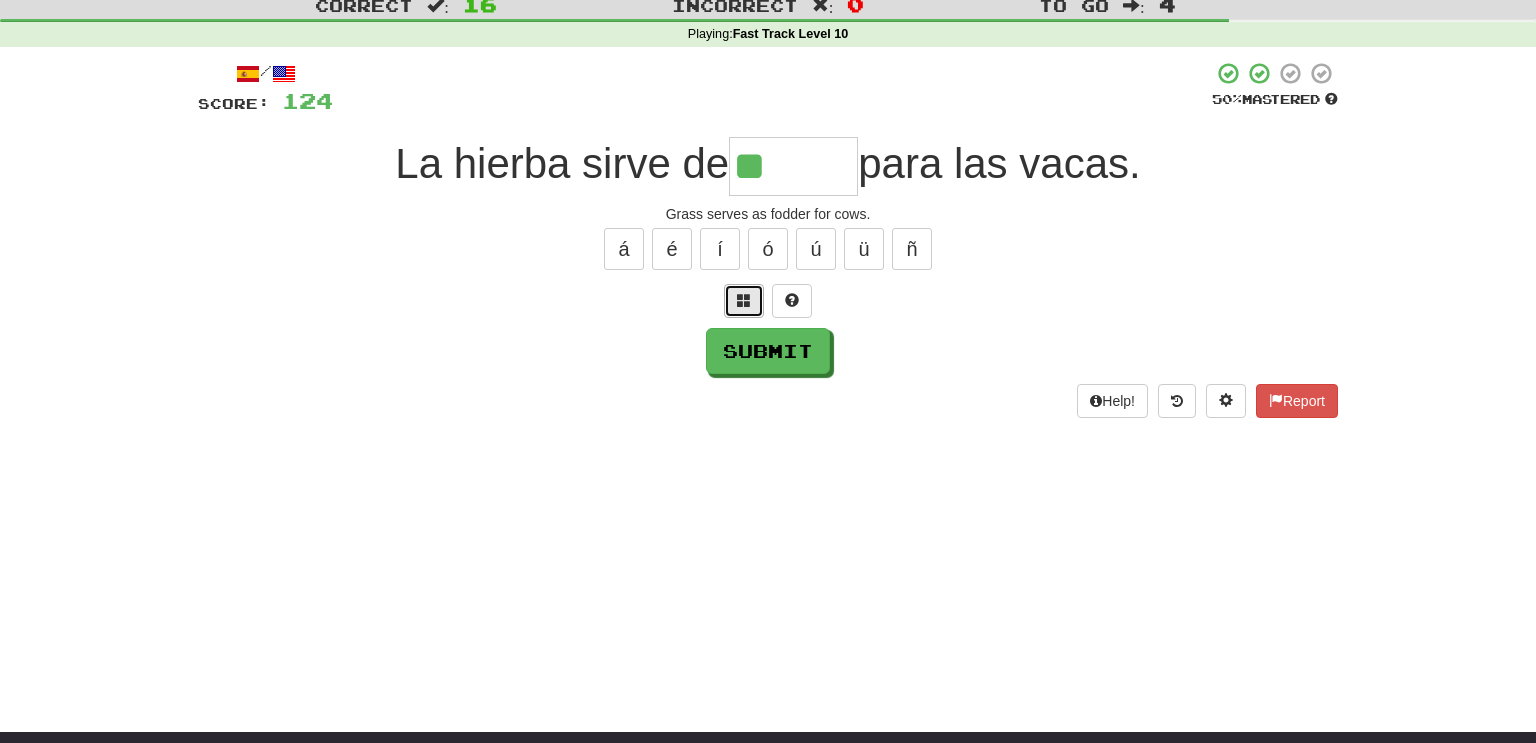 click at bounding box center (744, 300) 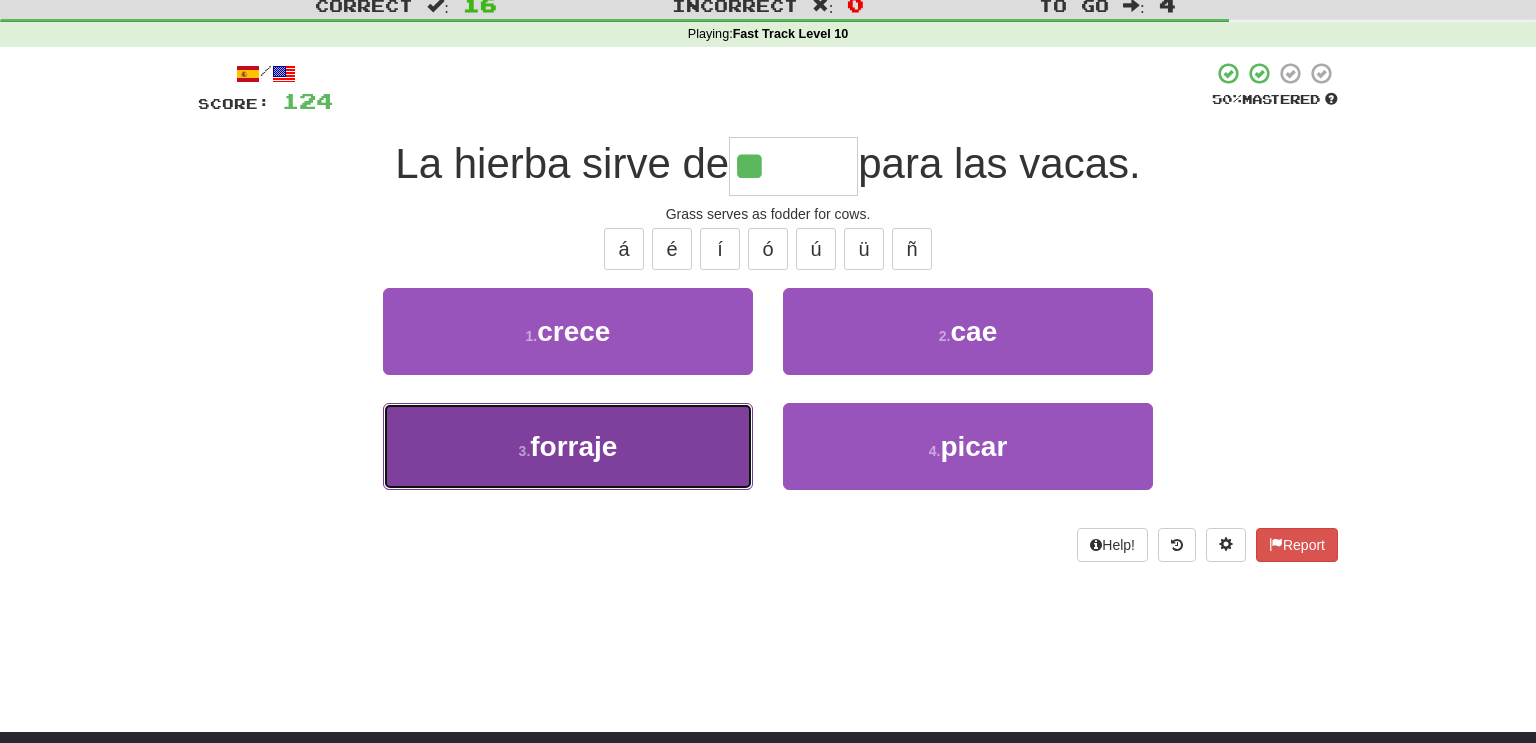 click on "3 .  forraje" at bounding box center [568, 446] 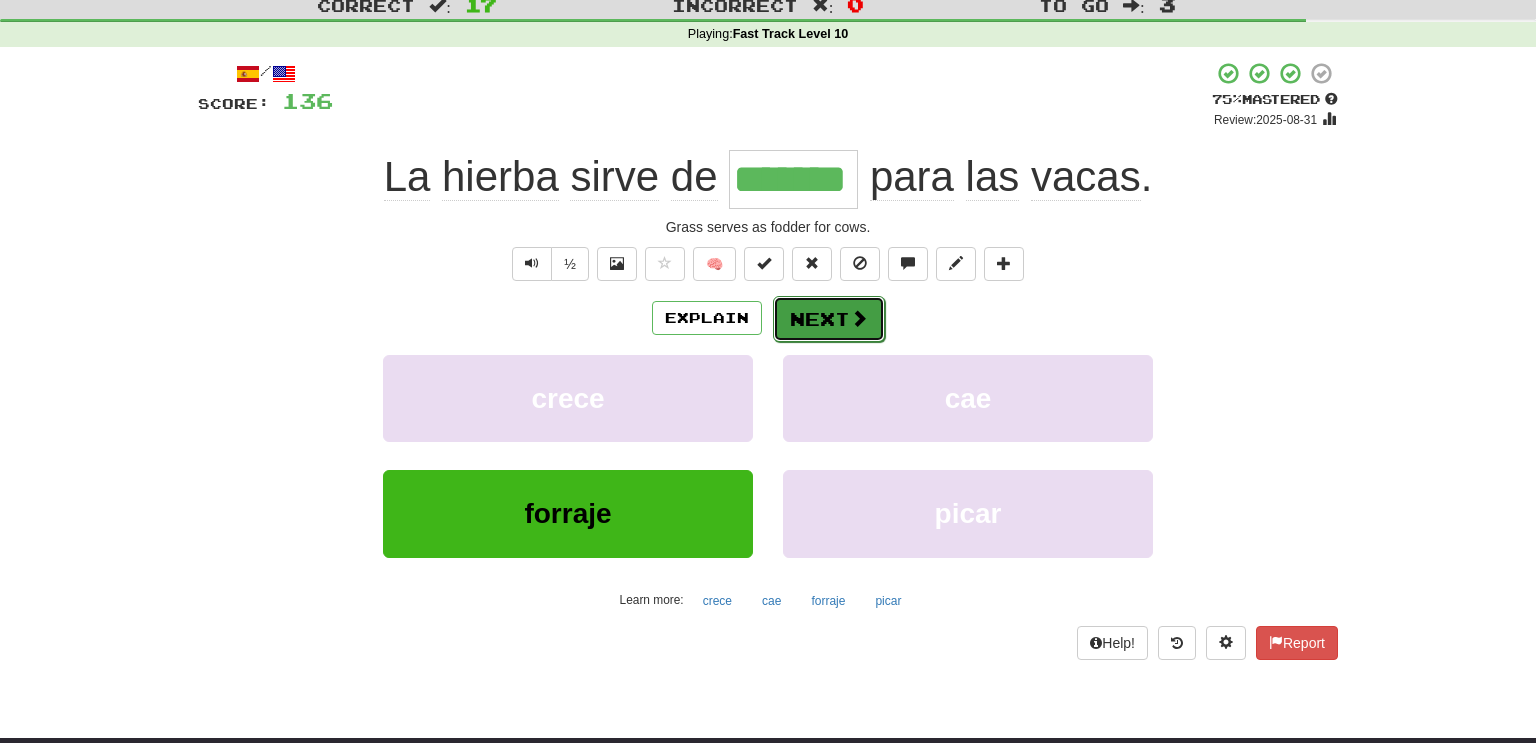click at bounding box center (859, 318) 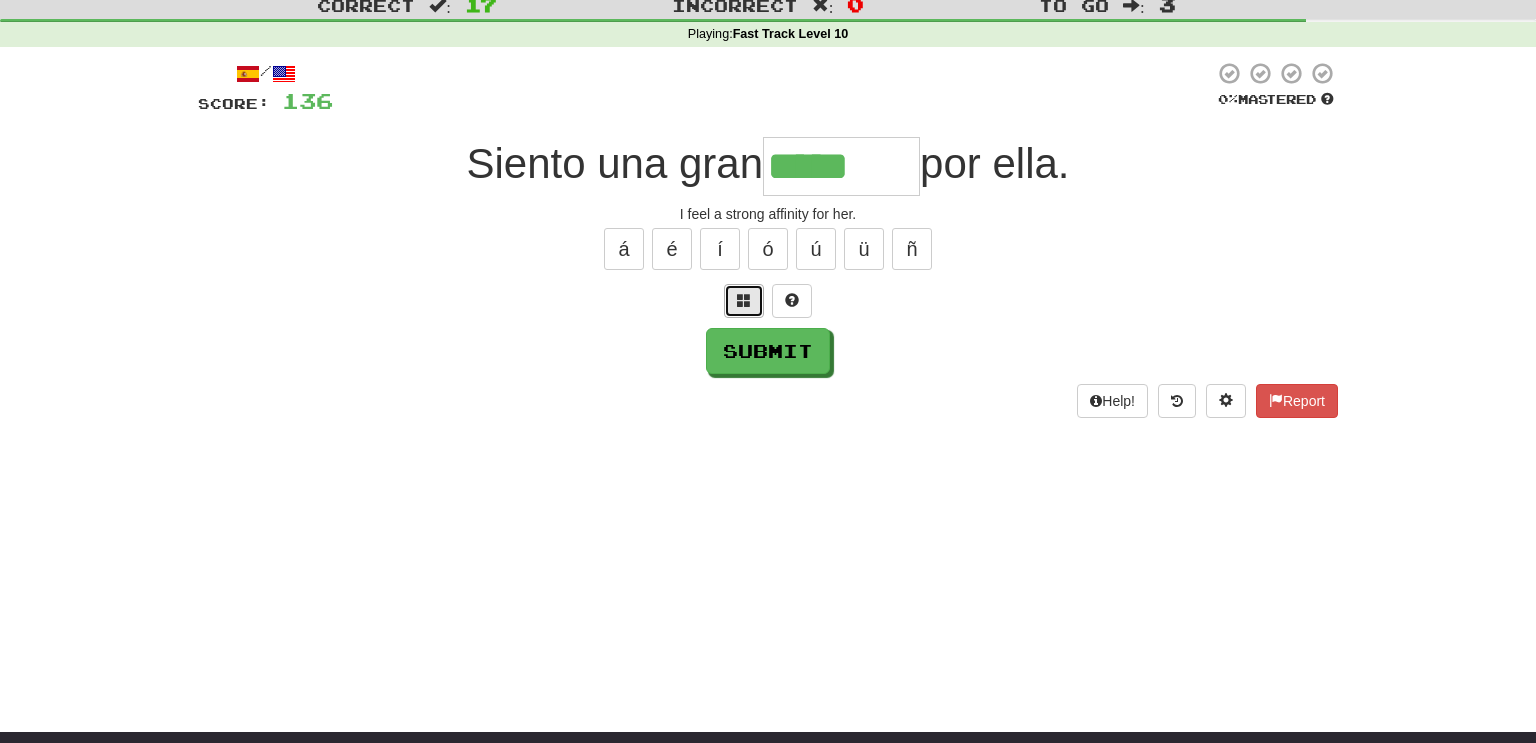 click at bounding box center (744, 301) 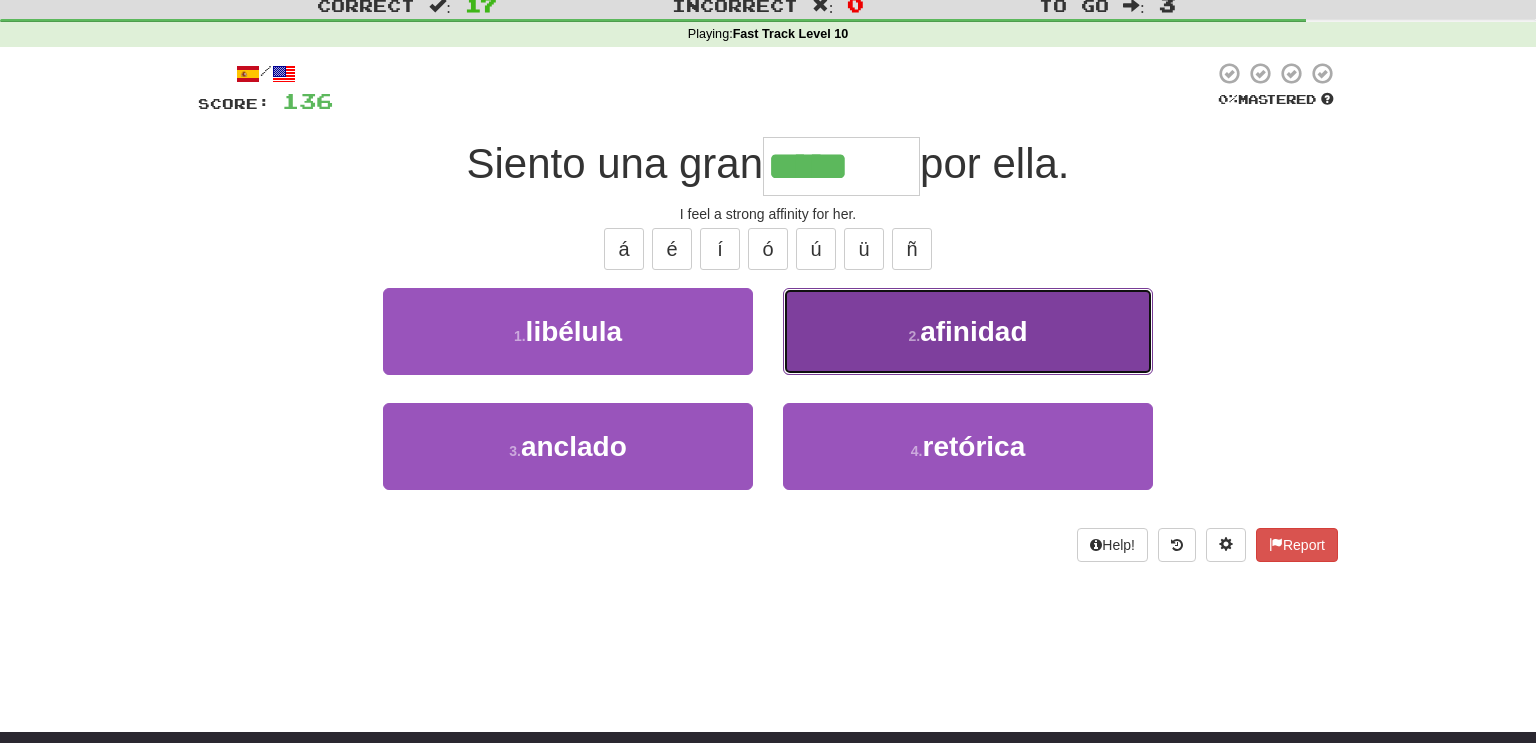 click on "2 .  afinidad" at bounding box center [968, 331] 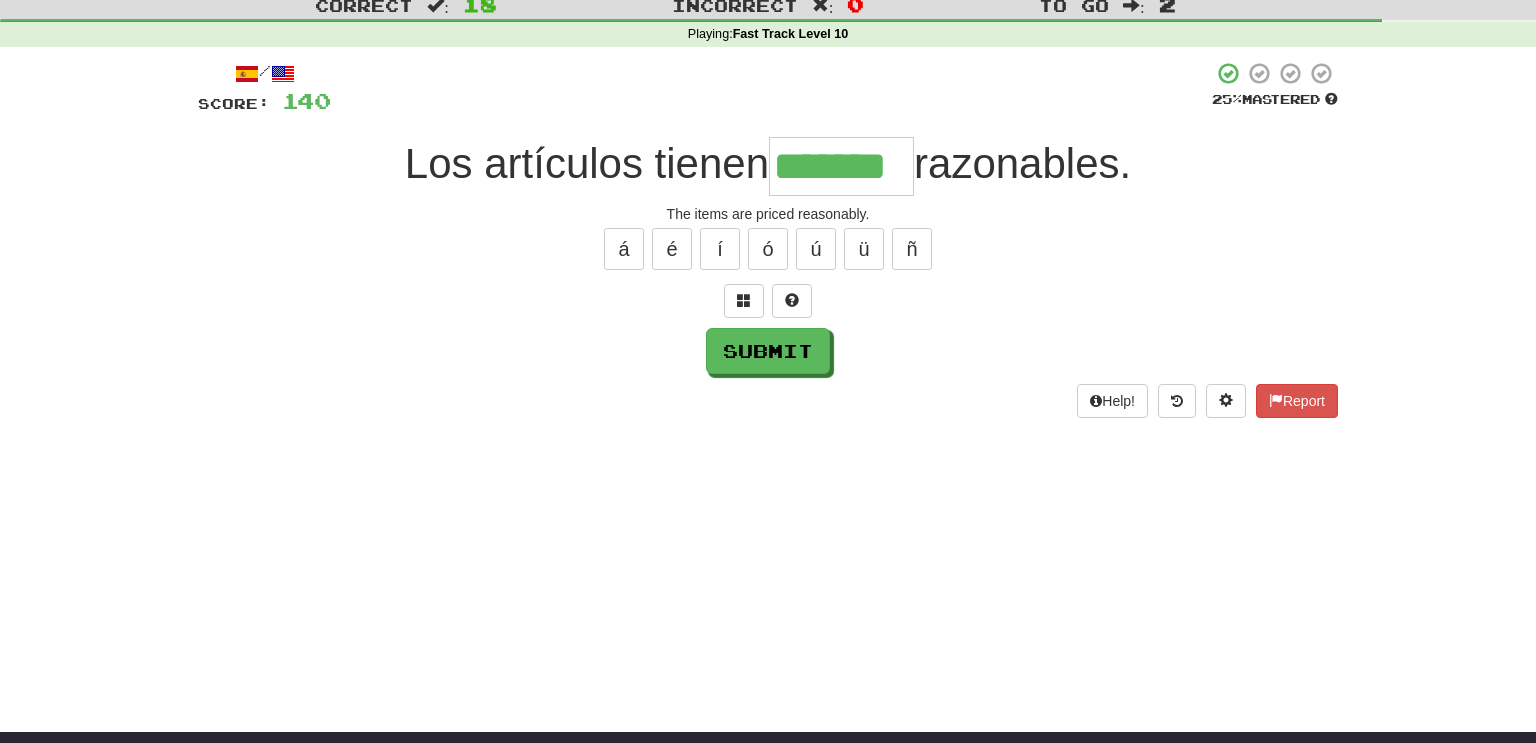 type on "*******" 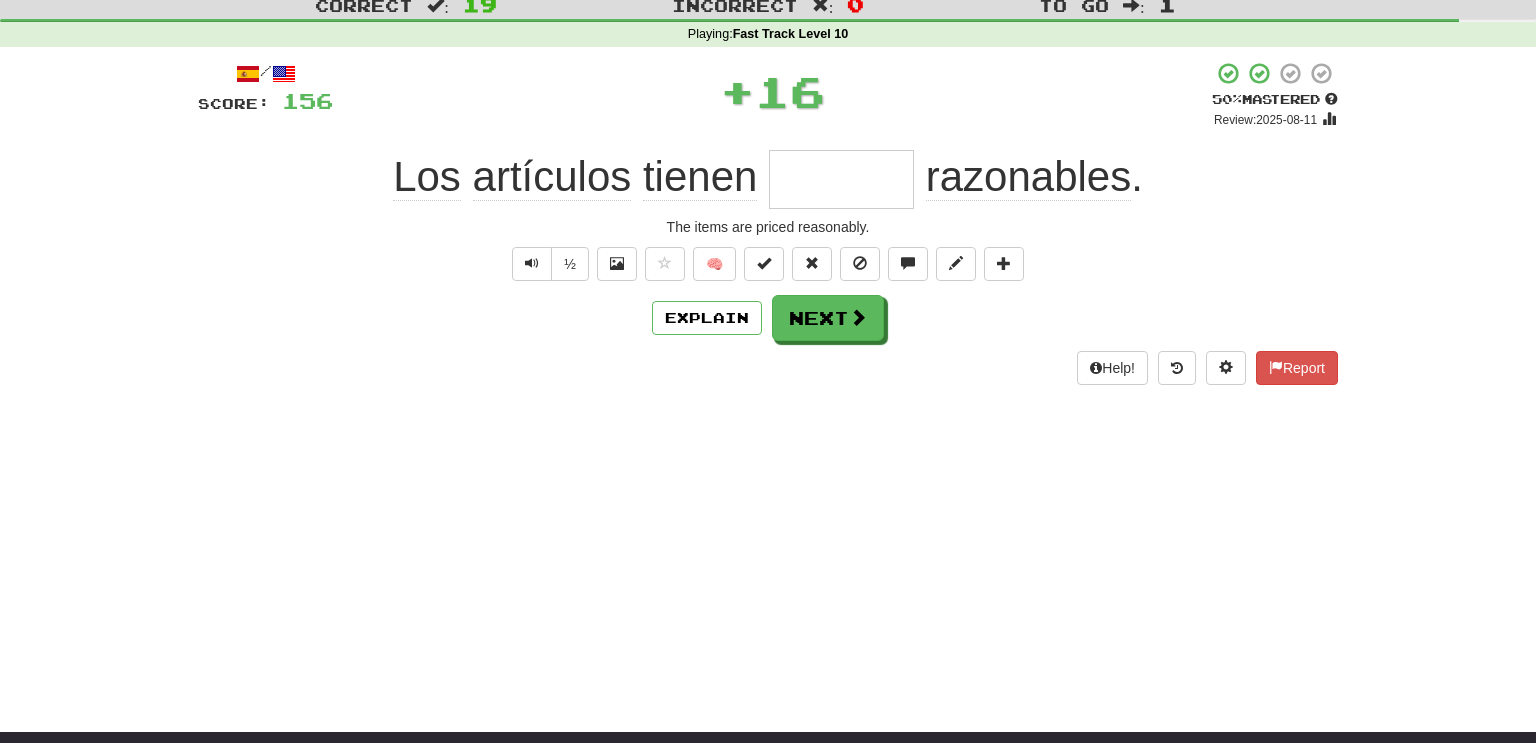 type on "**********" 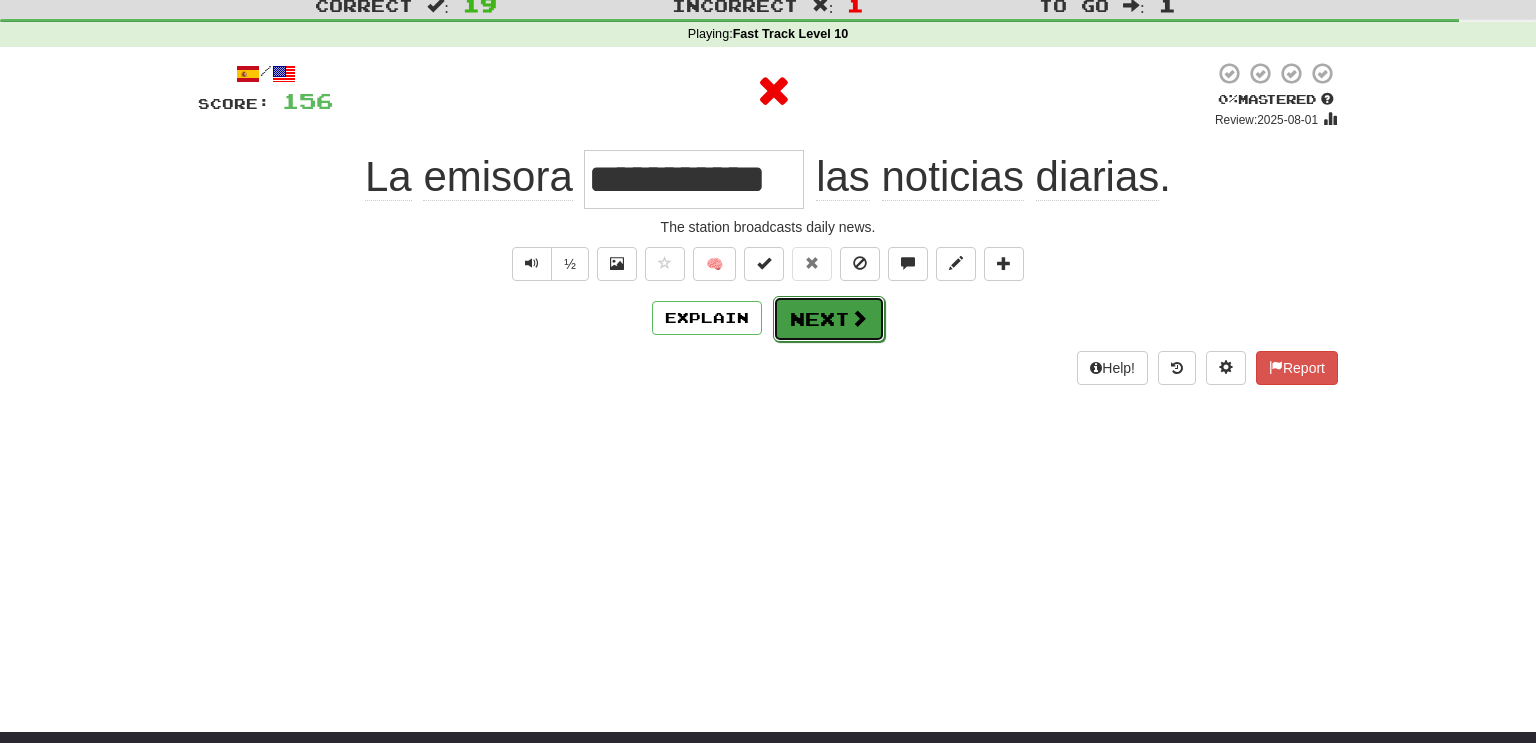 click on "Next" at bounding box center (829, 319) 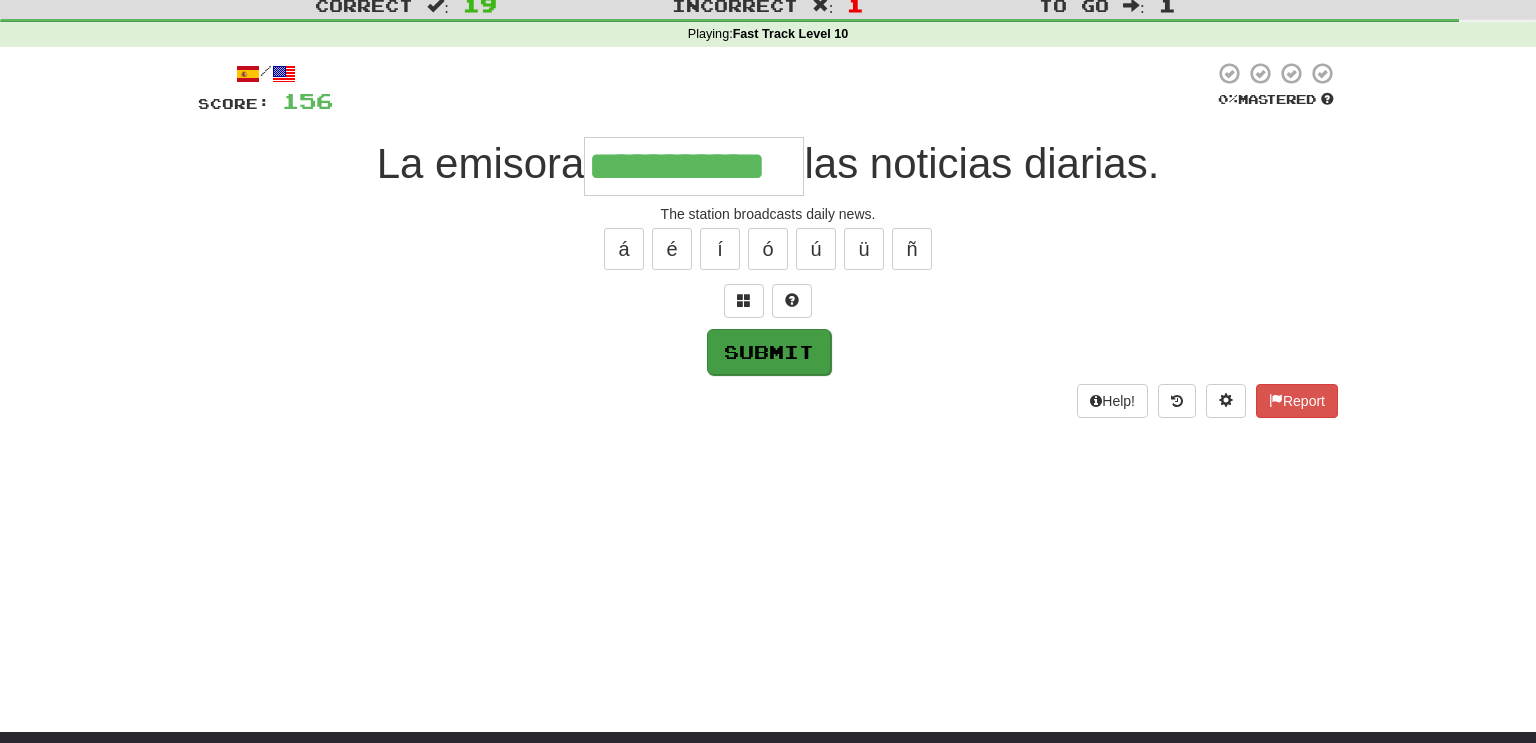 type on "**********" 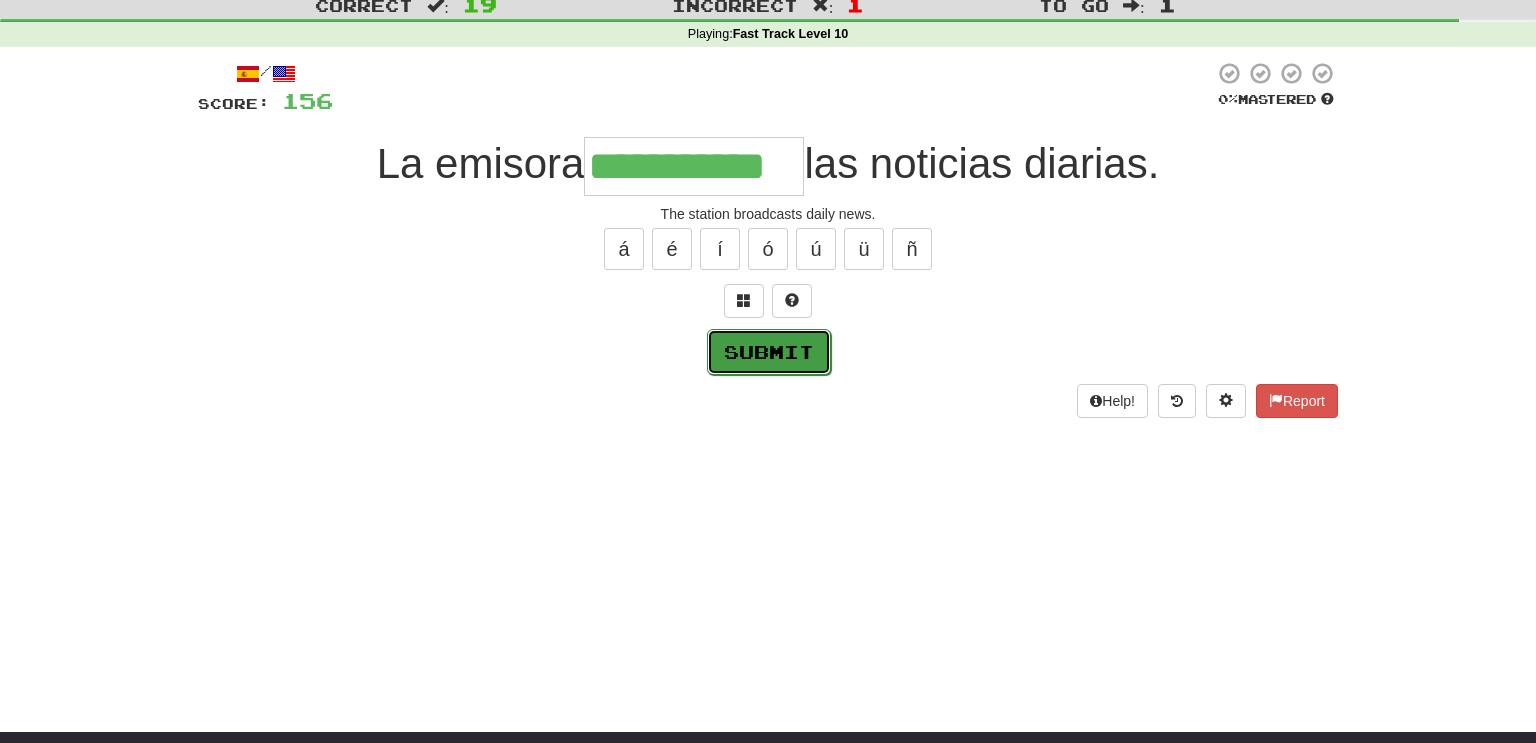 click on "Submit" at bounding box center (769, 352) 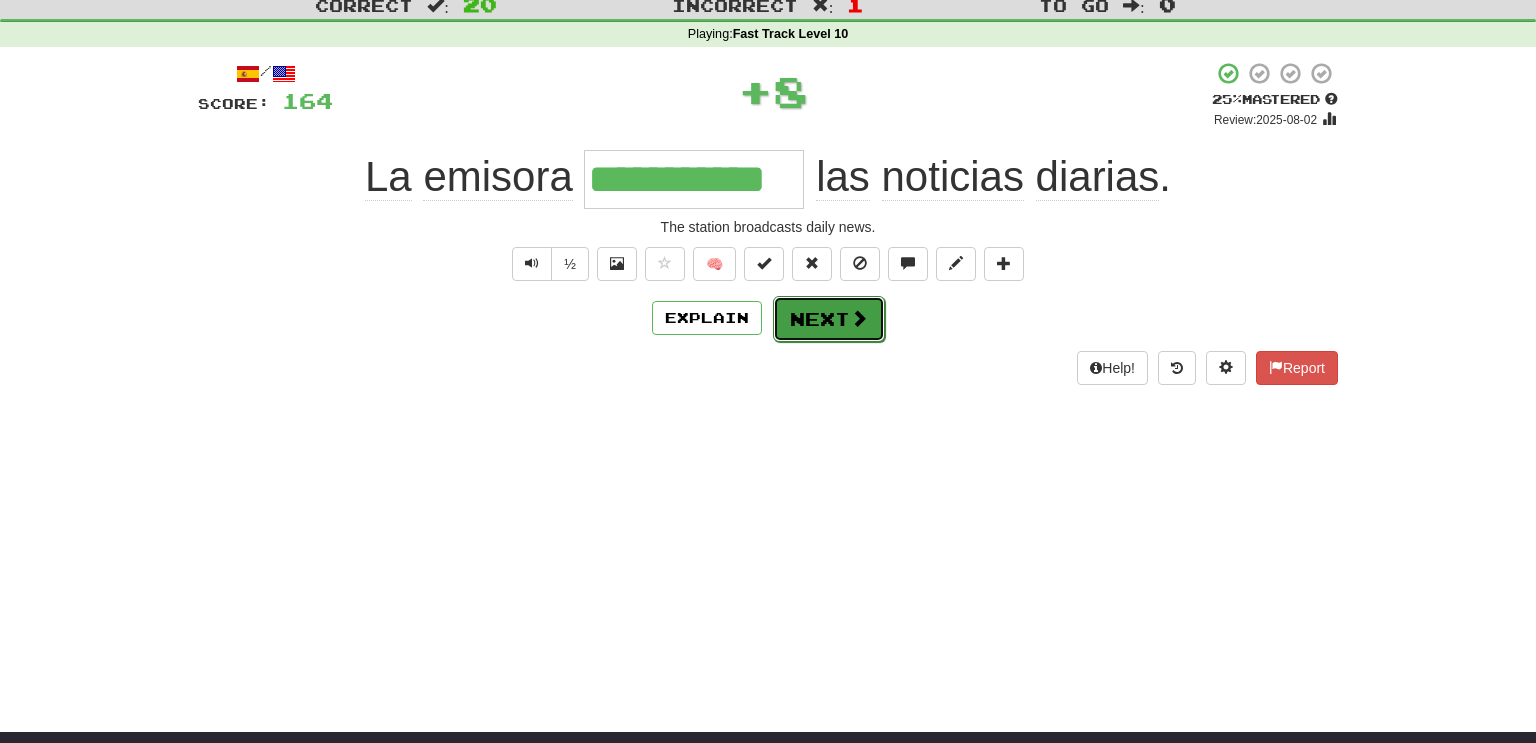 click on "Next" at bounding box center (829, 319) 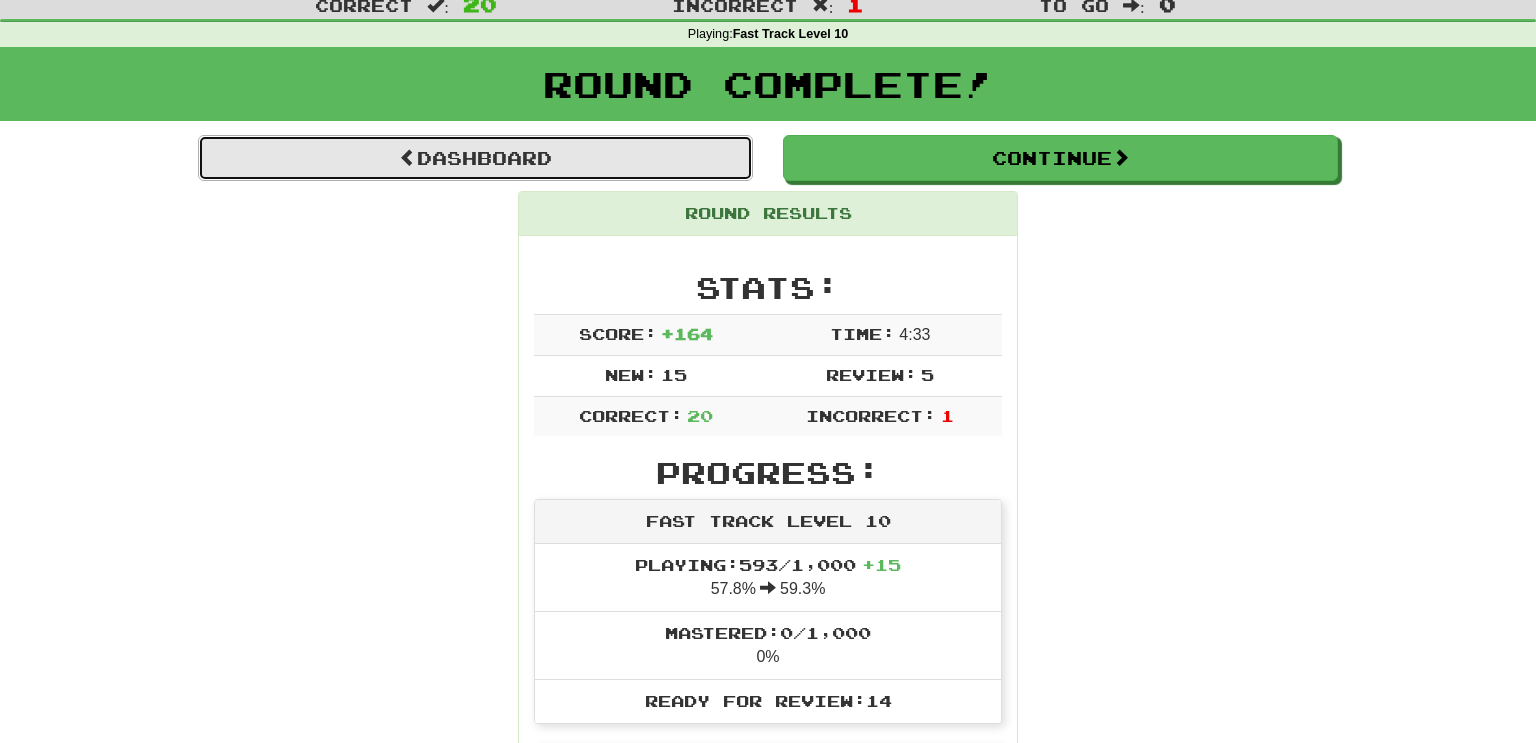 click on "Dashboard" at bounding box center [475, 158] 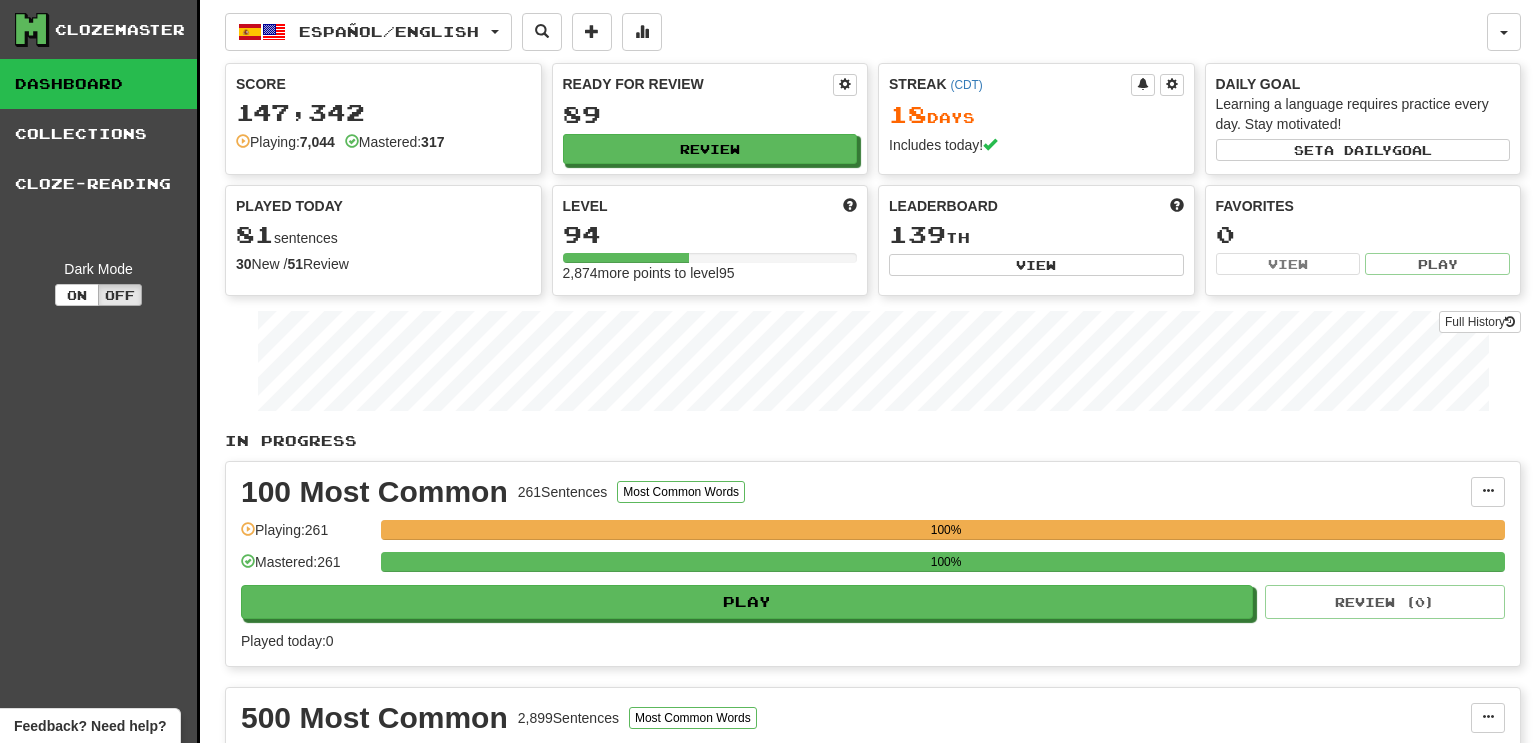 scroll, scrollTop: 0, scrollLeft: 0, axis: both 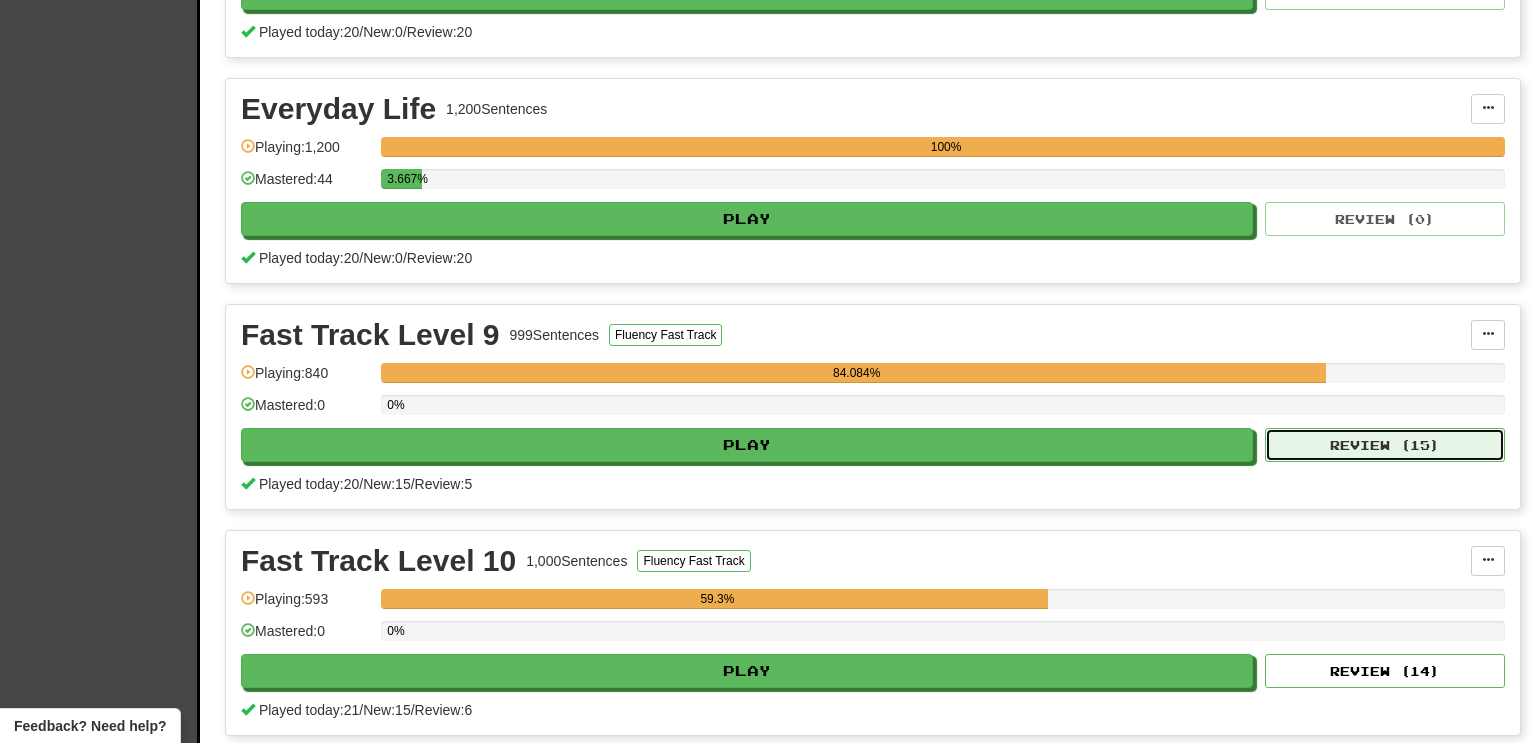 click on "Review ( 15 )" at bounding box center [1385, 445] 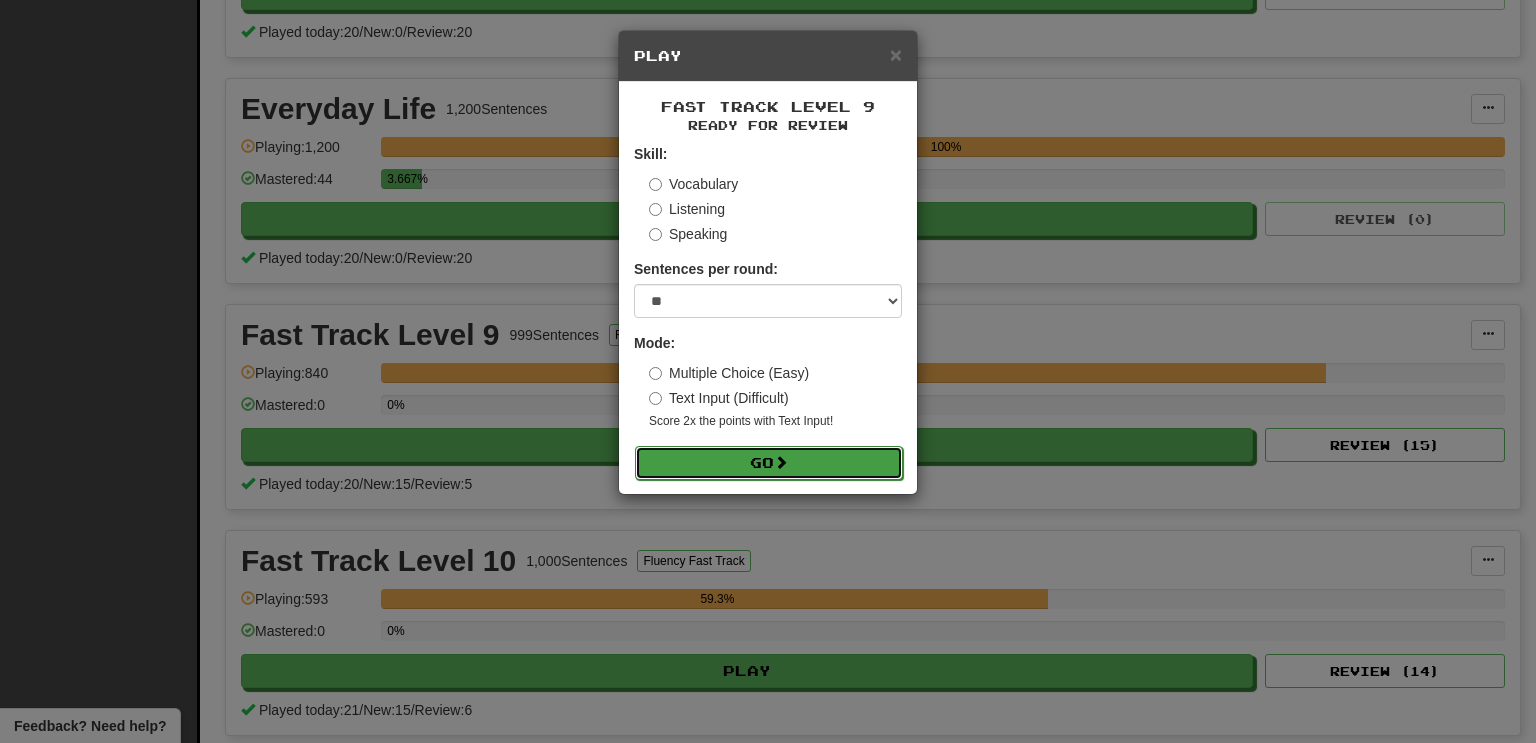 click on "Go" at bounding box center (769, 463) 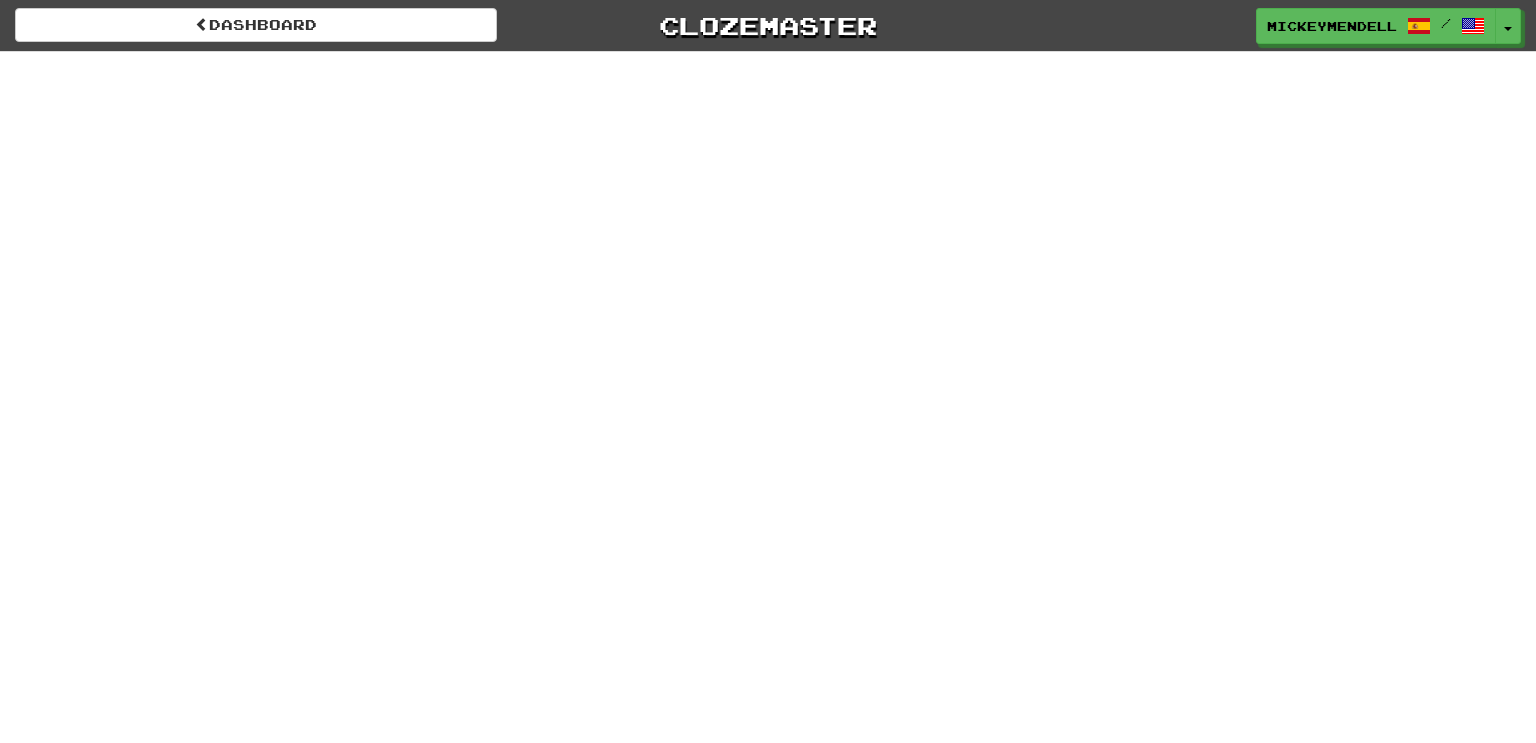 scroll, scrollTop: 0, scrollLeft: 0, axis: both 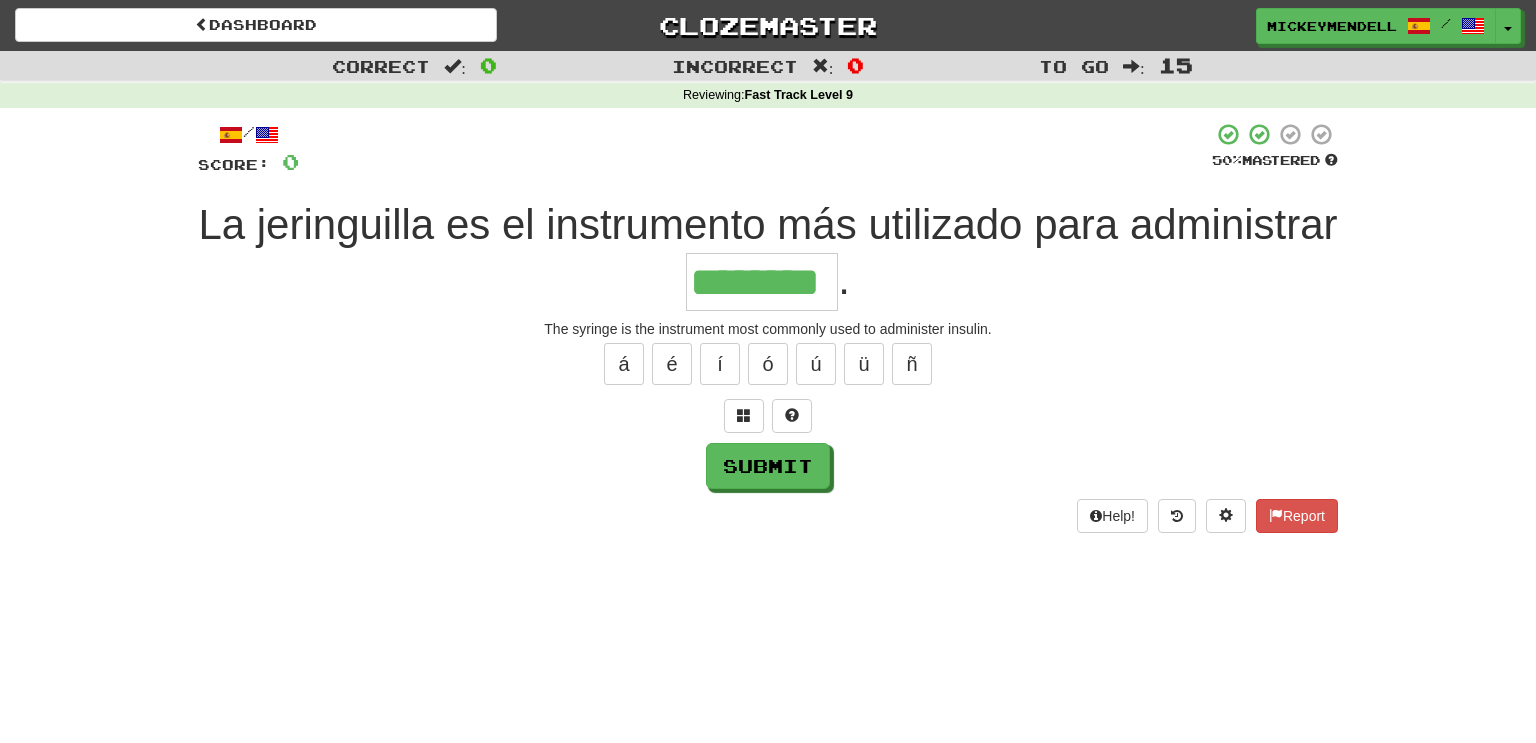 type on "********" 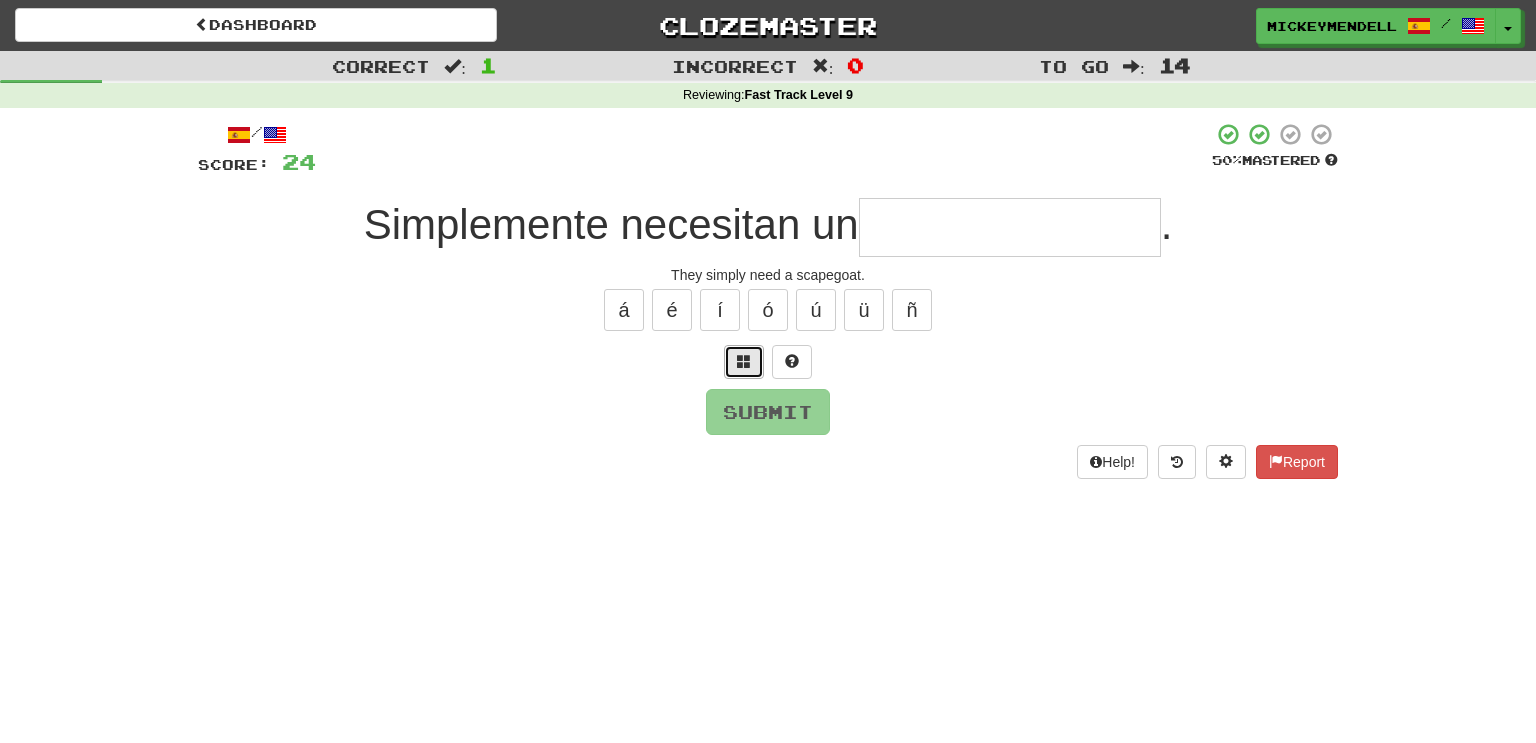 click at bounding box center (744, 362) 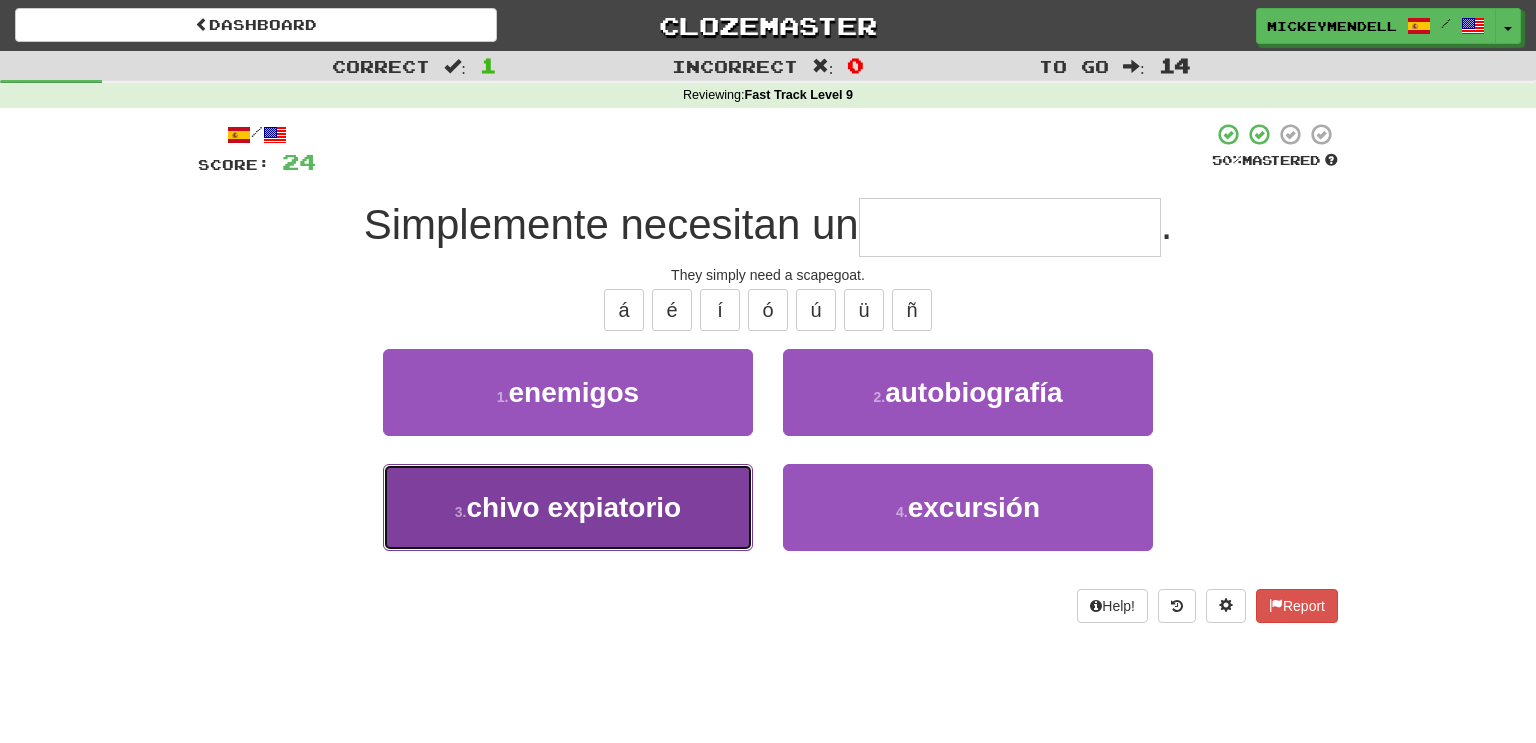 click on "3 .  chivo expiatorio" at bounding box center [568, 507] 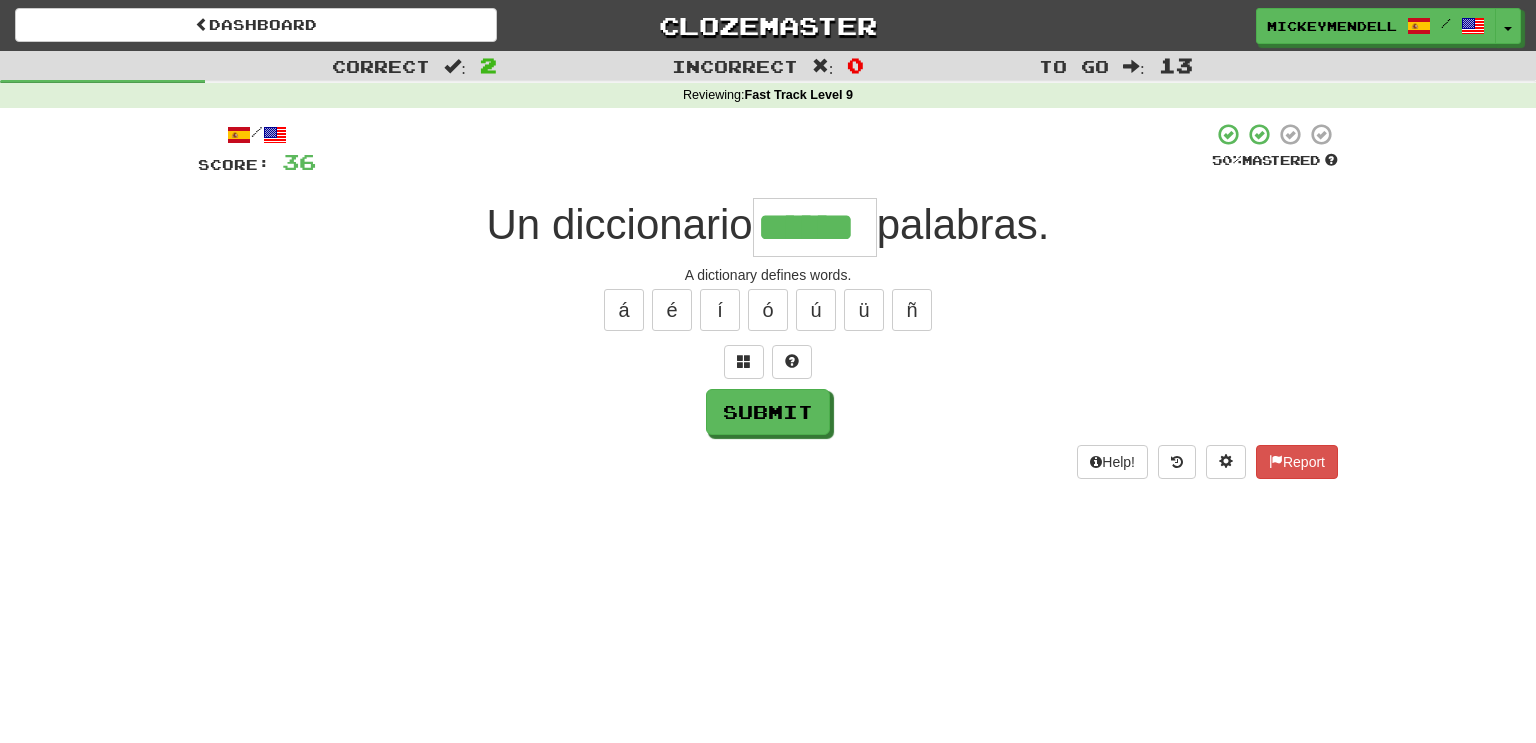 type on "******" 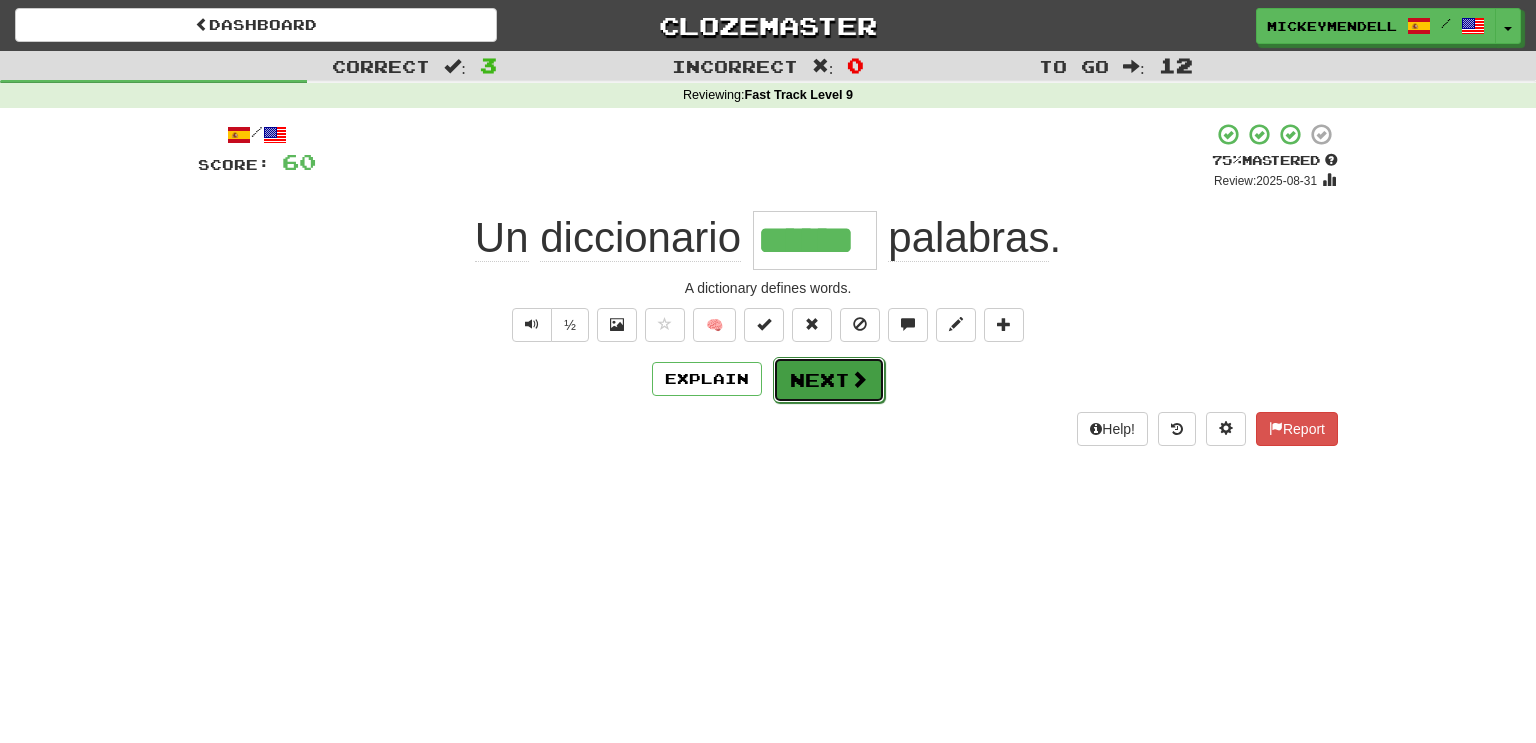 click on "Next" at bounding box center [829, 380] 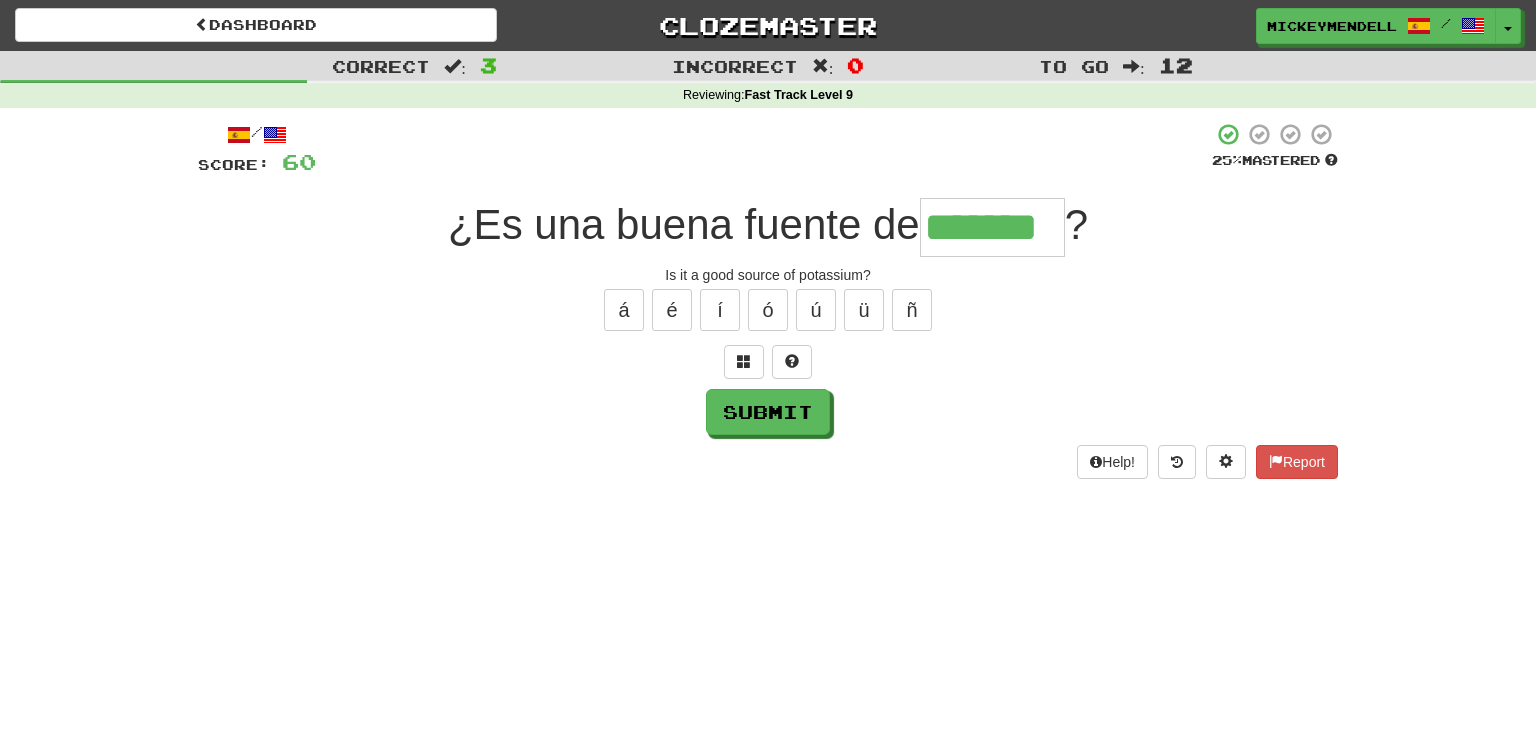 type on "*******" 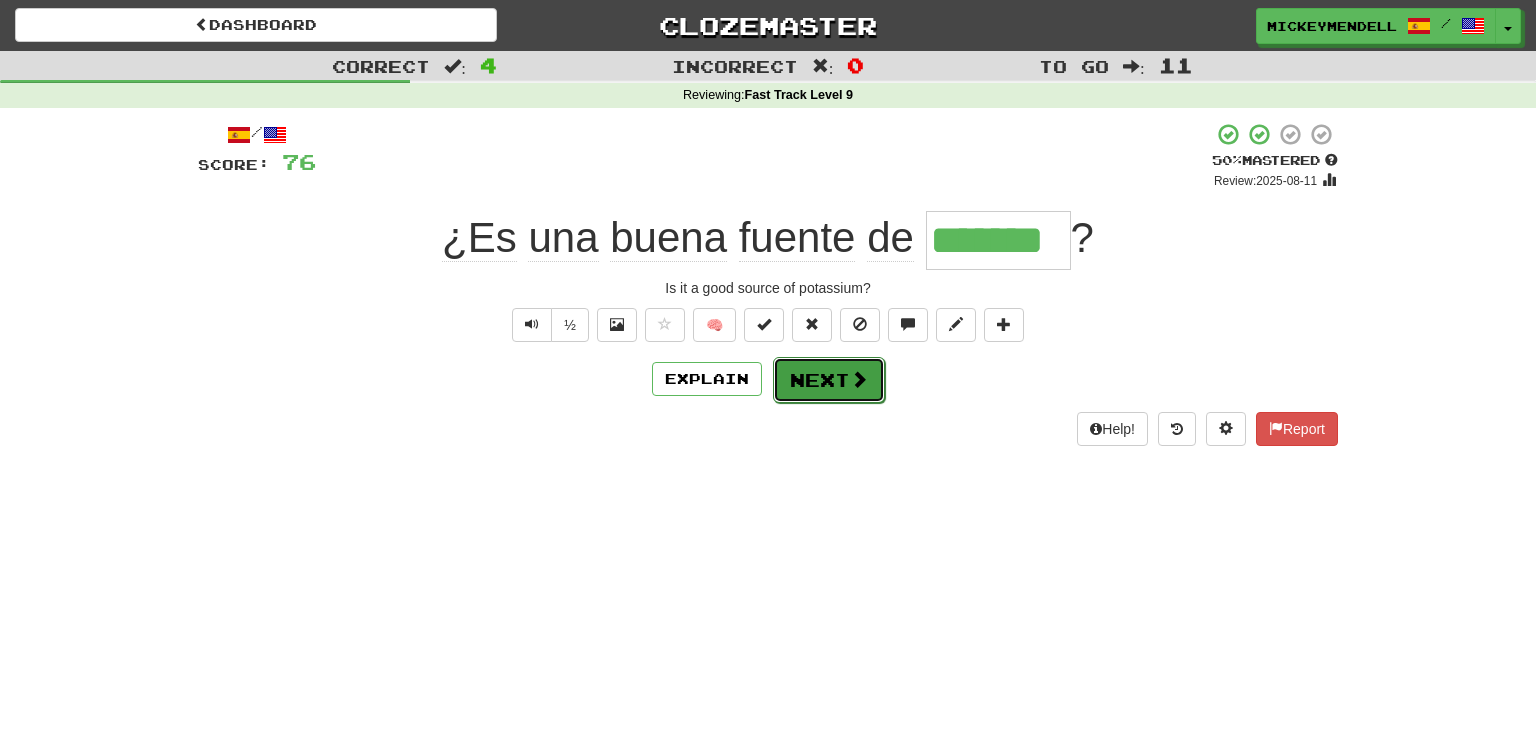 click on "Next" at bounding box center (829, 380) 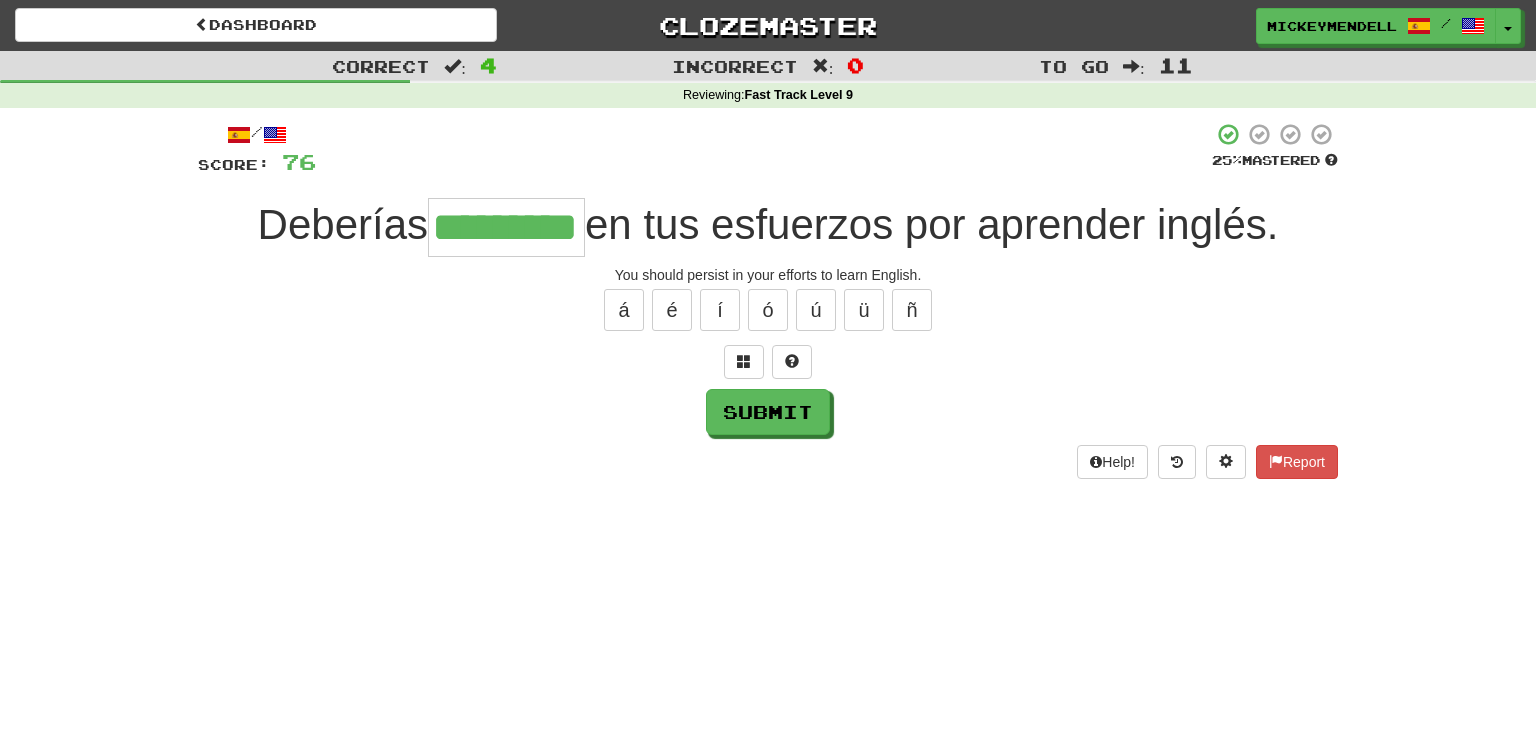 type on "*********" 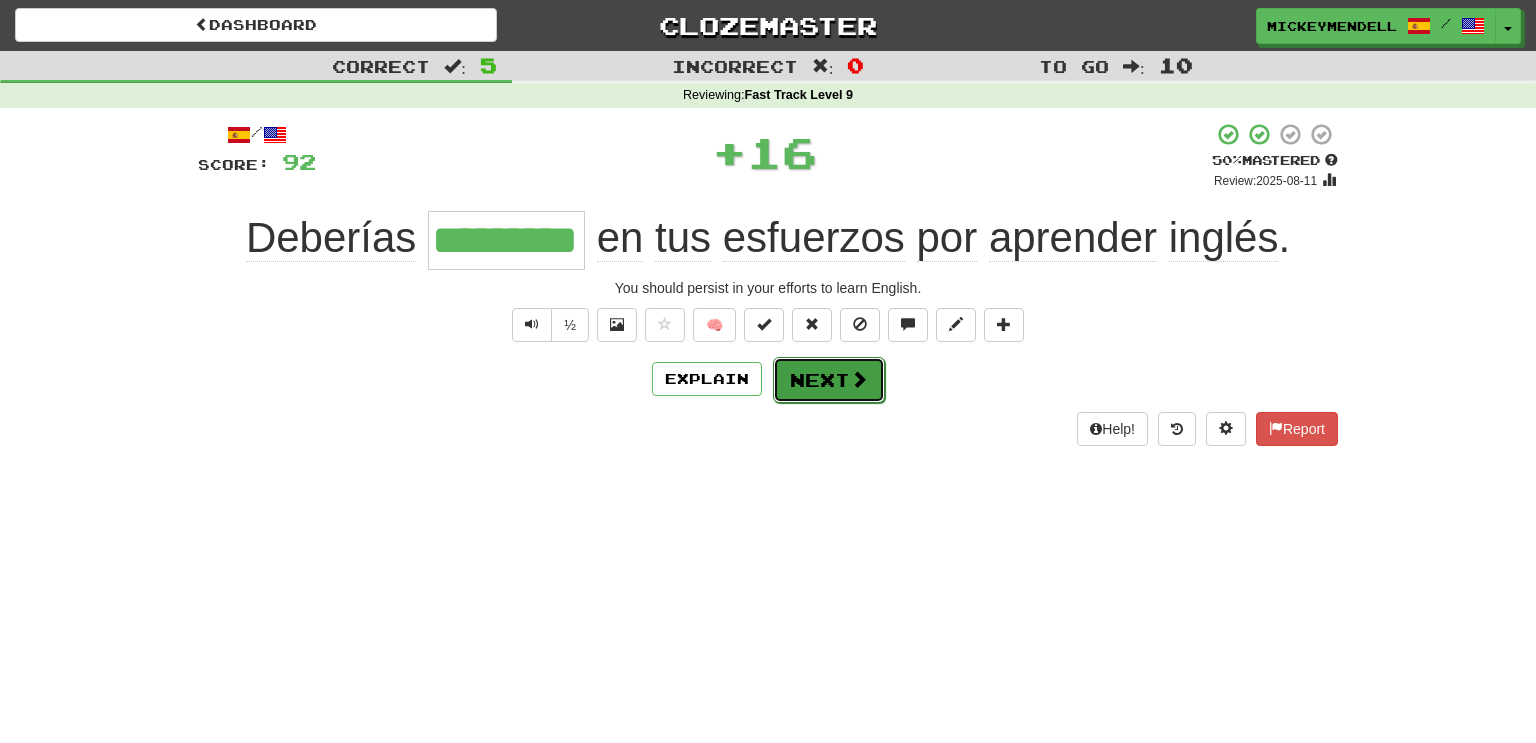 click on "Next" at bounding box center [829, 380] 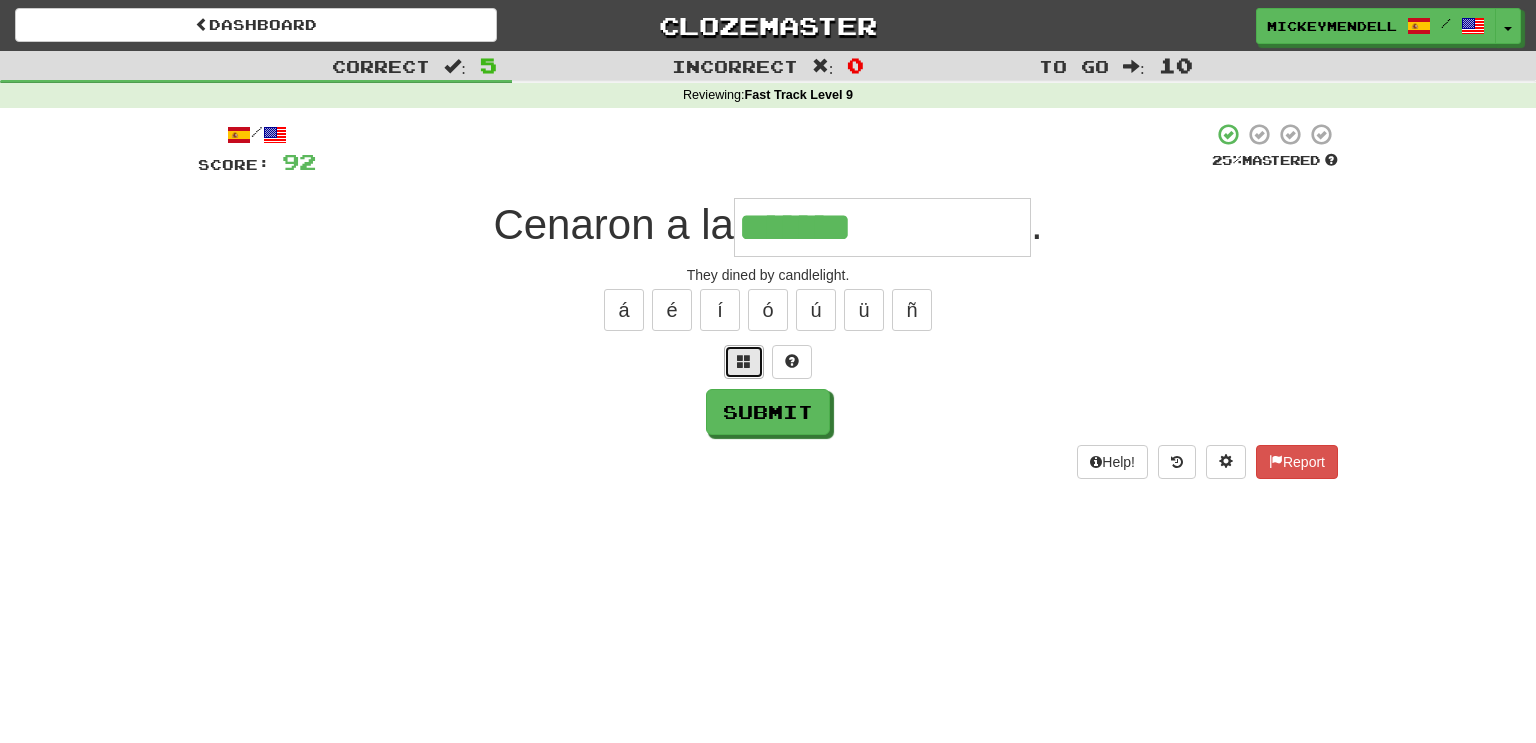 click at bounding box center [744, 361] 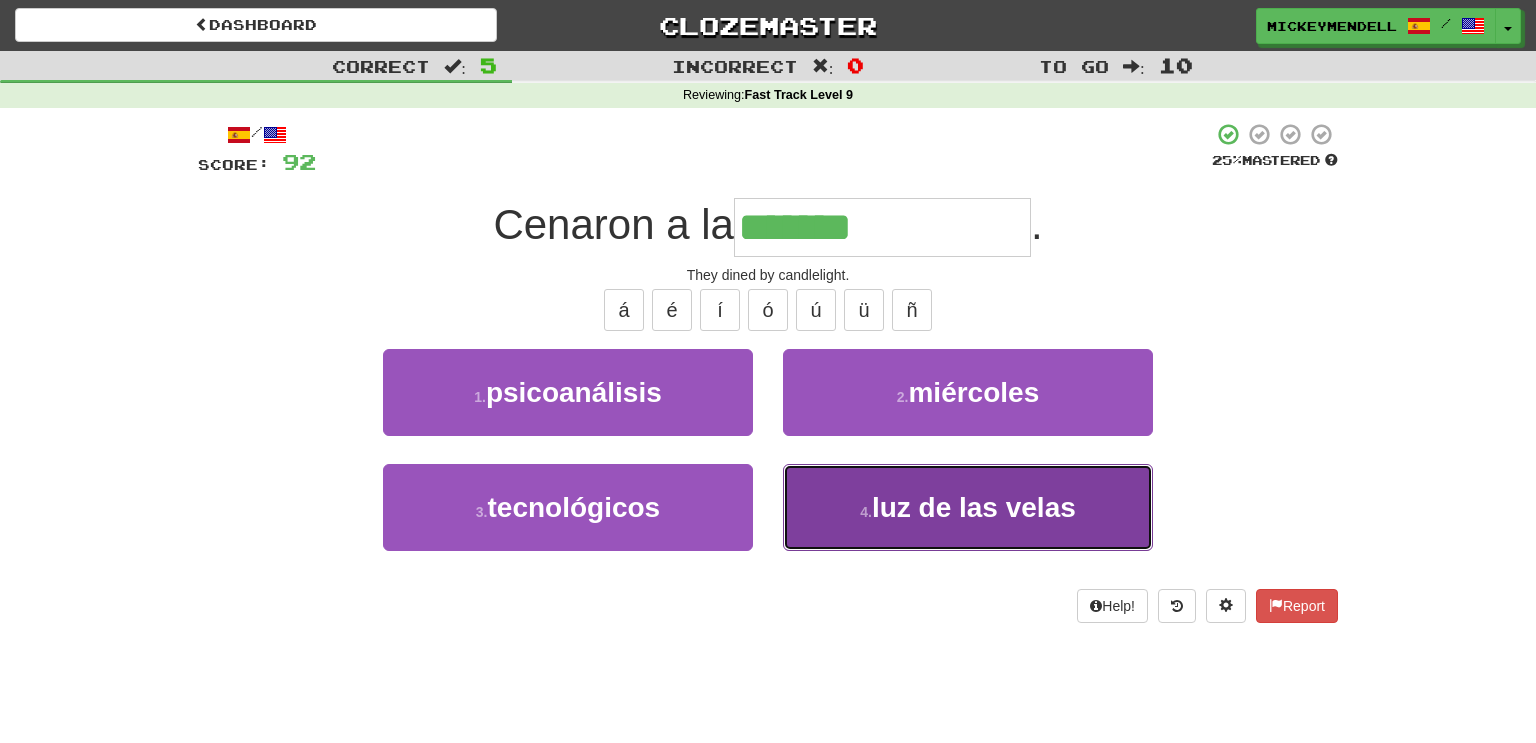 click on "4 .  luz de las velas" at bounding box center [968, 507] 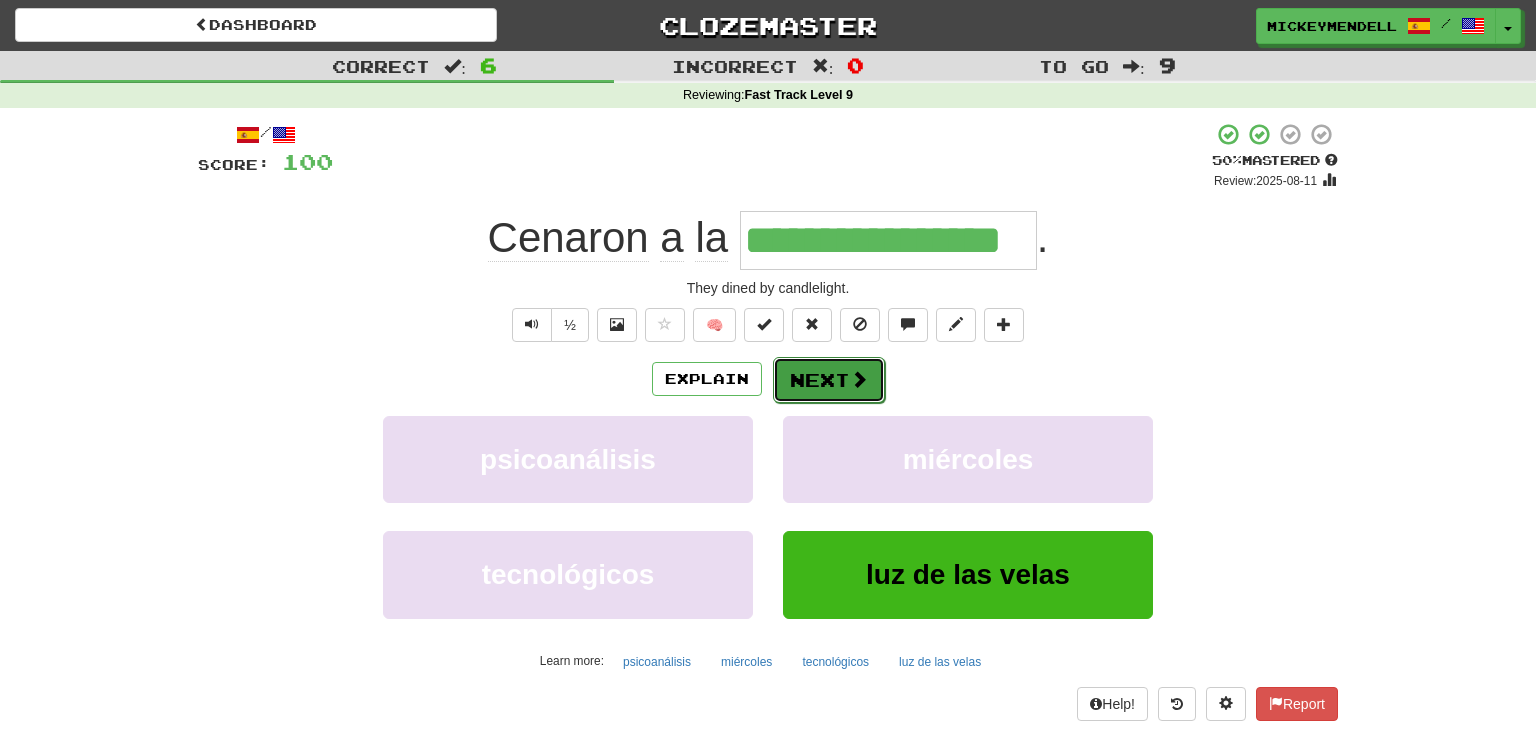 click on "Next" at bounding box center (829, 380) 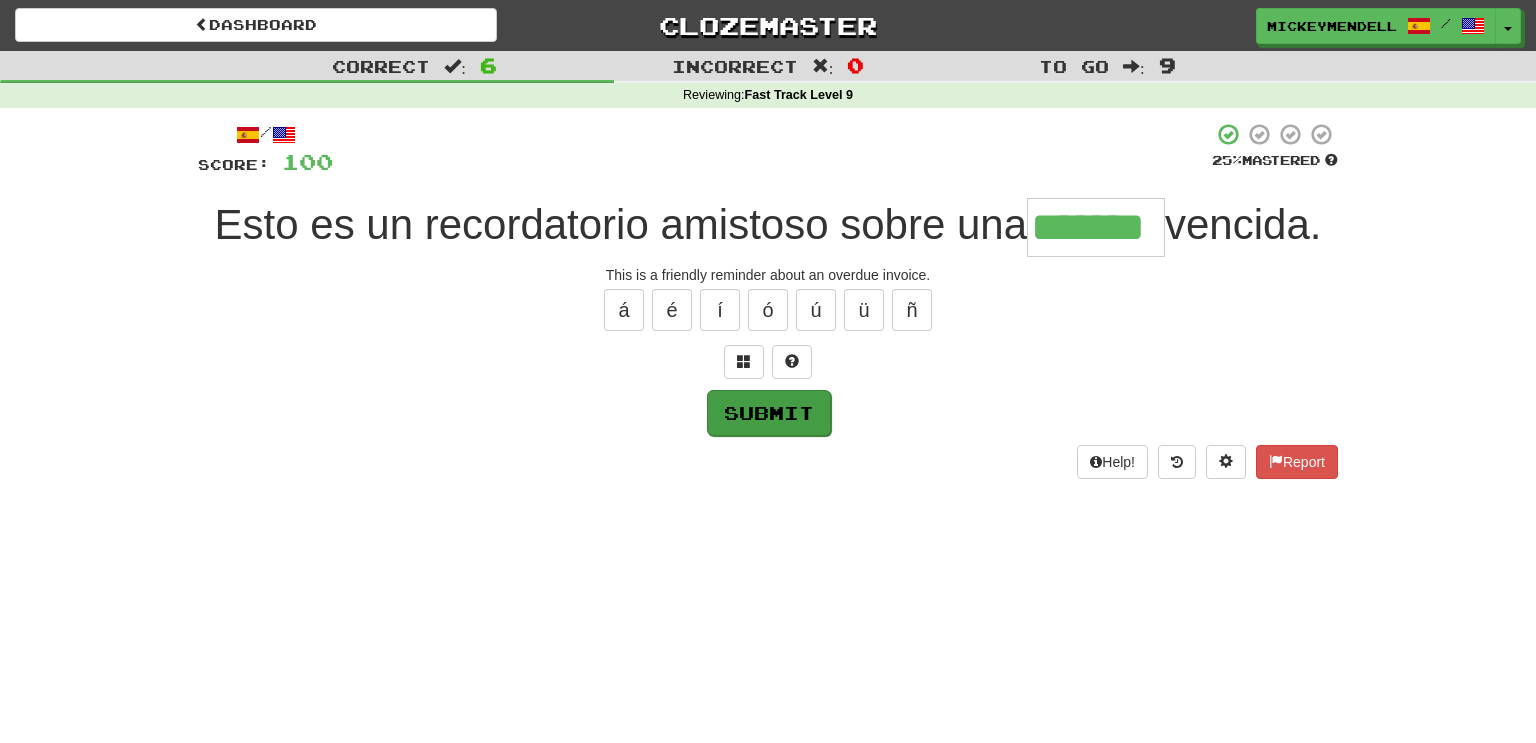 type on "*******" 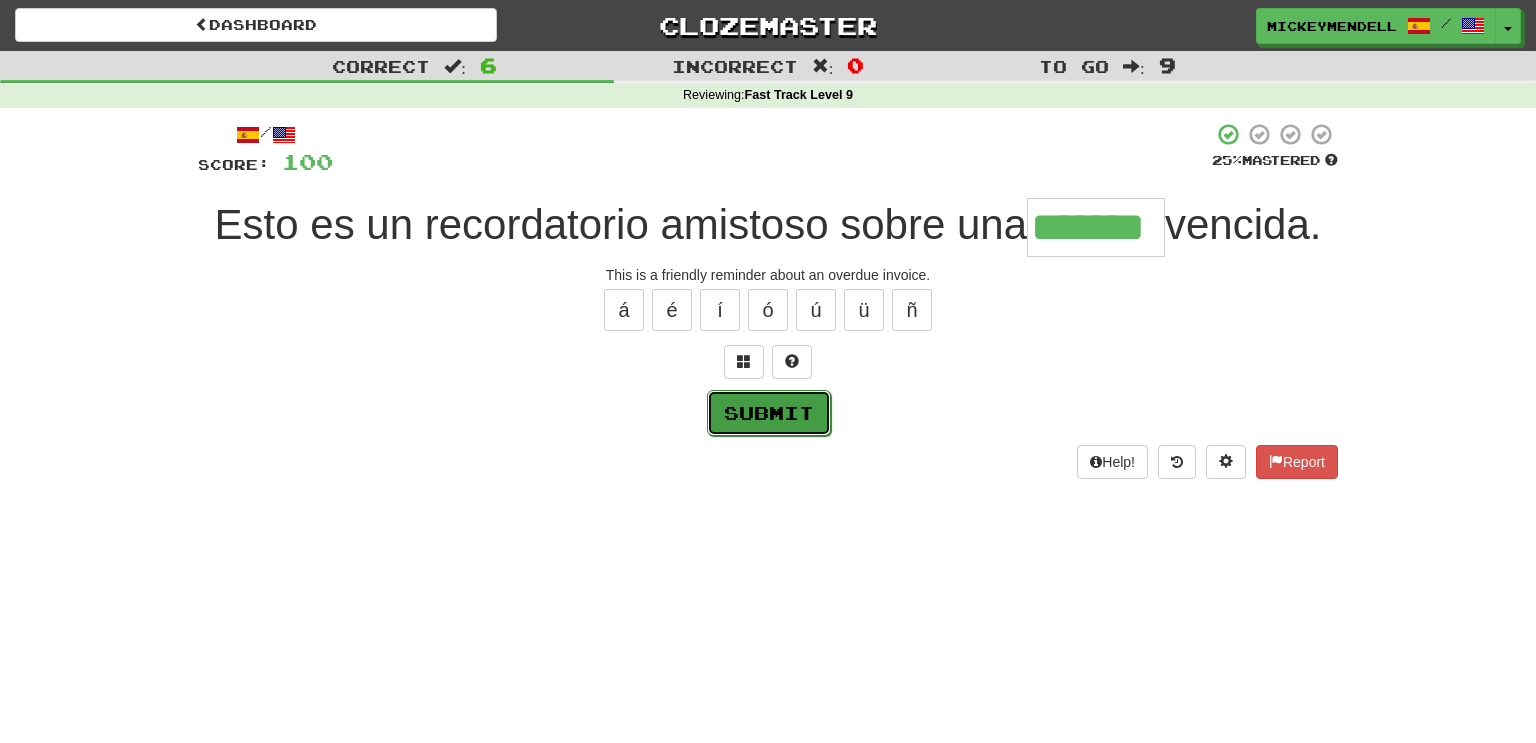 click on "Submit" at bounding box center (769, 413) 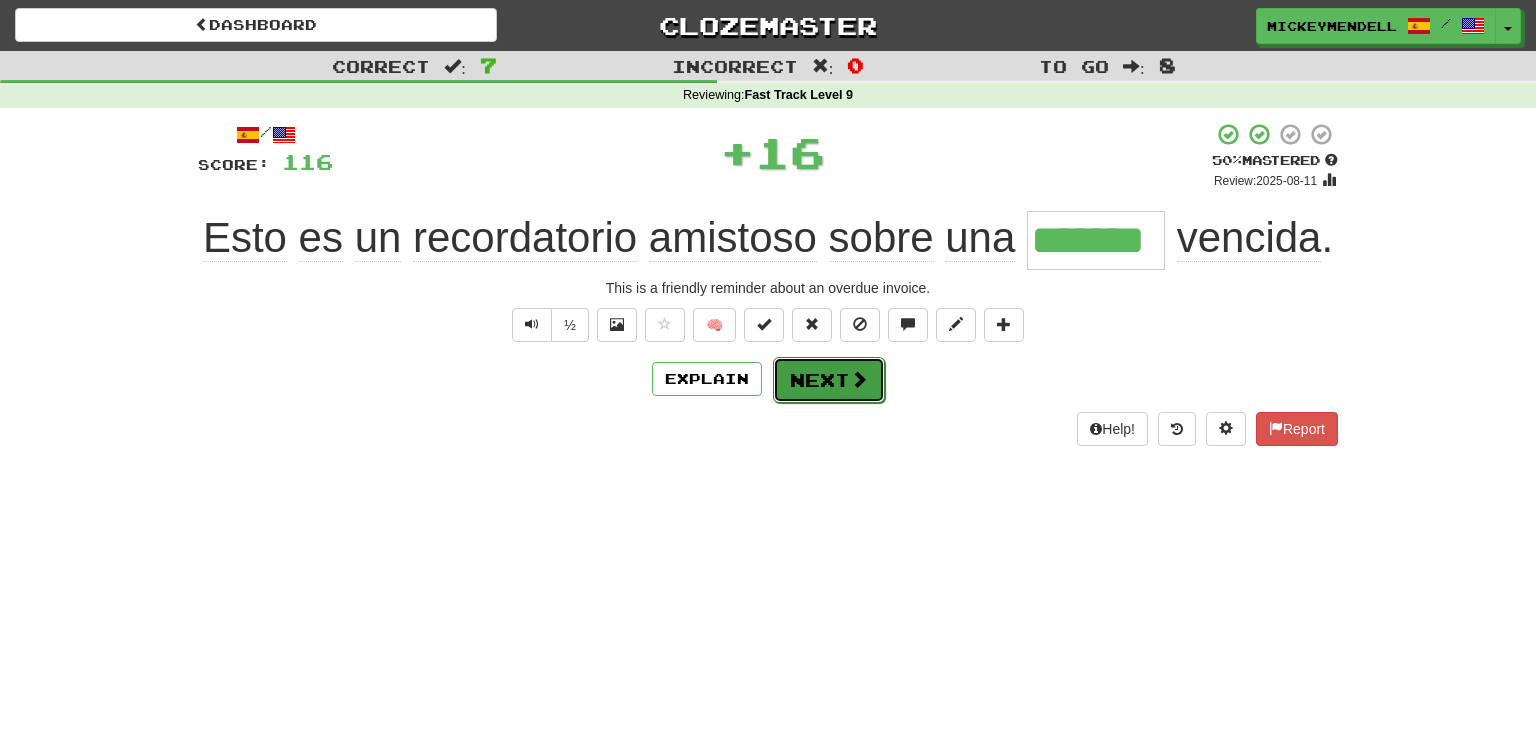click at bounding box center [859, 379] 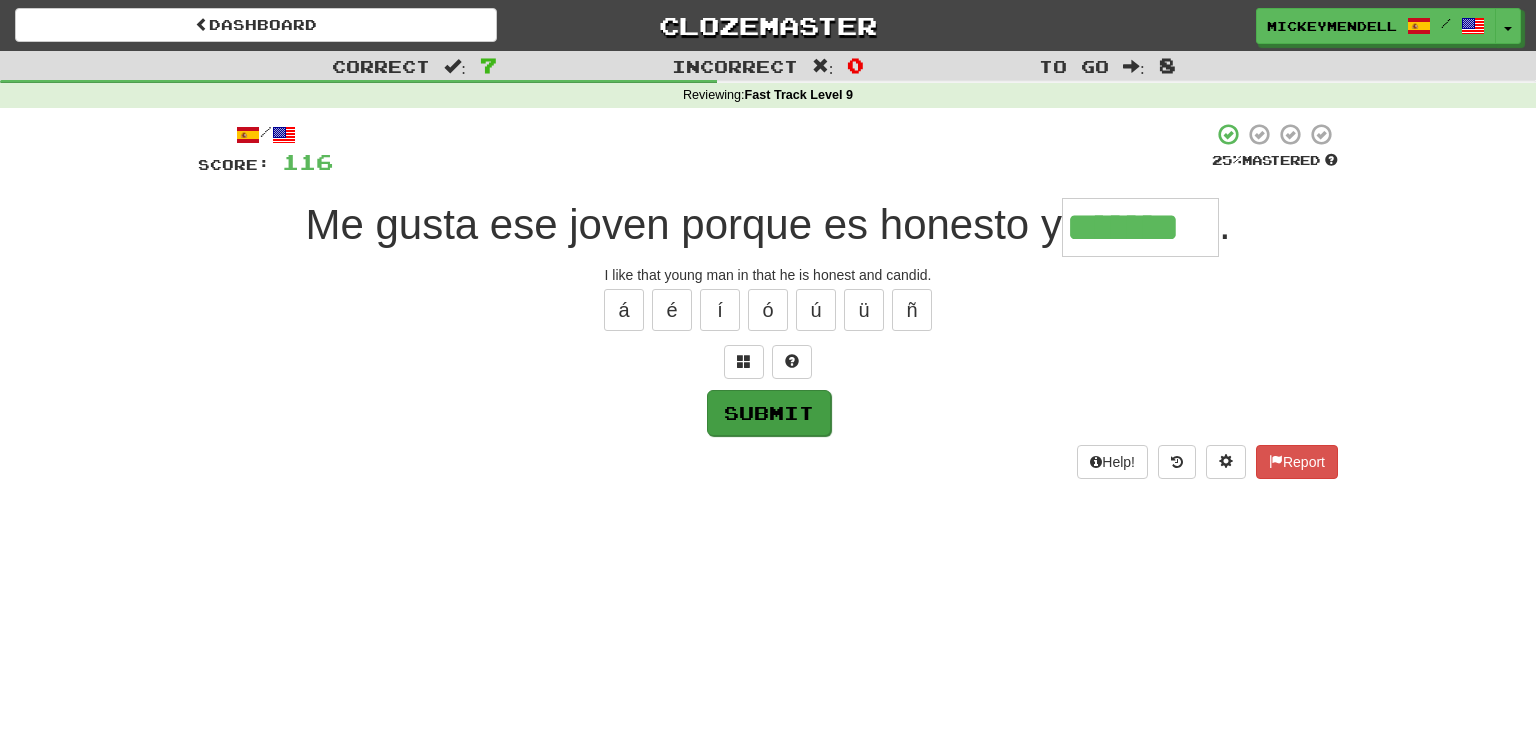 type on "*******" 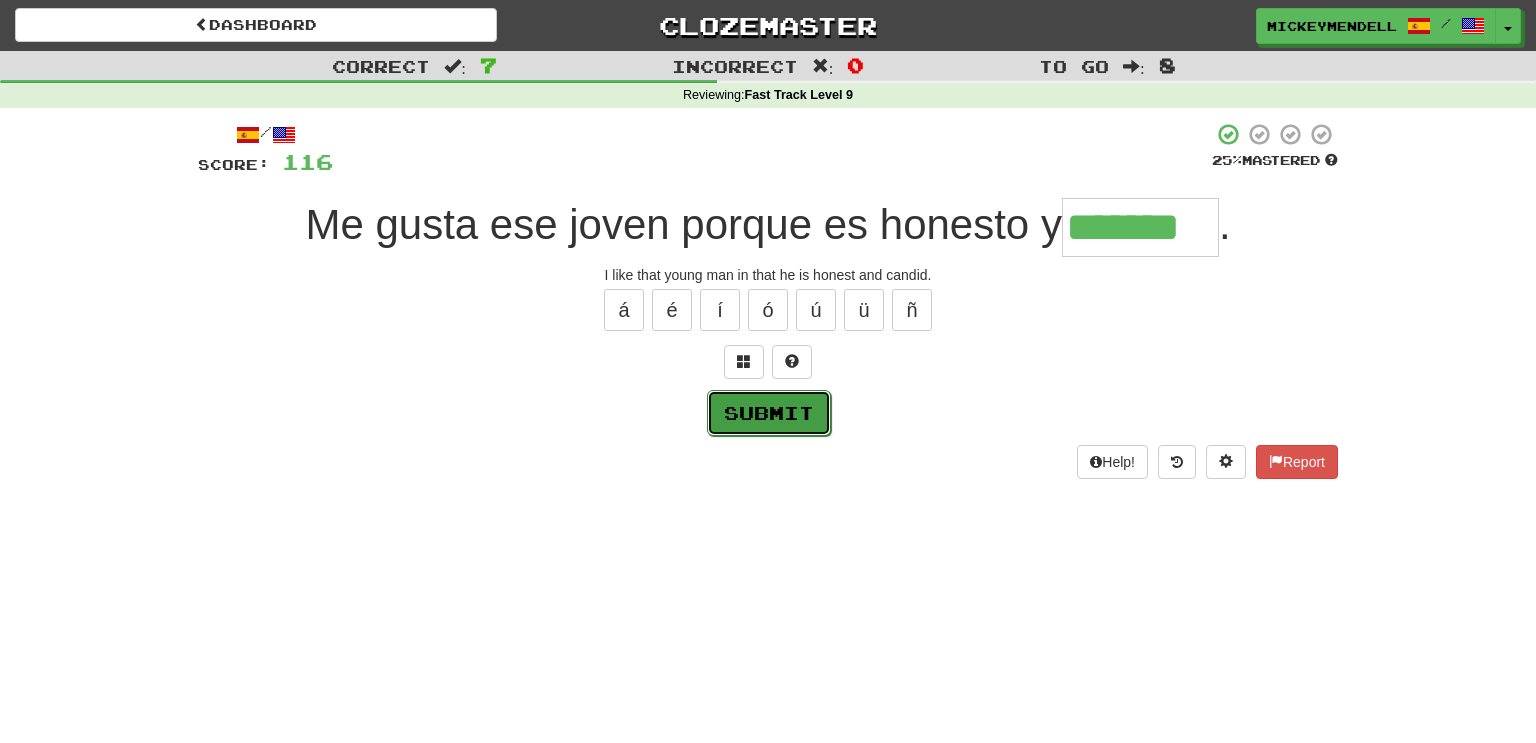 click on "Submit" at bounding box center [769, 413] 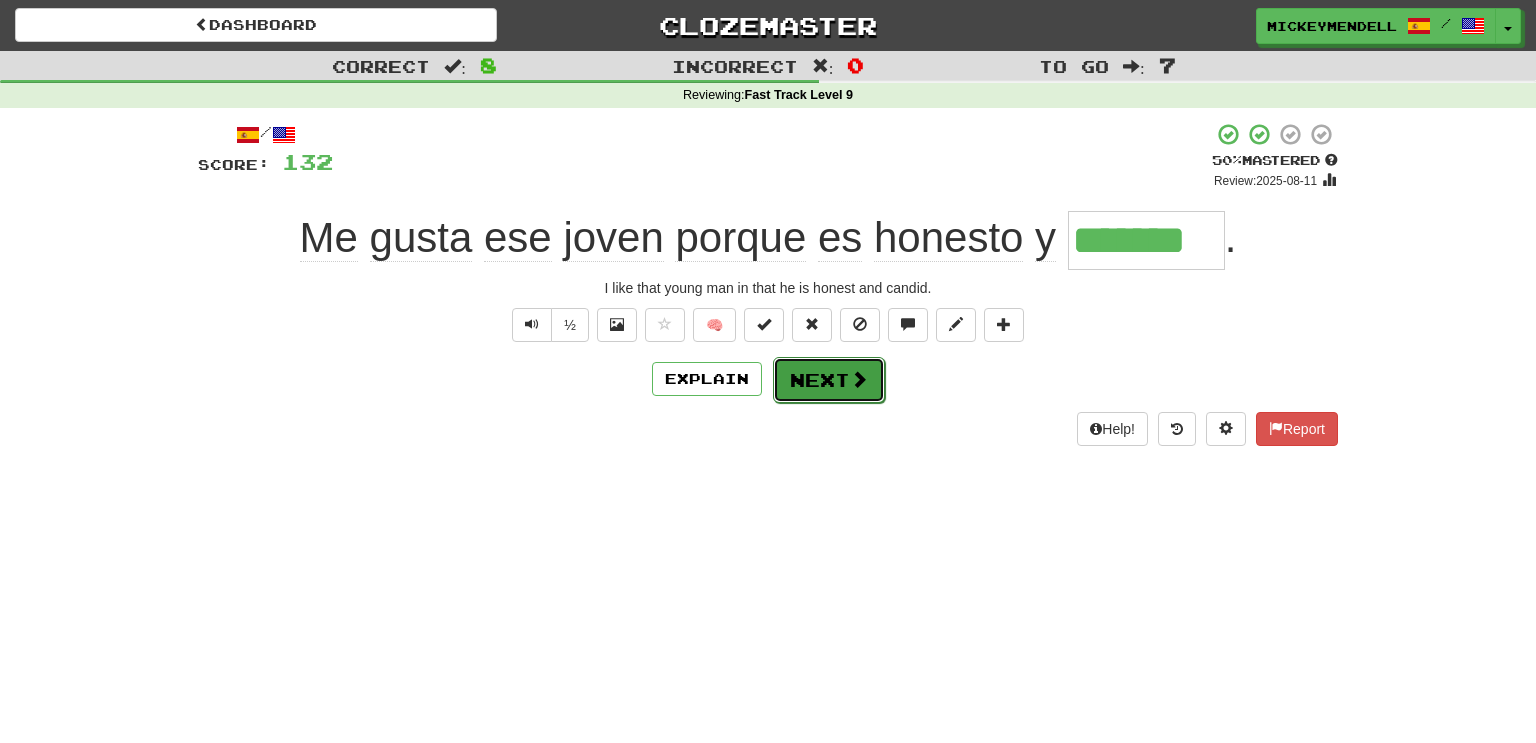 click on "Next" at bounding box center [829, 380] 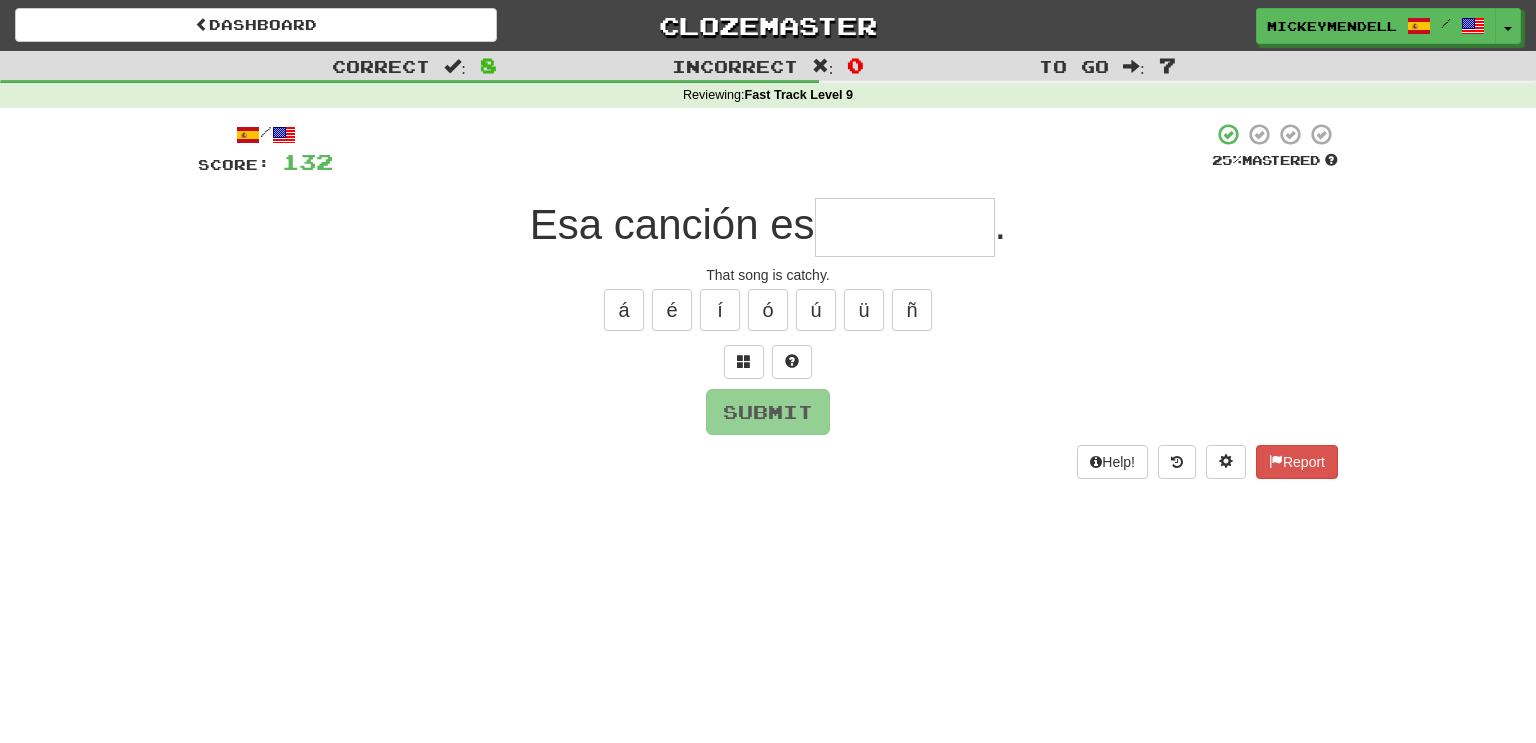 type on "*" 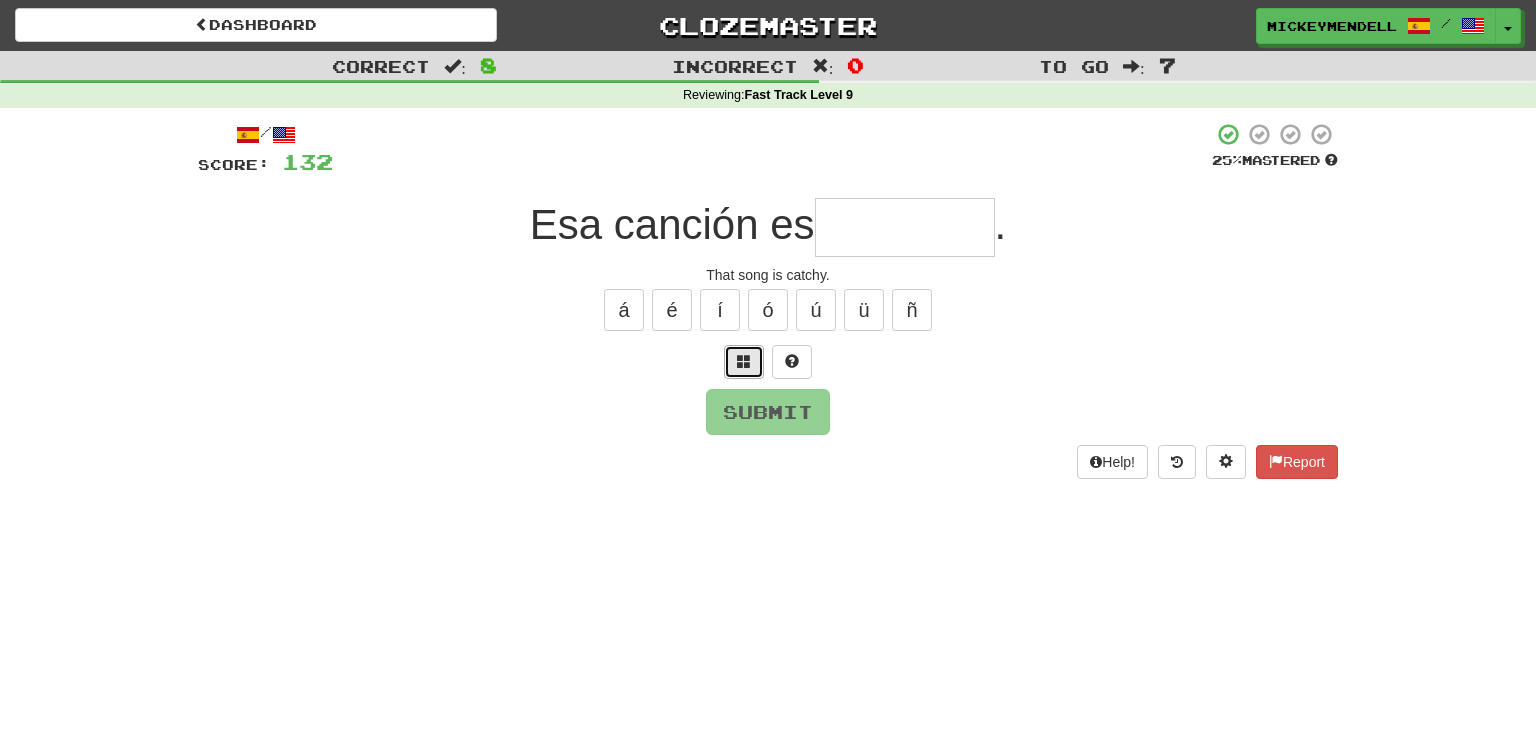 click at bounding box center [744, 361] 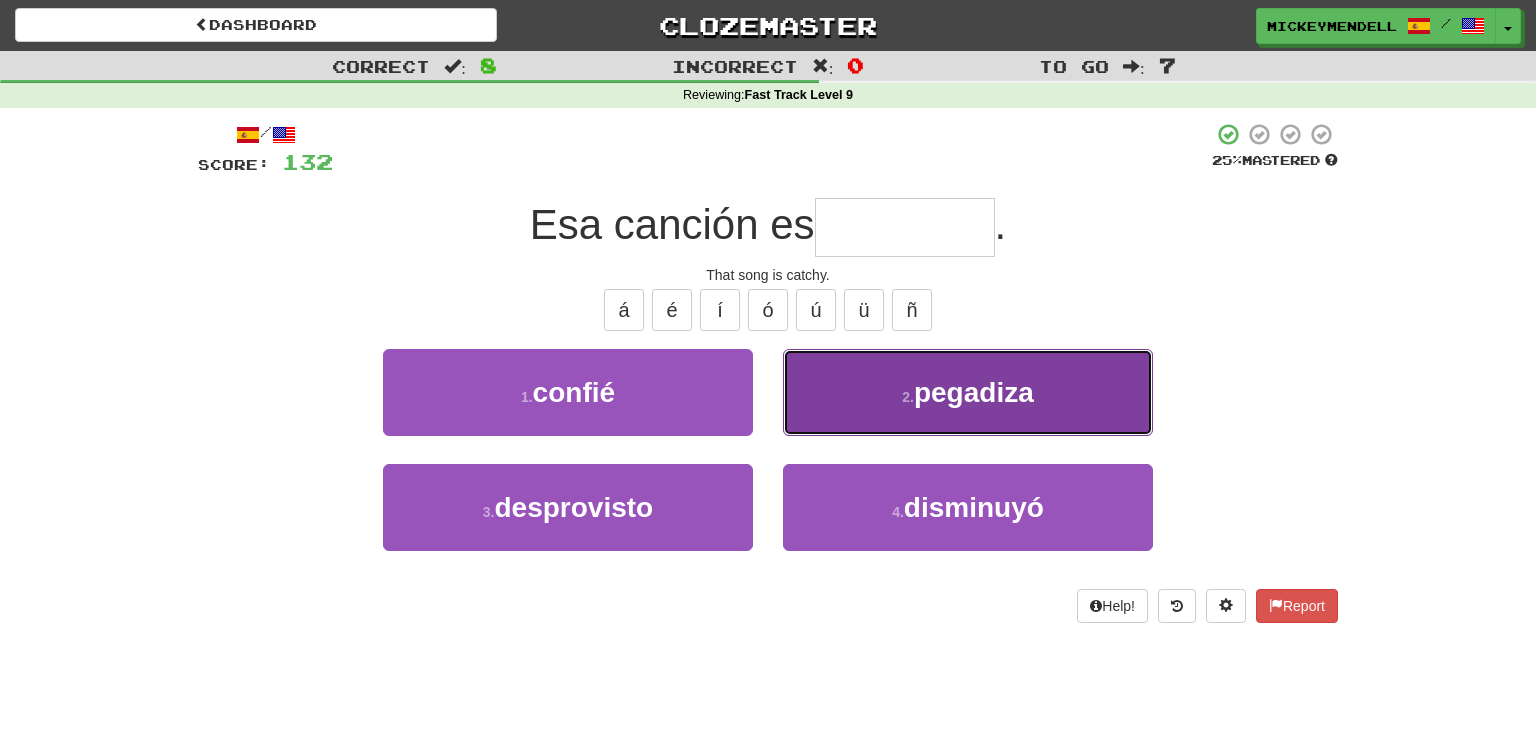 click on "2 .  pegadiza" at bounding box center (968, 392) 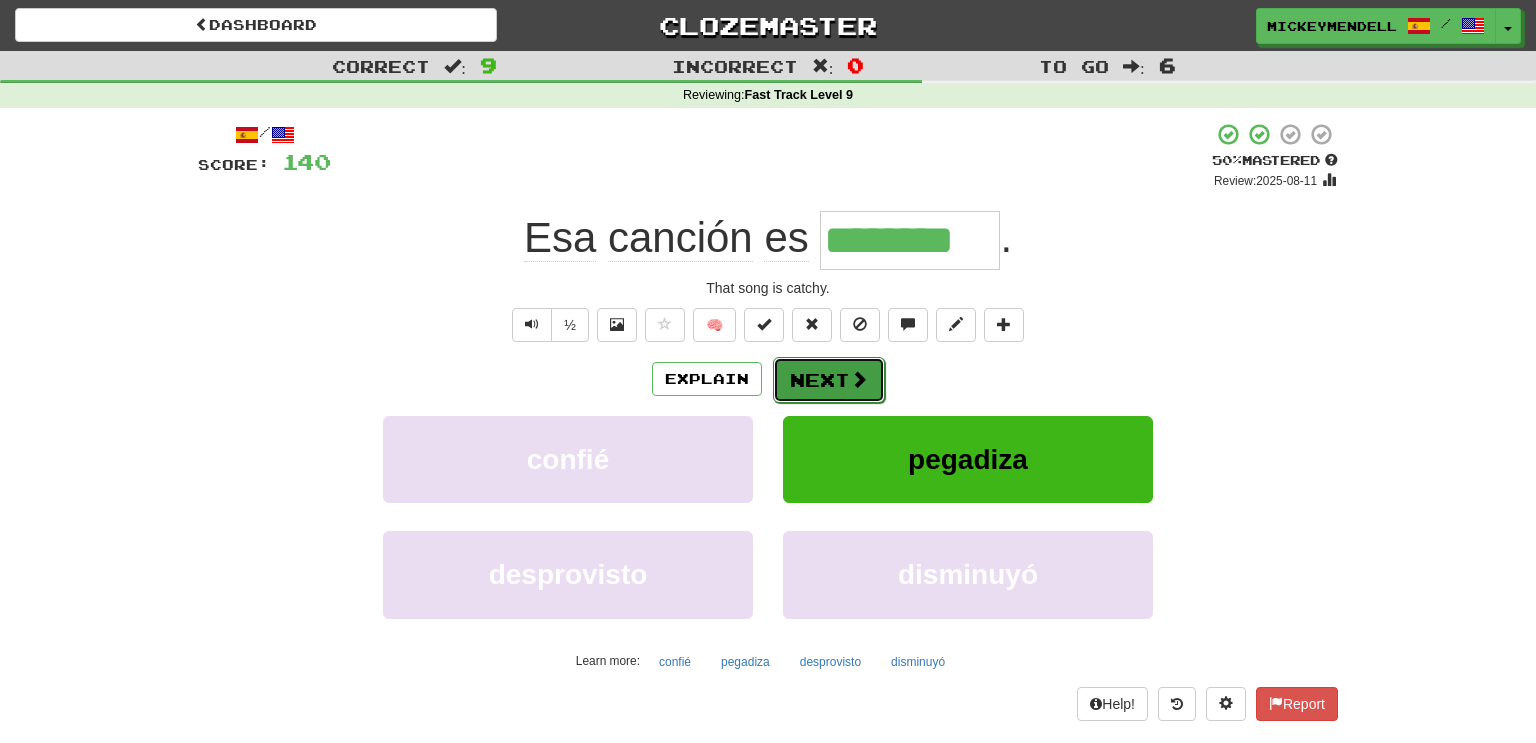 click on "Next" at bounding box center [829, 380] 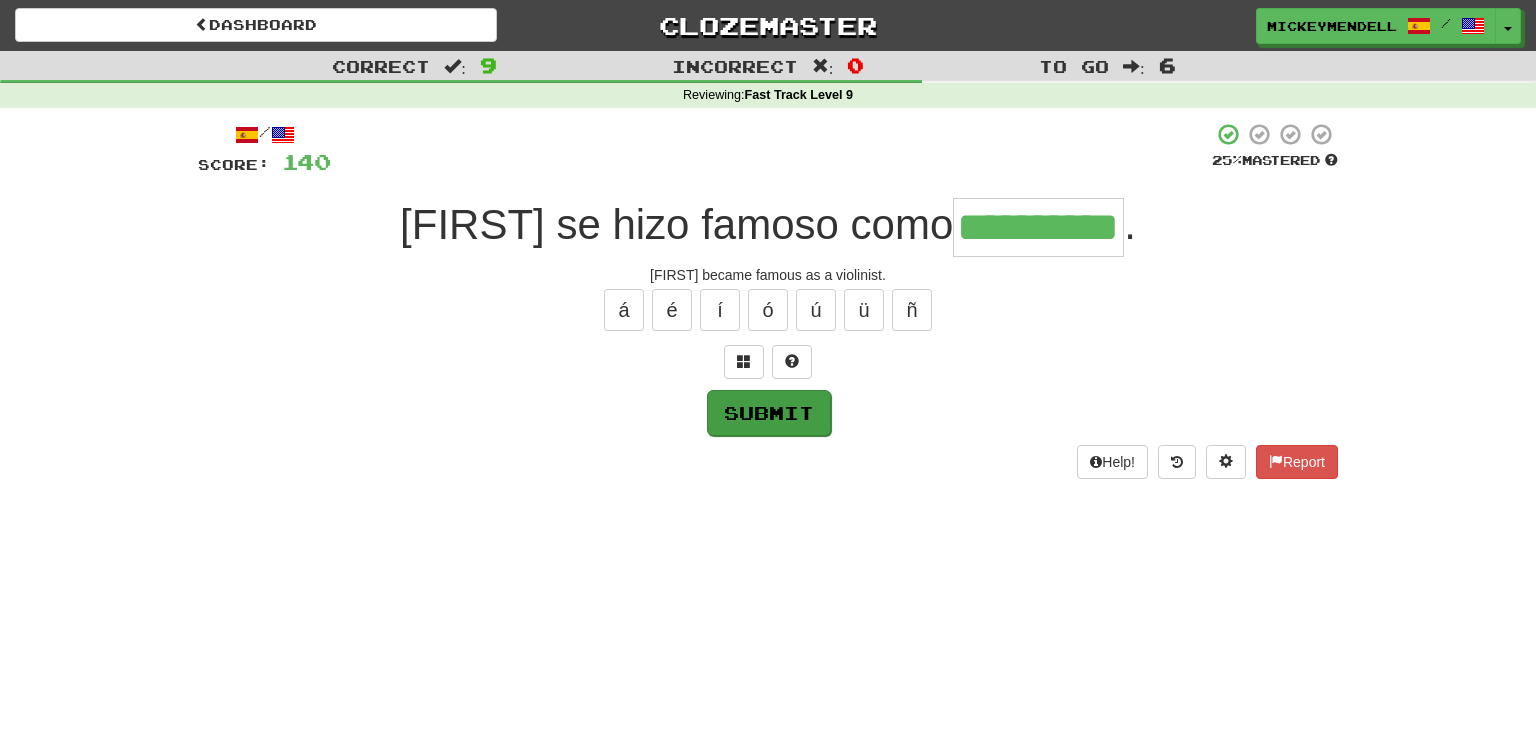 type on "**********" 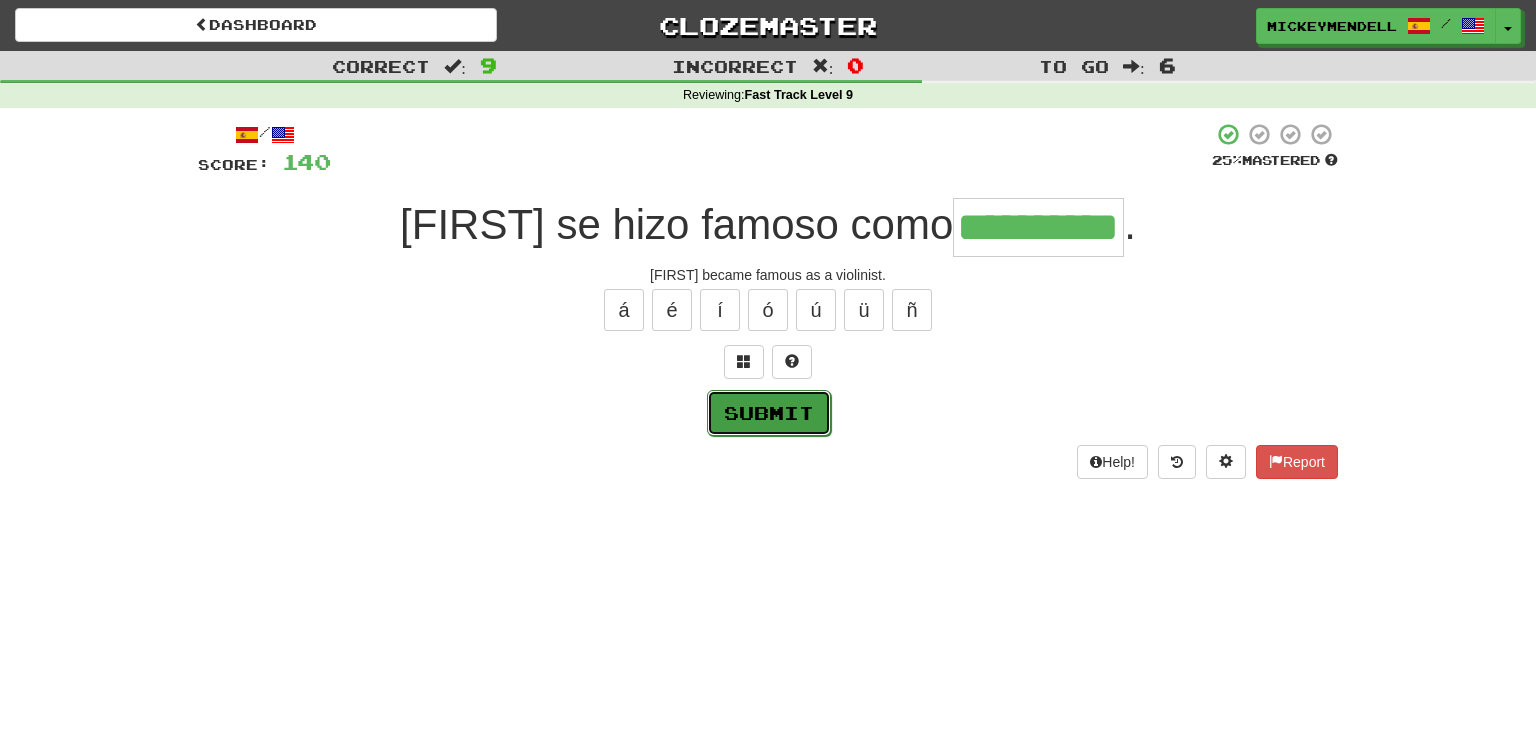 click on "Submit" at bounding box center (769, 413) 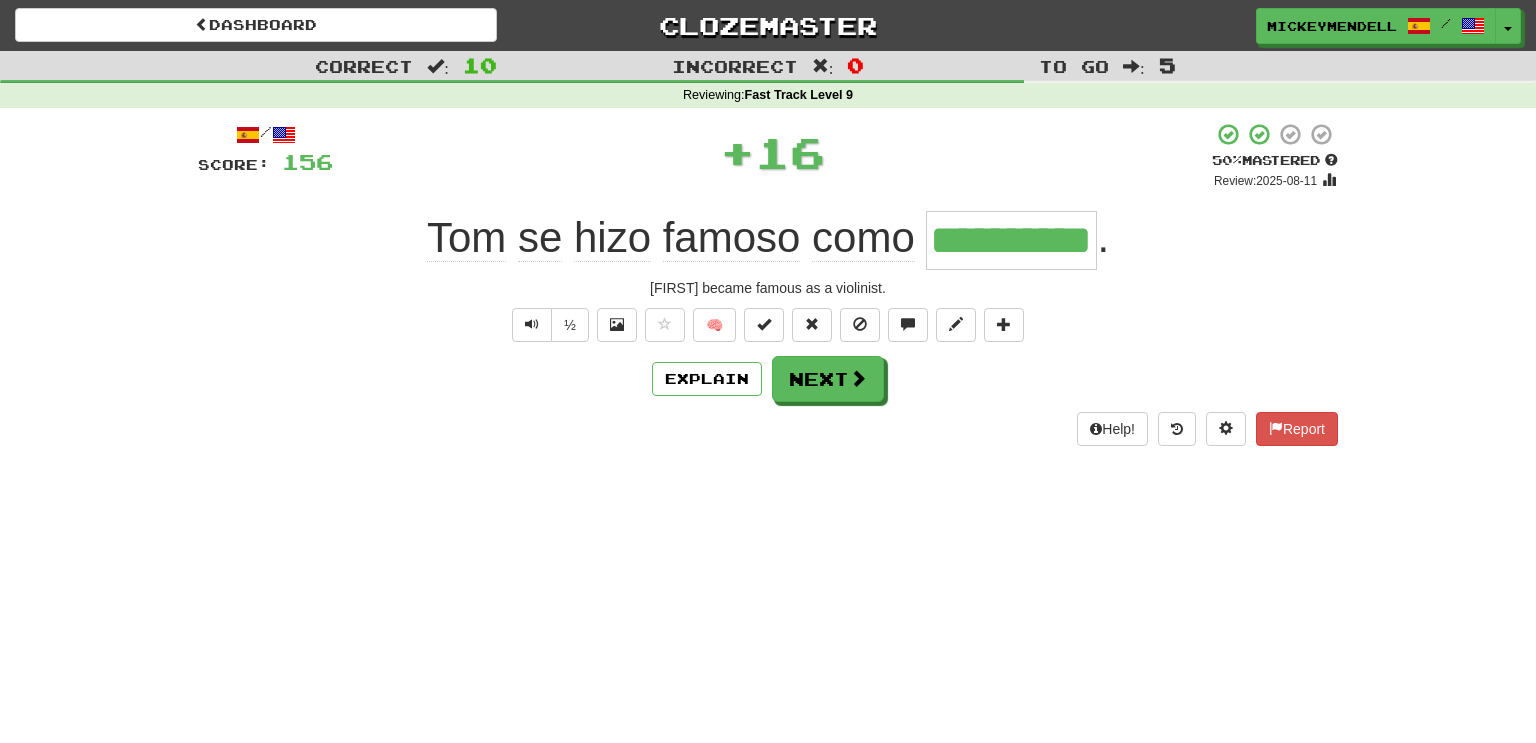 click on "Help!  Report" at bounding box center (768, 429) 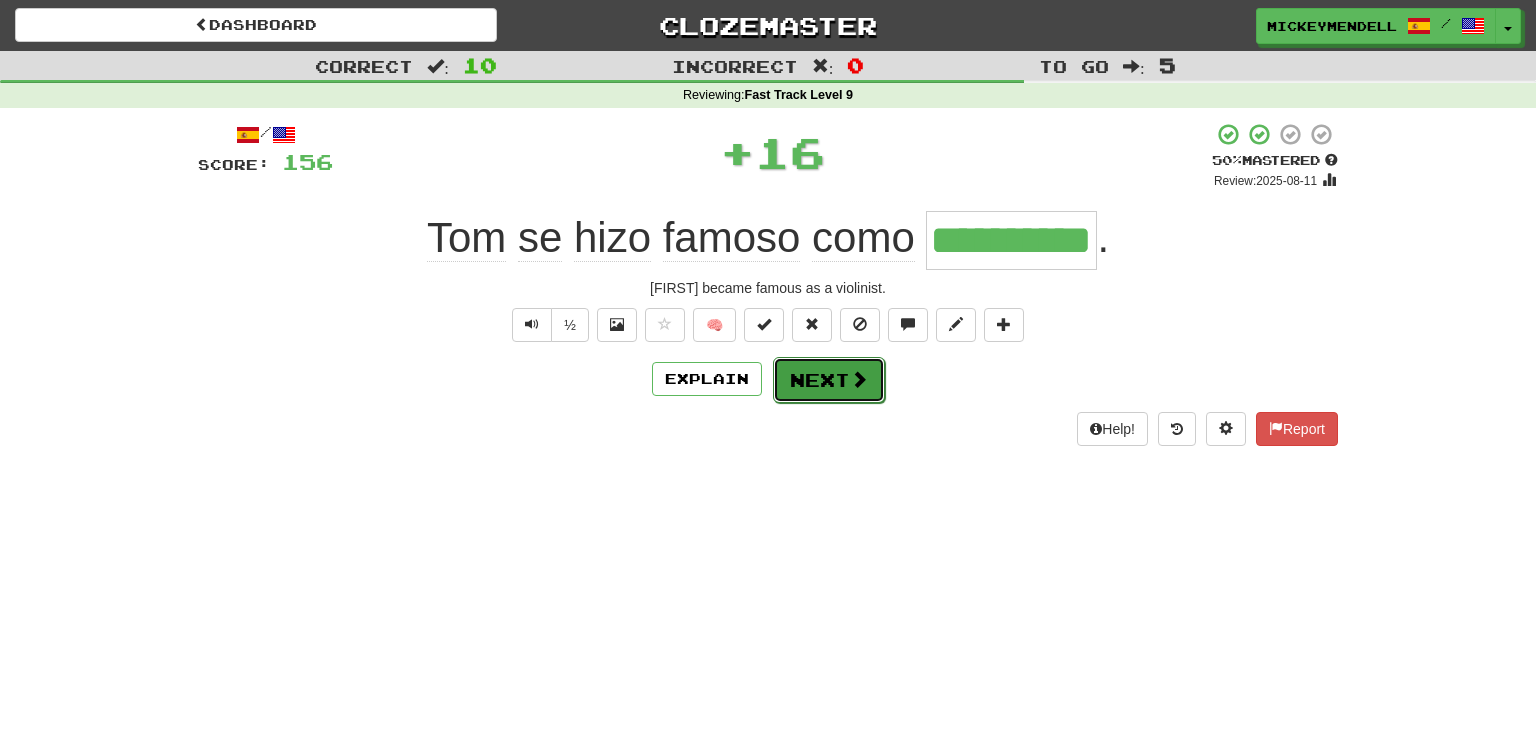 click on "Next" at bounding box center [829, 380] 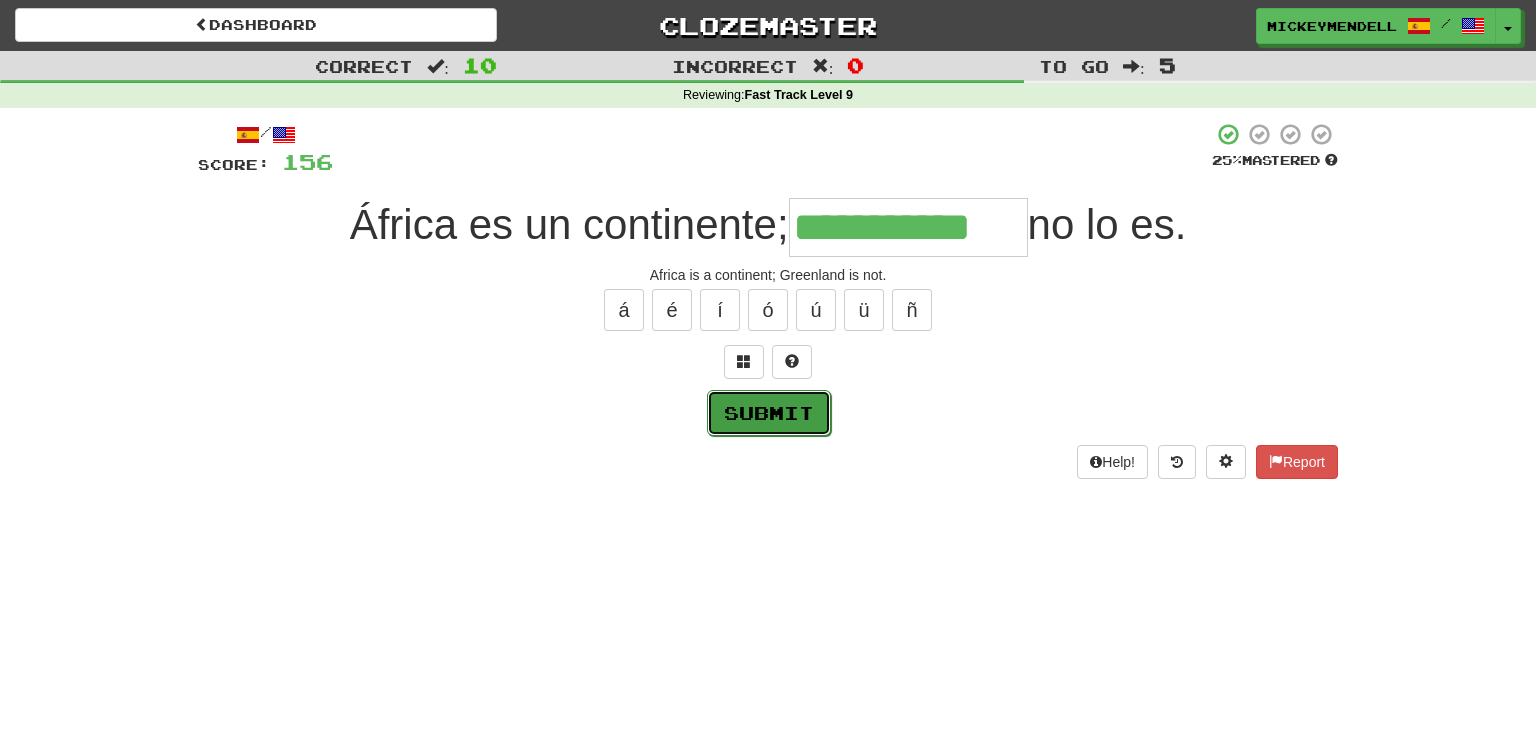 click on "Submit" at bounding box center (769, 413) 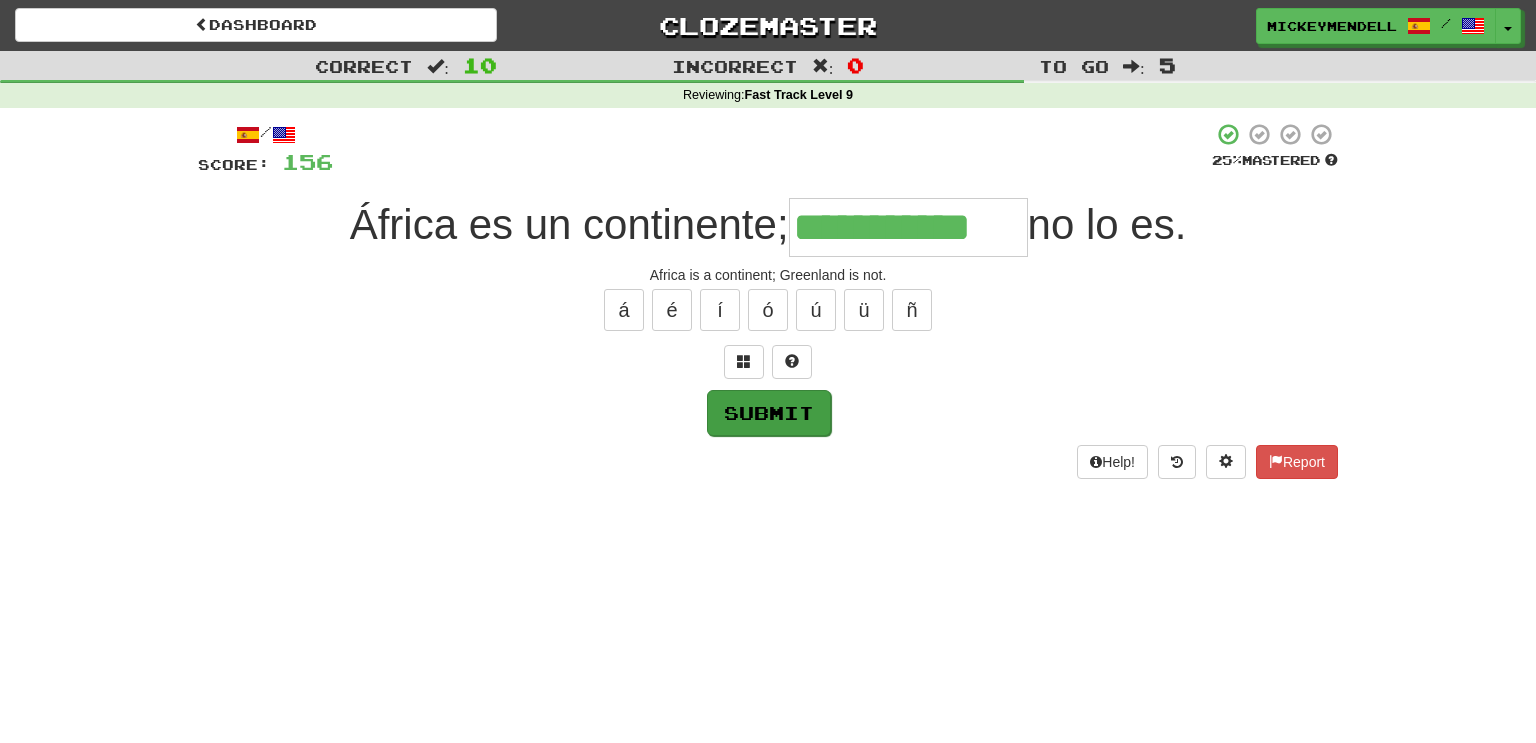 type on "**********" 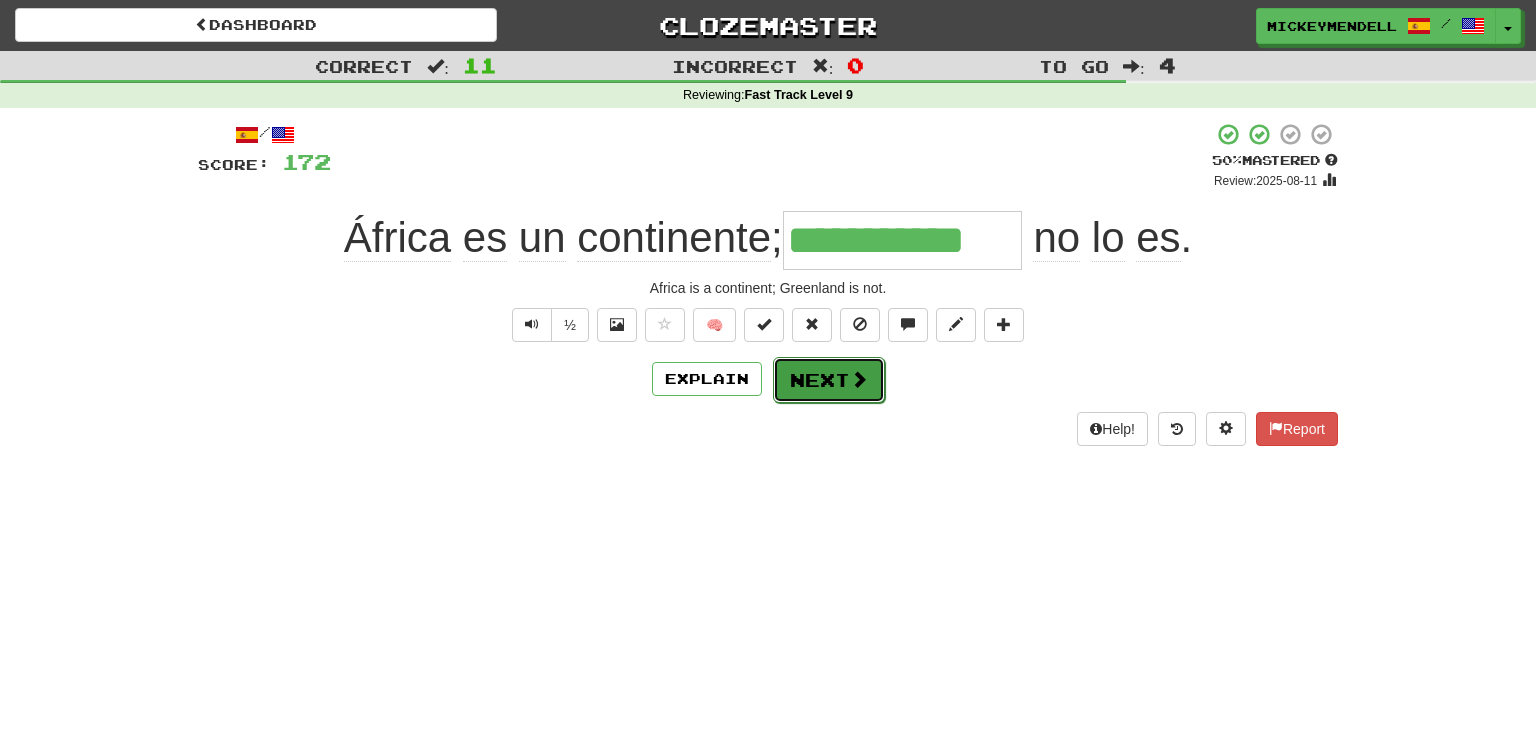 click at bounding box center (859, 379) 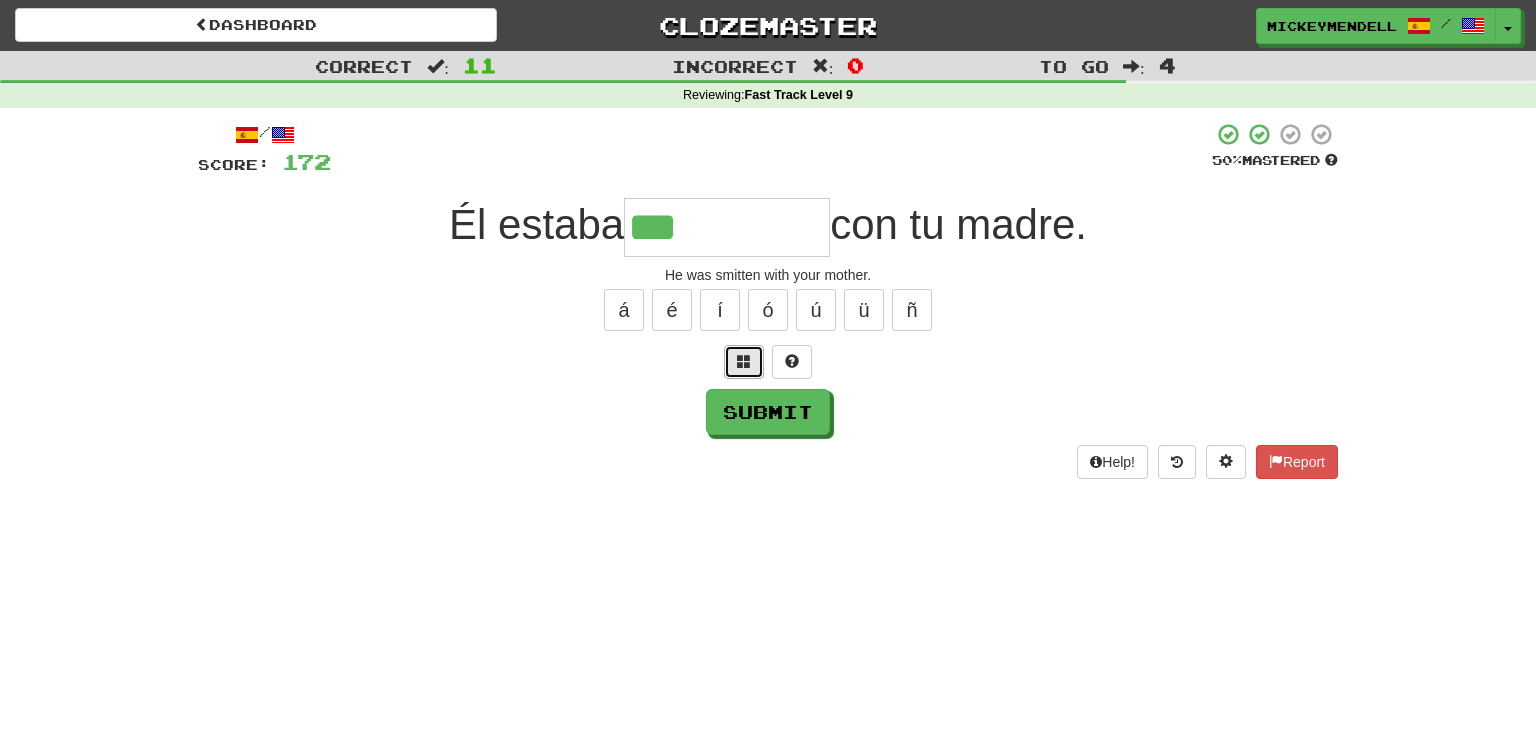 click at bounding box center (744, 362) 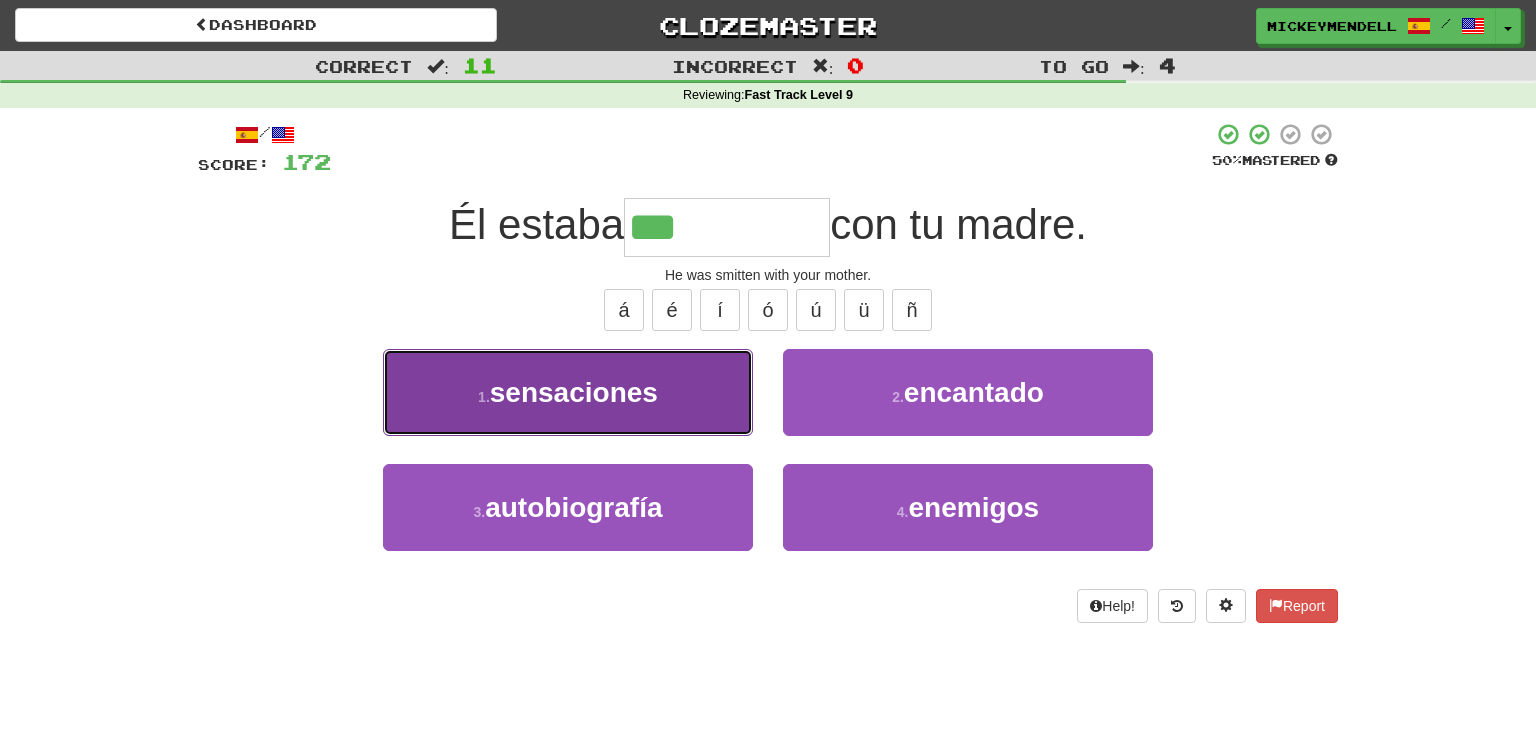 drag, startPoint x: 741, startPoint y: 349, endPoint x: 688, endPoint y: 401, distance: 74.24958 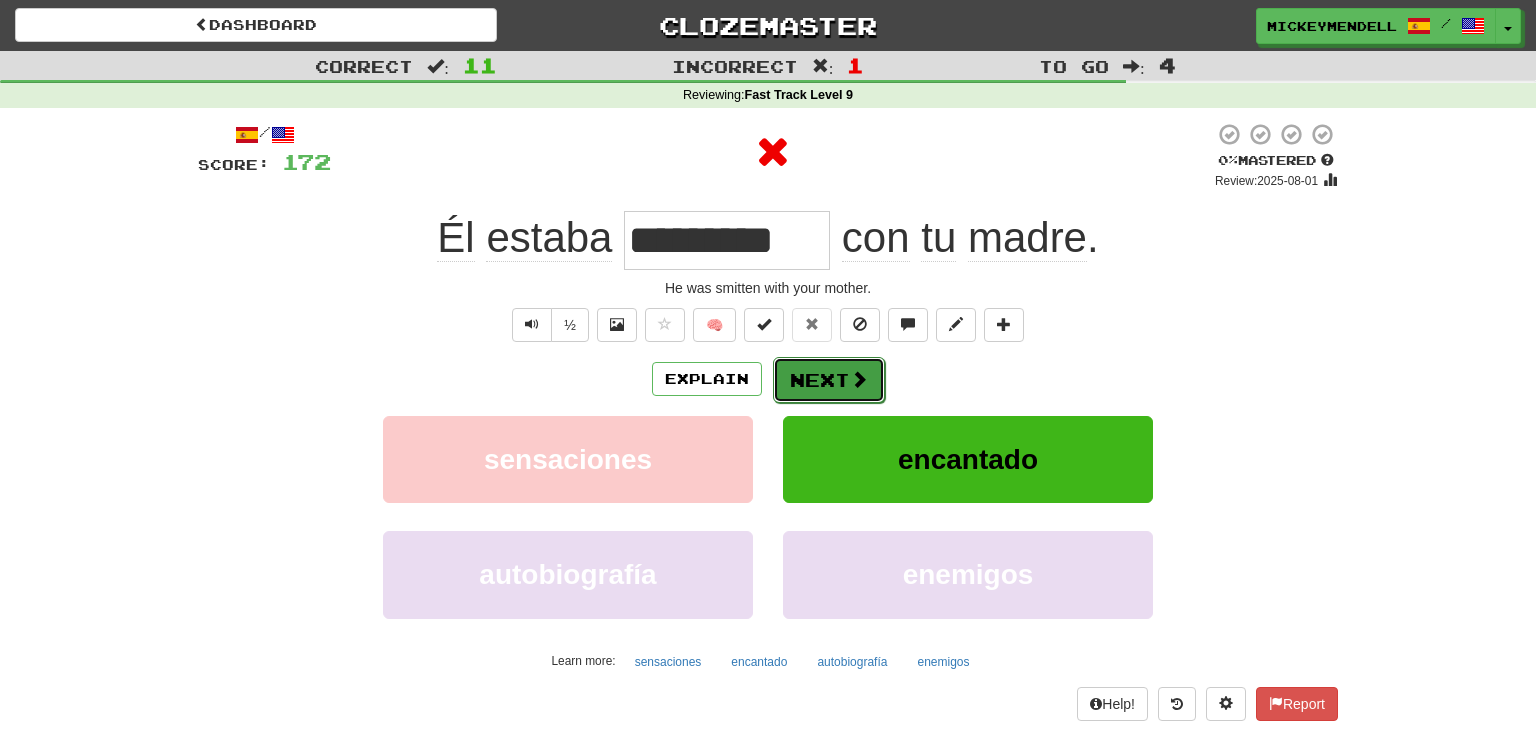click on "Next" at bounding box center [829, 380] 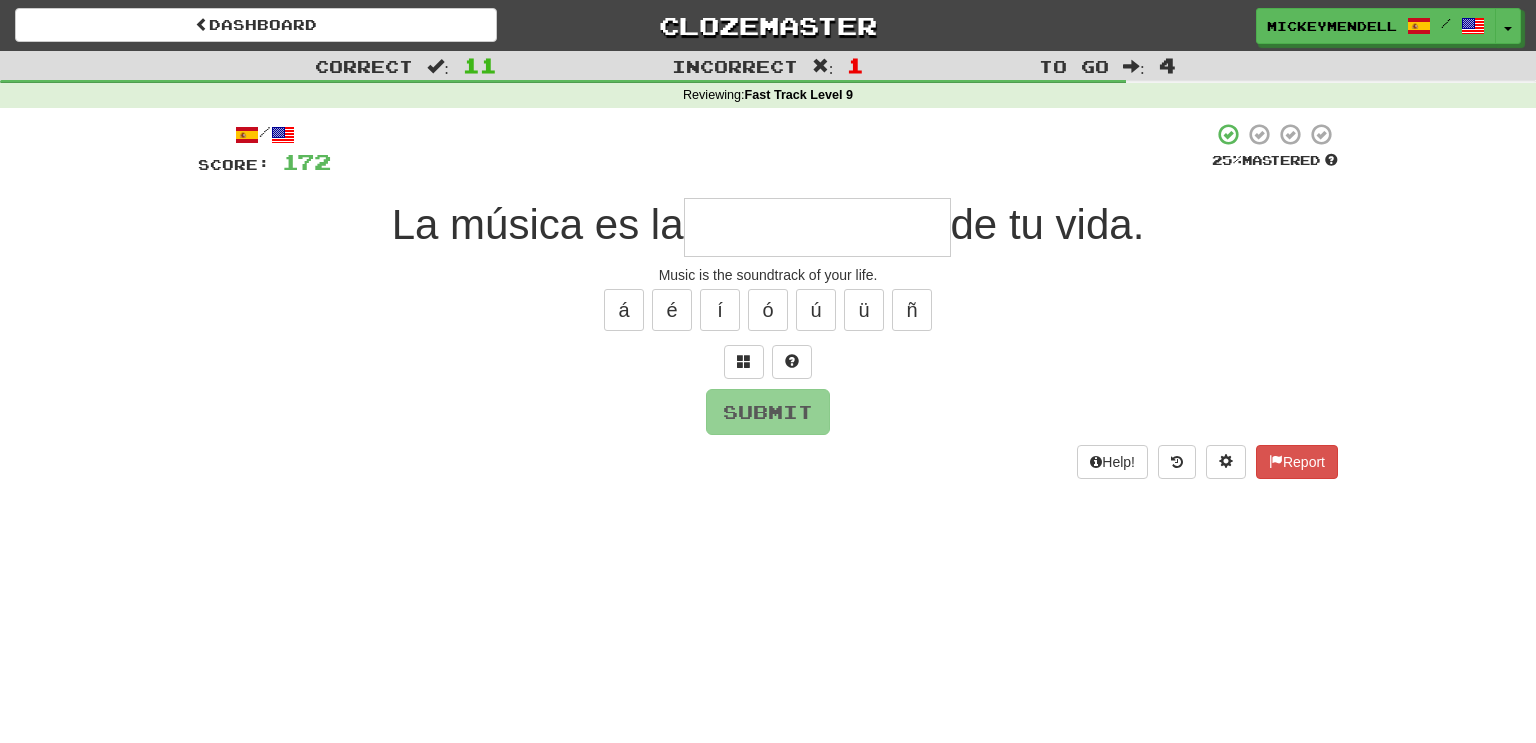 type on "*" 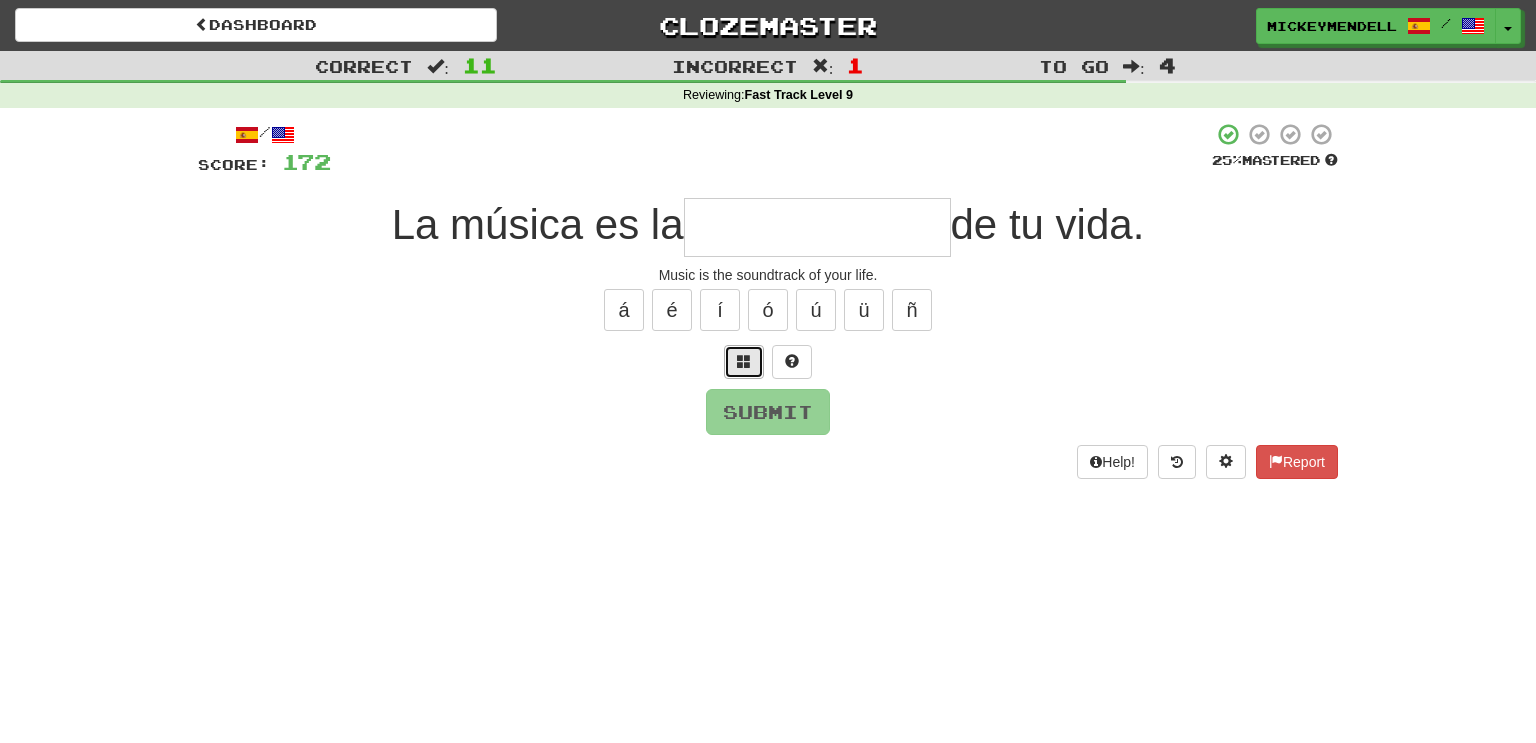 click at bounding box center [744, 362] 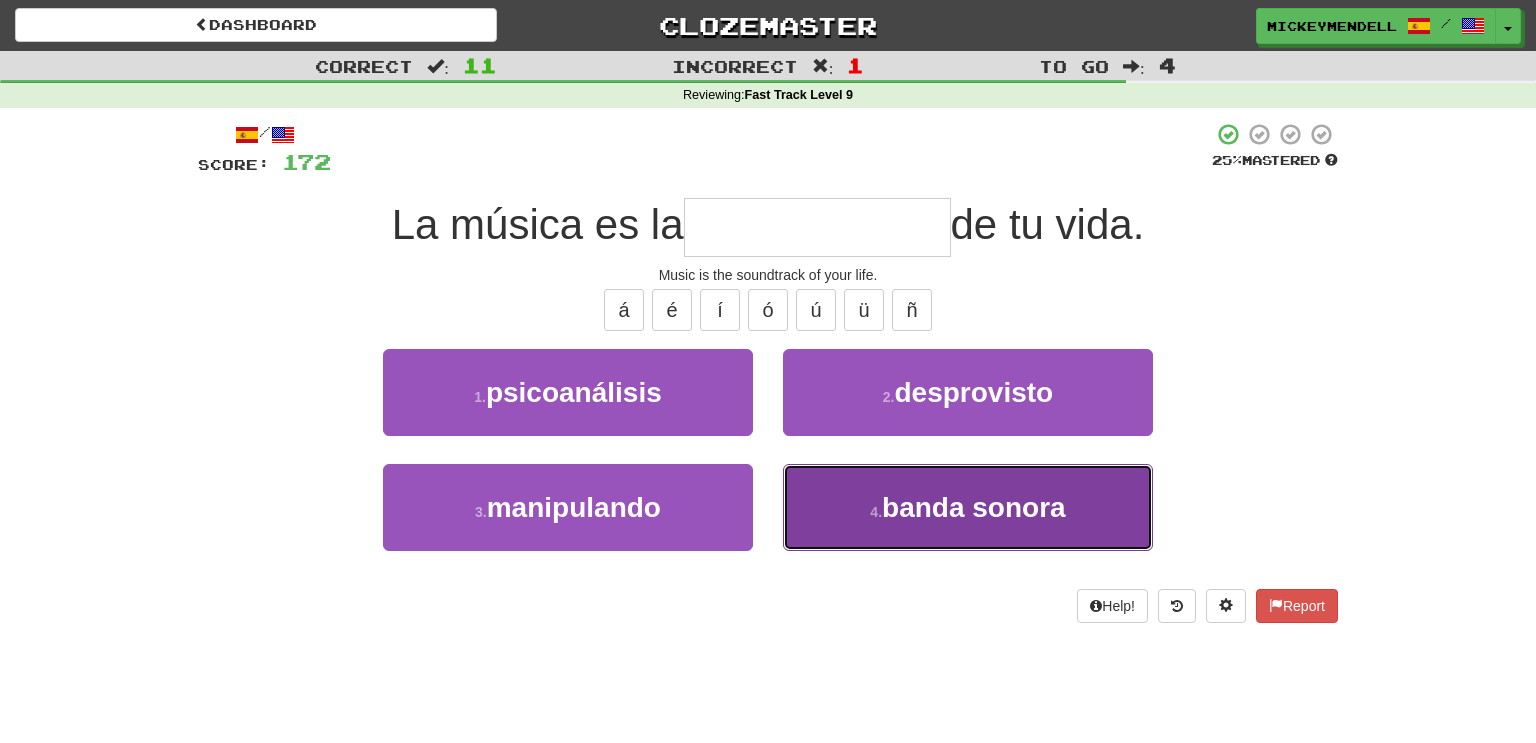 click on "banda sonora" at bounding box center (974, 507) 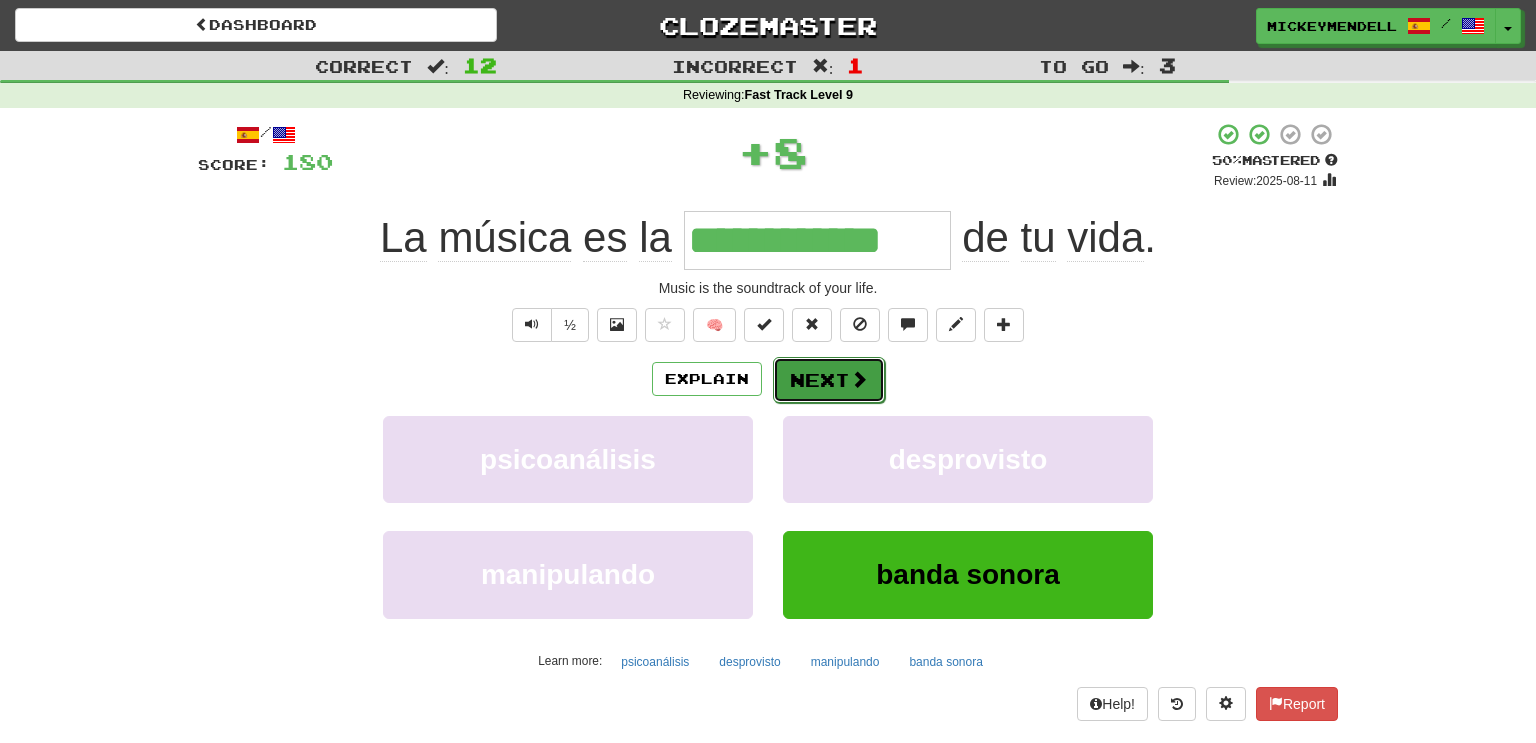 click on "Next" at bounding box center (829, 380) 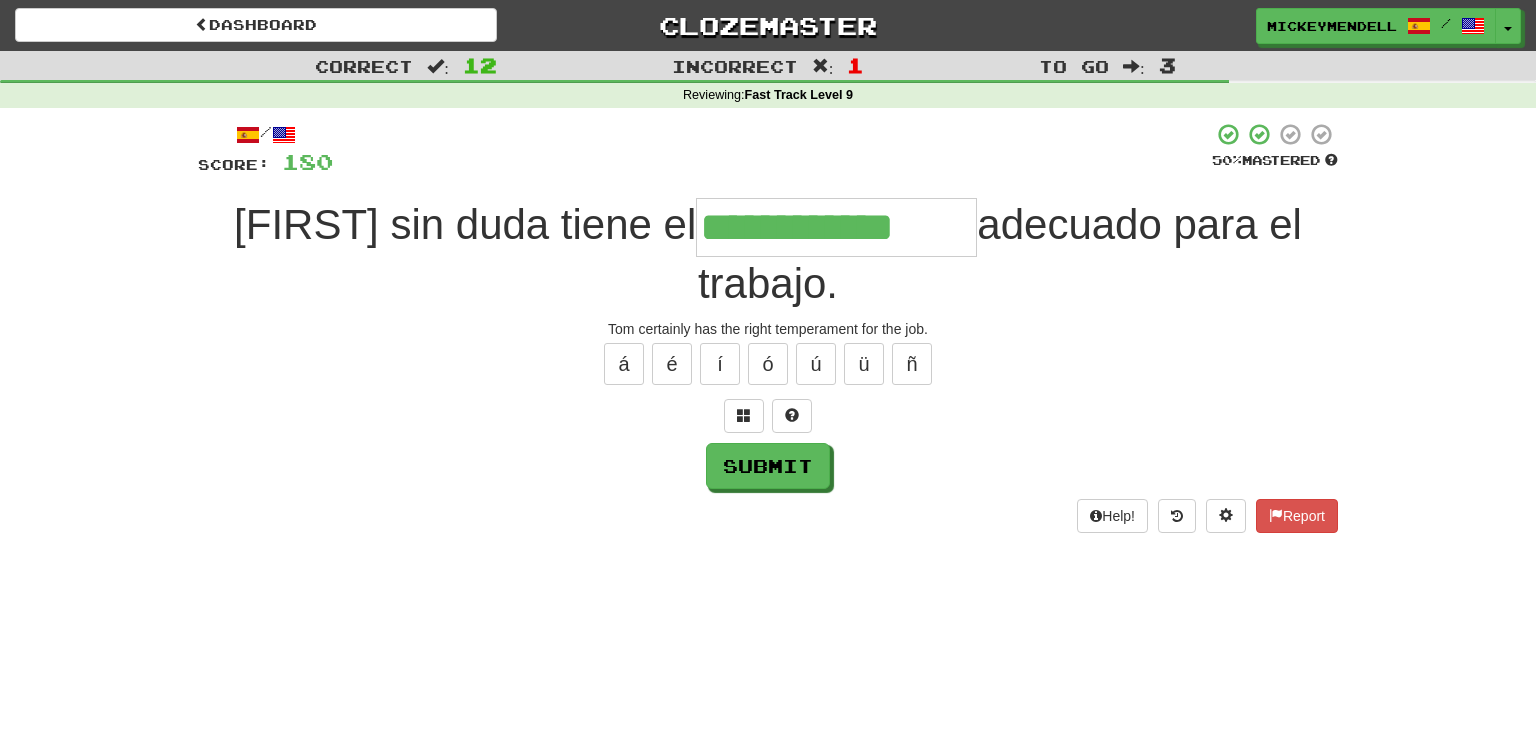 type on "**********" 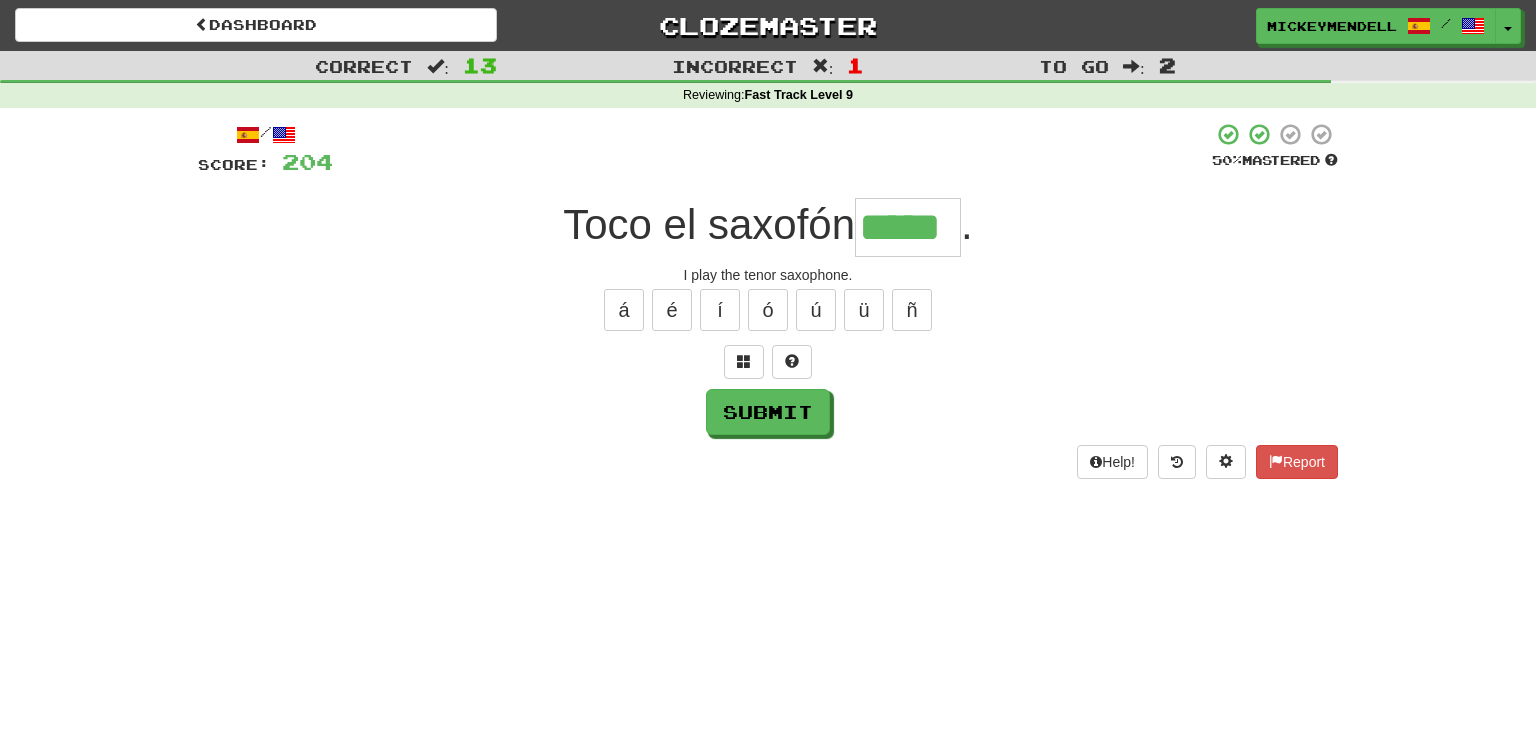 type on "*****" 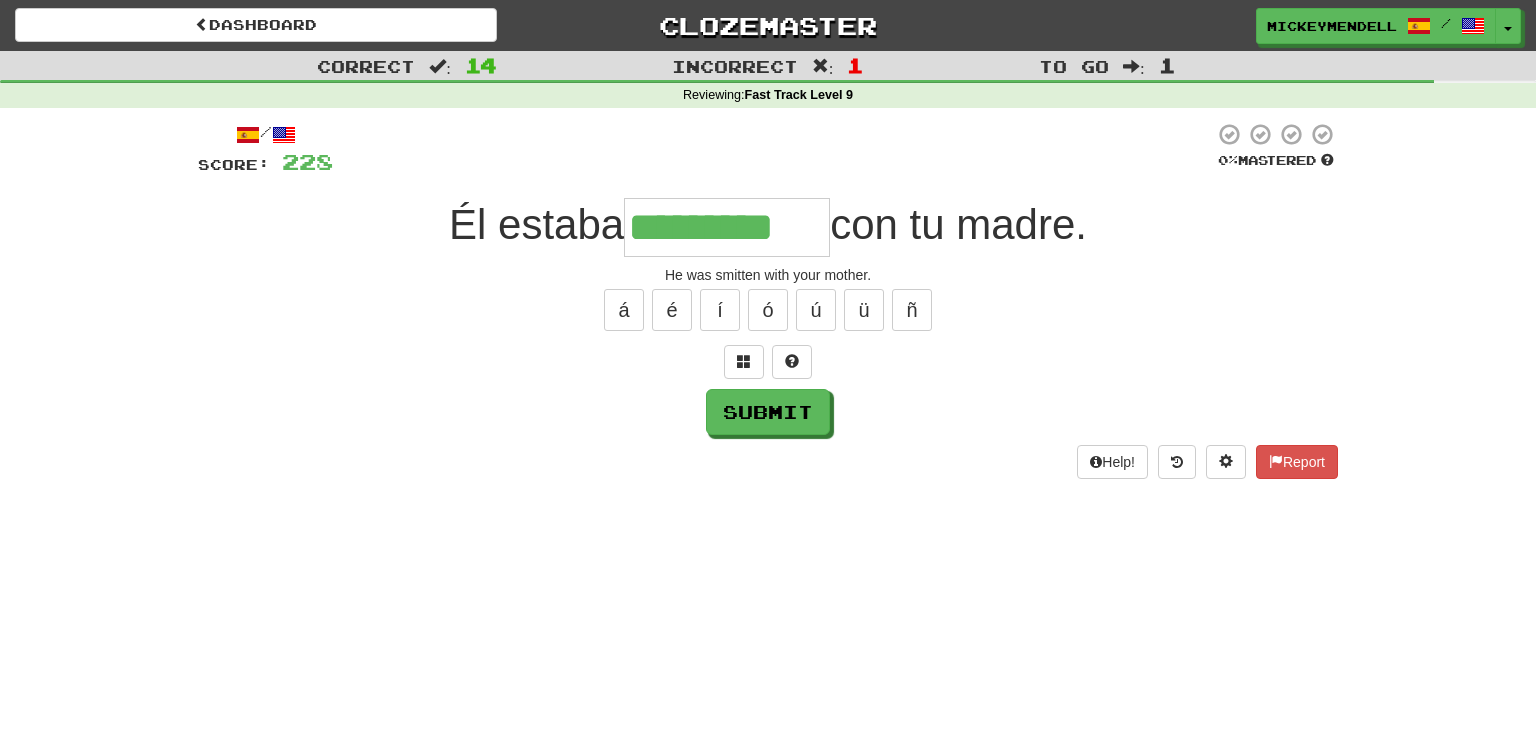 type on "*********" 